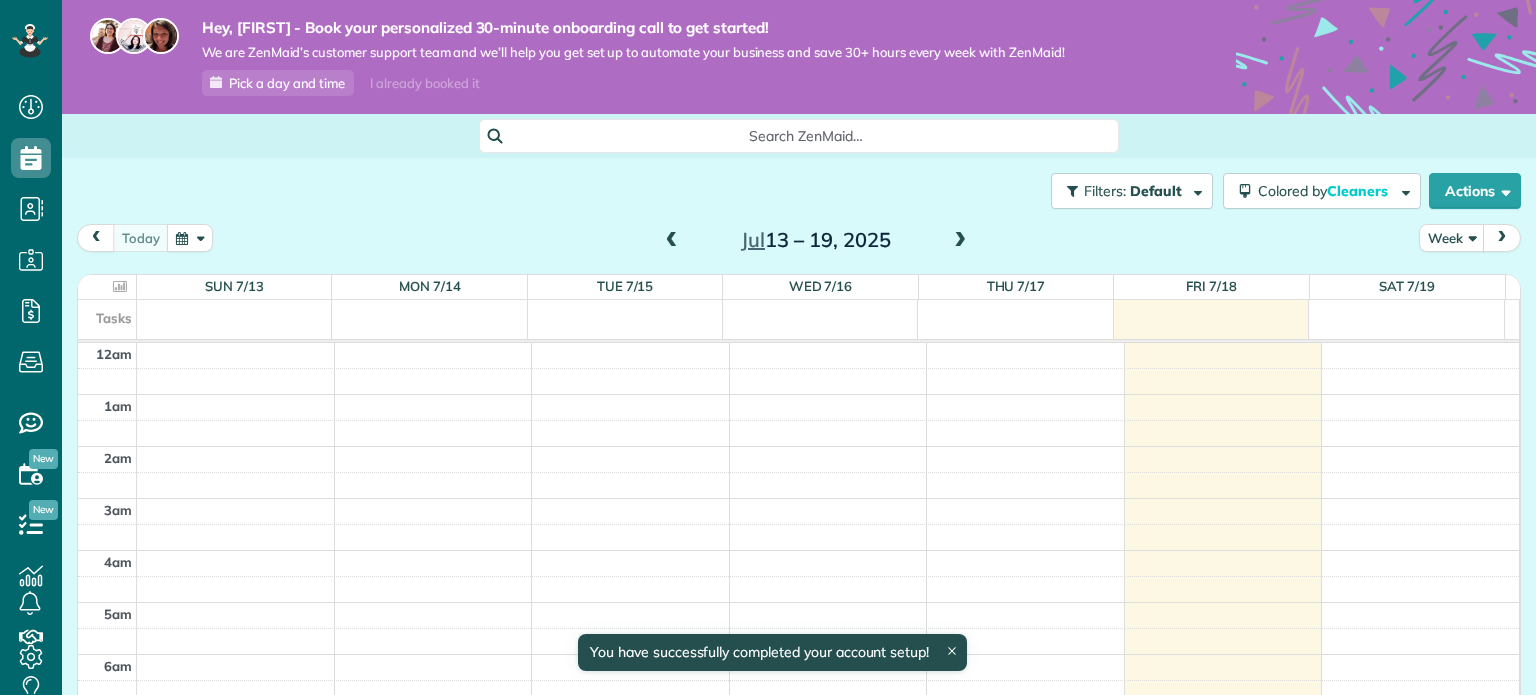 scroll, scrollTop: 0, scrollLeft: 0, axis: both 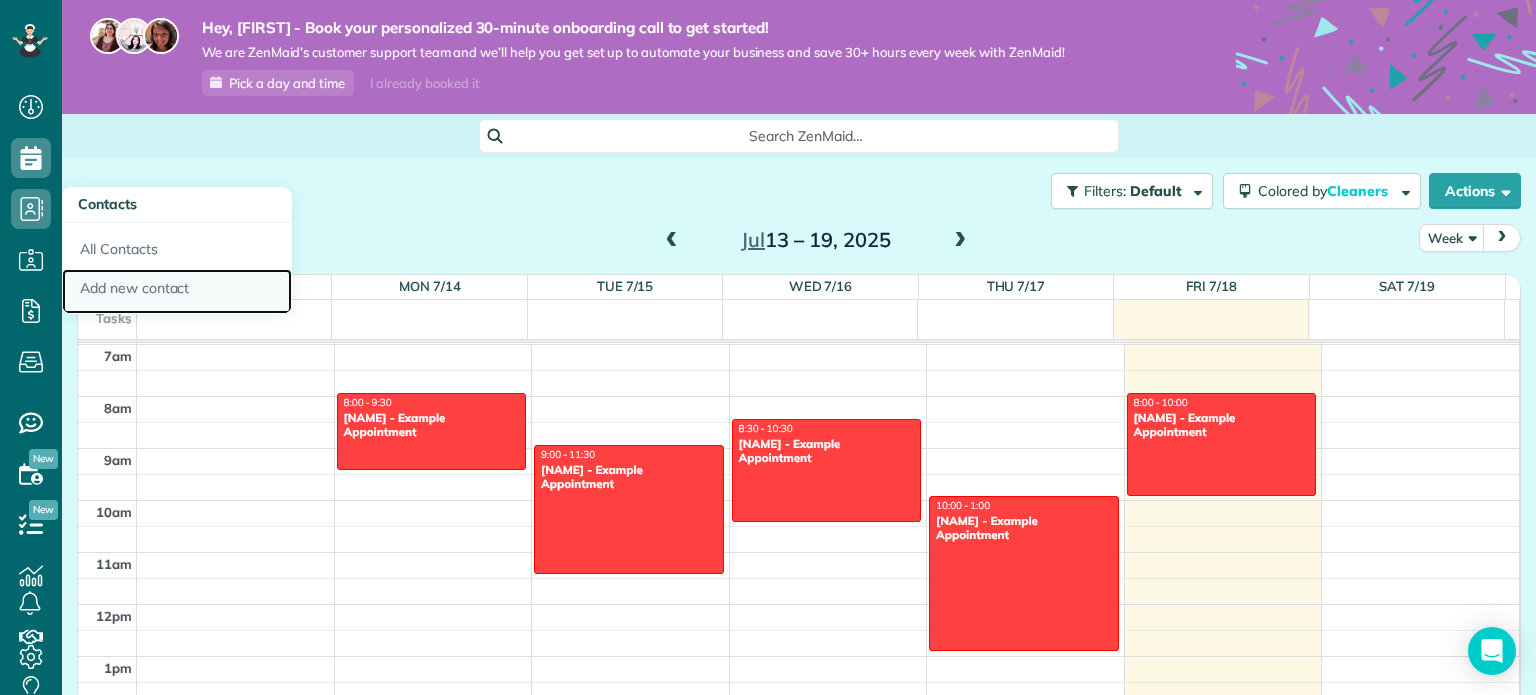 click on "Add new contact" at bounding box center [177, 292] 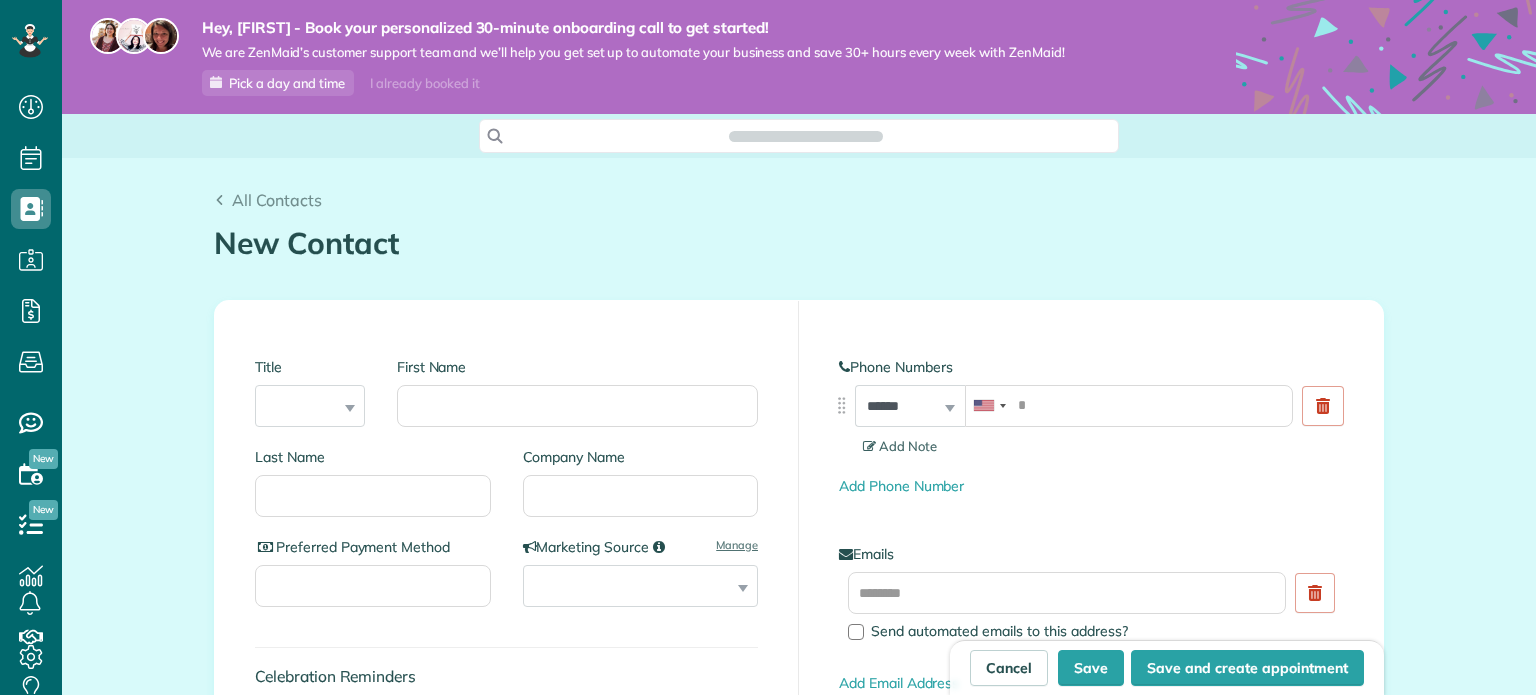 scroll, scrollTop: 0, scrollLeft: 0, axis: both 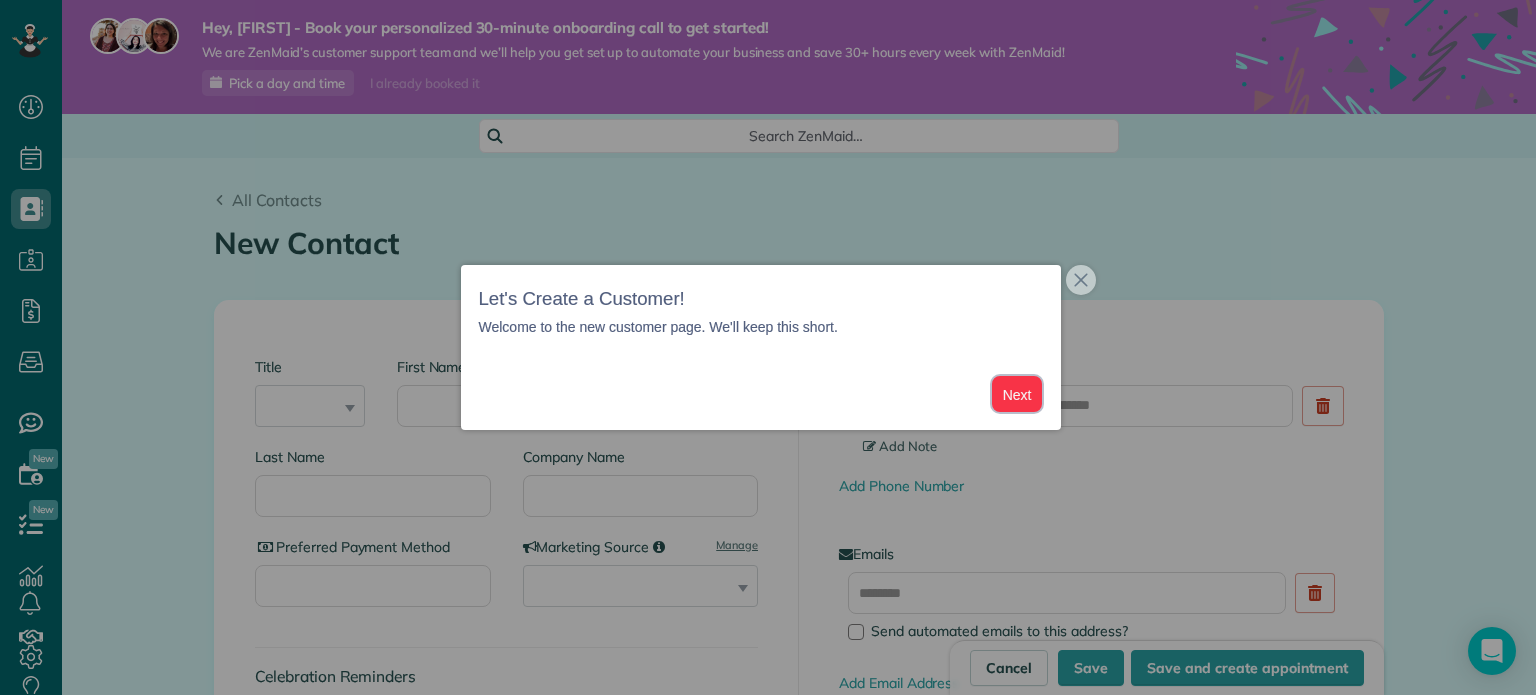 click on "Next" at bounding box center (1017, 394) 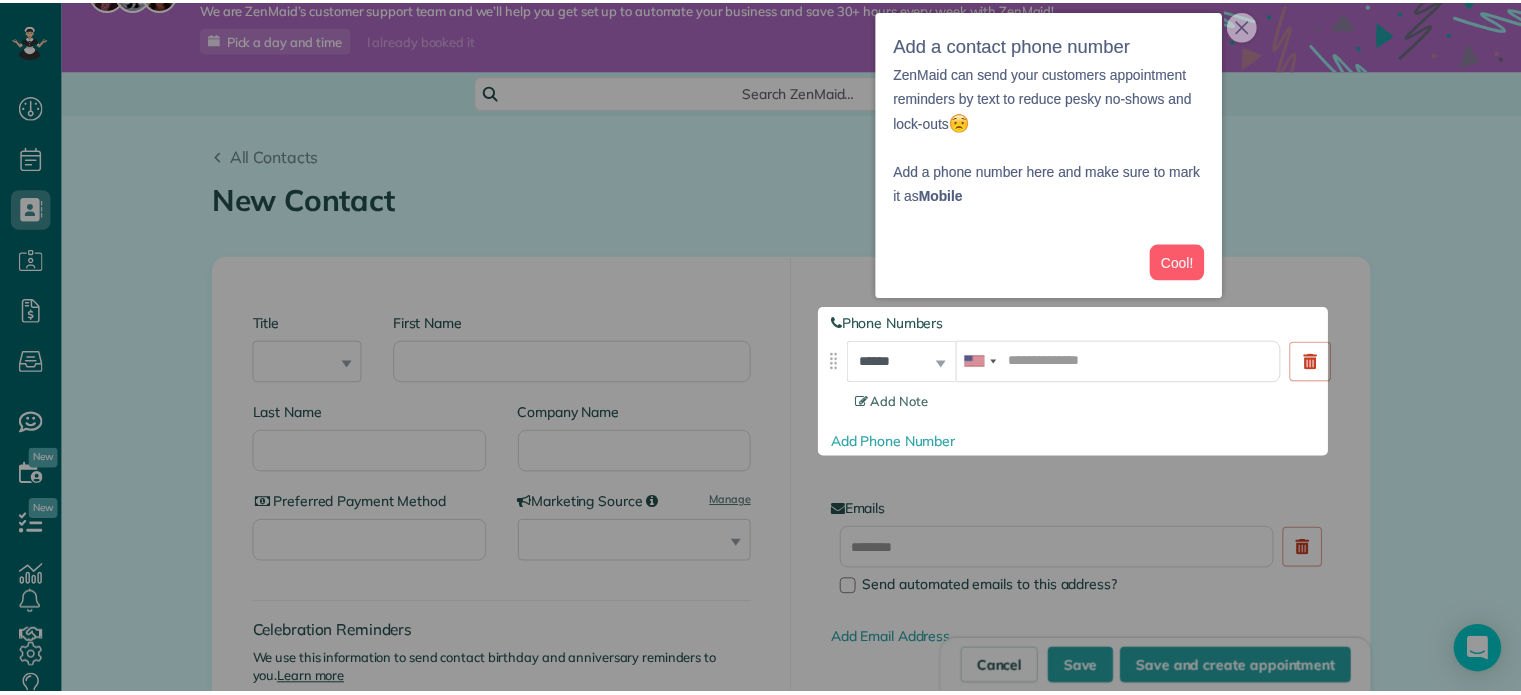 scroll, scrollTop: 78, scrollLeft: 0, axis: vertical 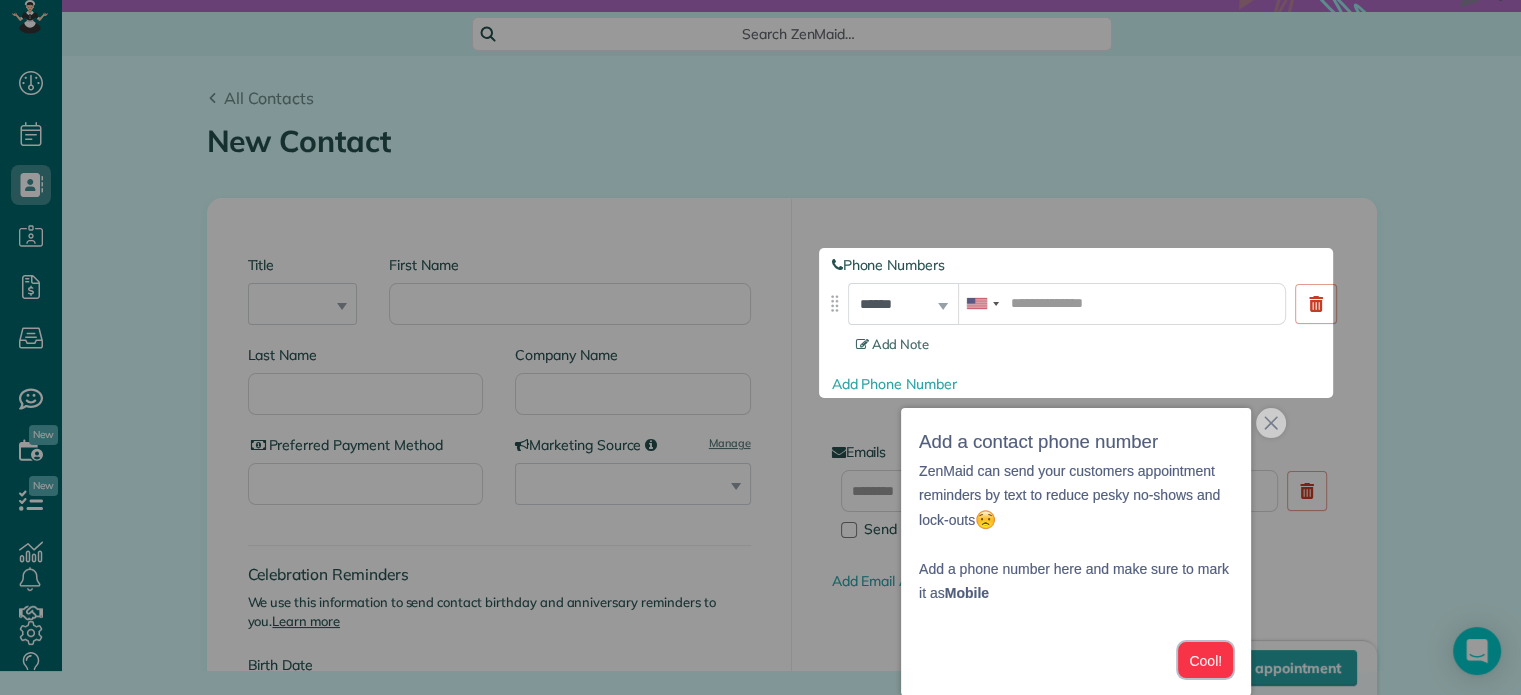 click on "Cool!" at bounding box center [1205, 660] 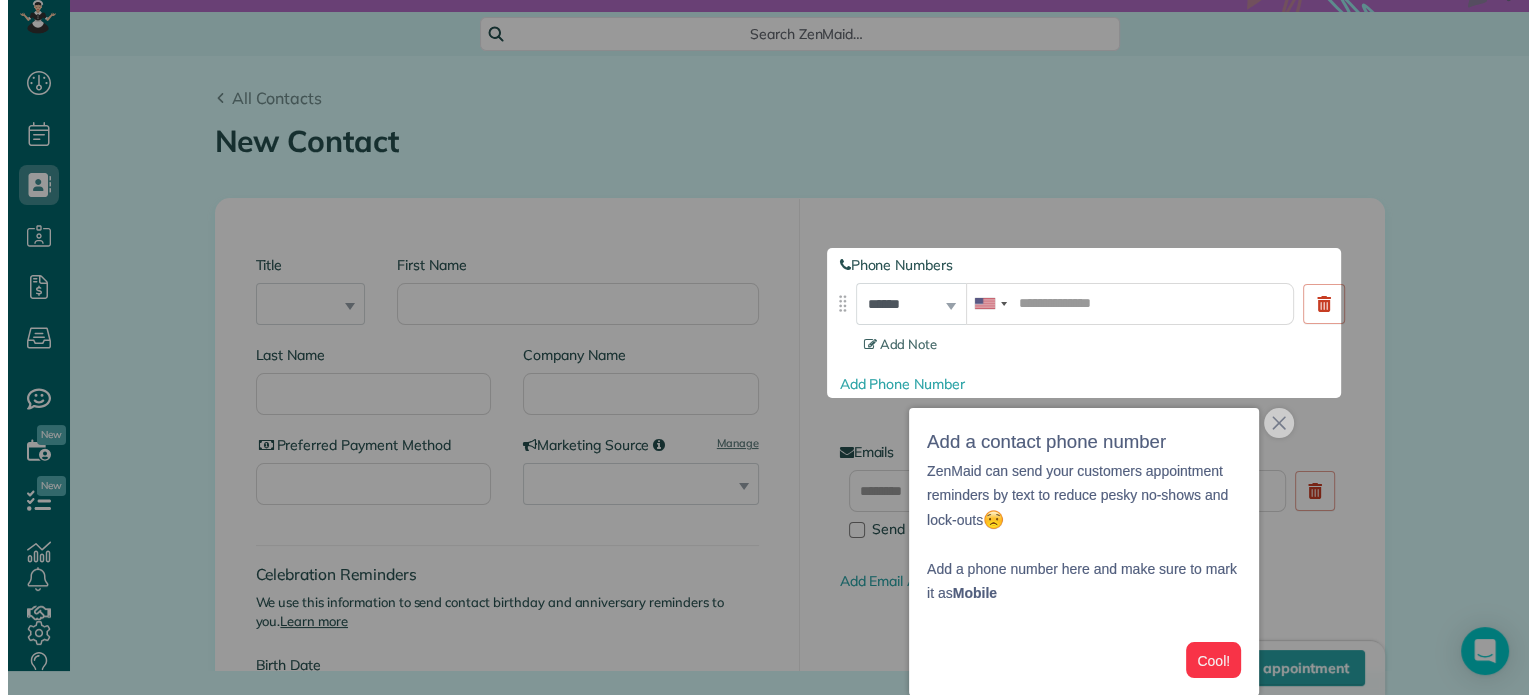 scroll, scrollTop: 0, scrollLeft: 0, axis: both 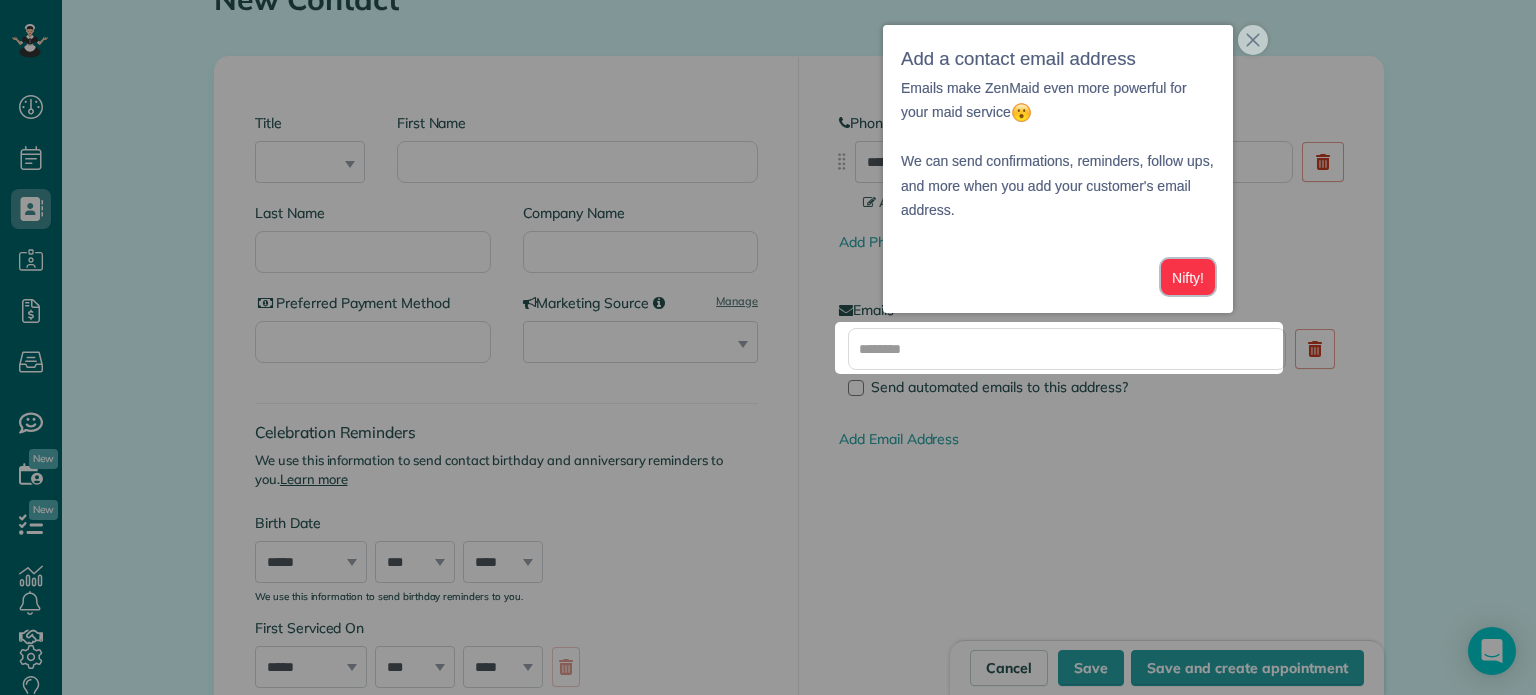 click on "Nifty!" at bounding box center (1188, 277) 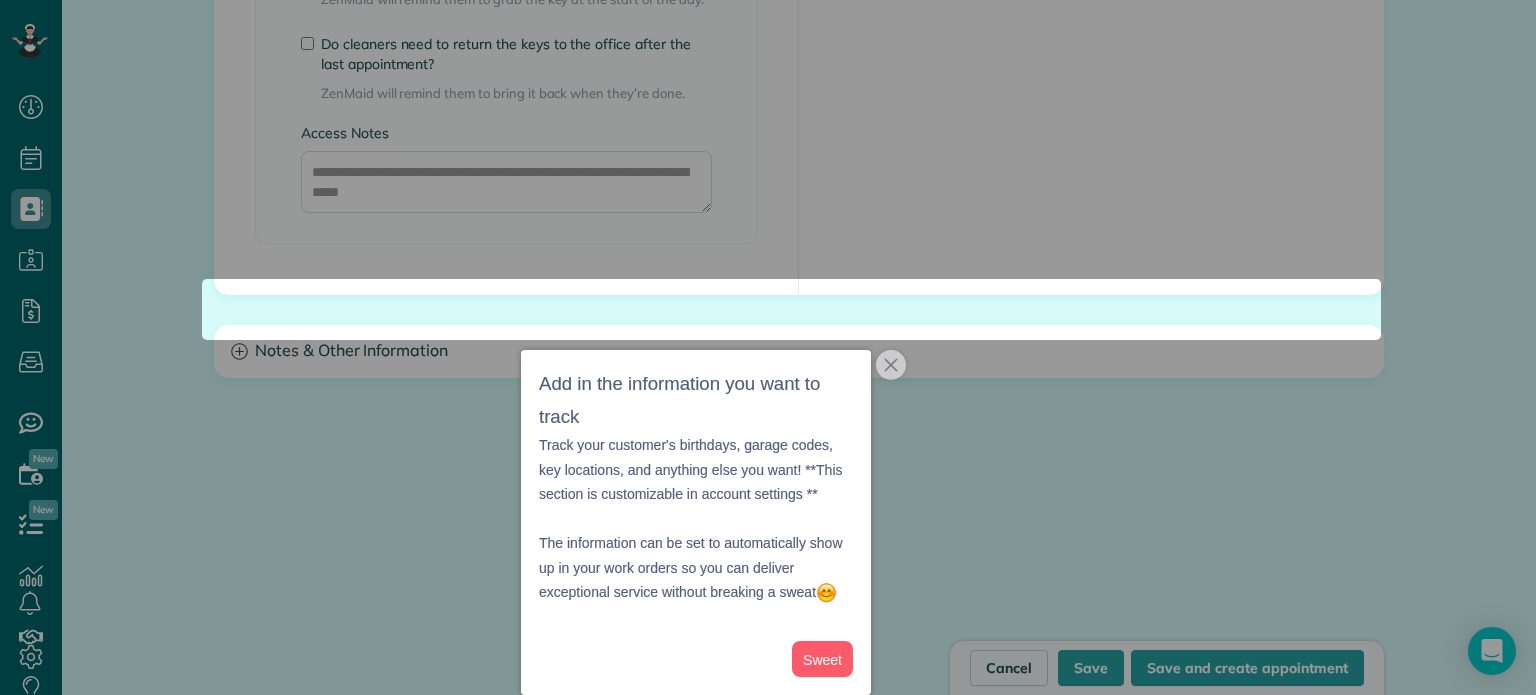 scroll, scrollTop: 1756, scrollLeft: 0, axis: vertical 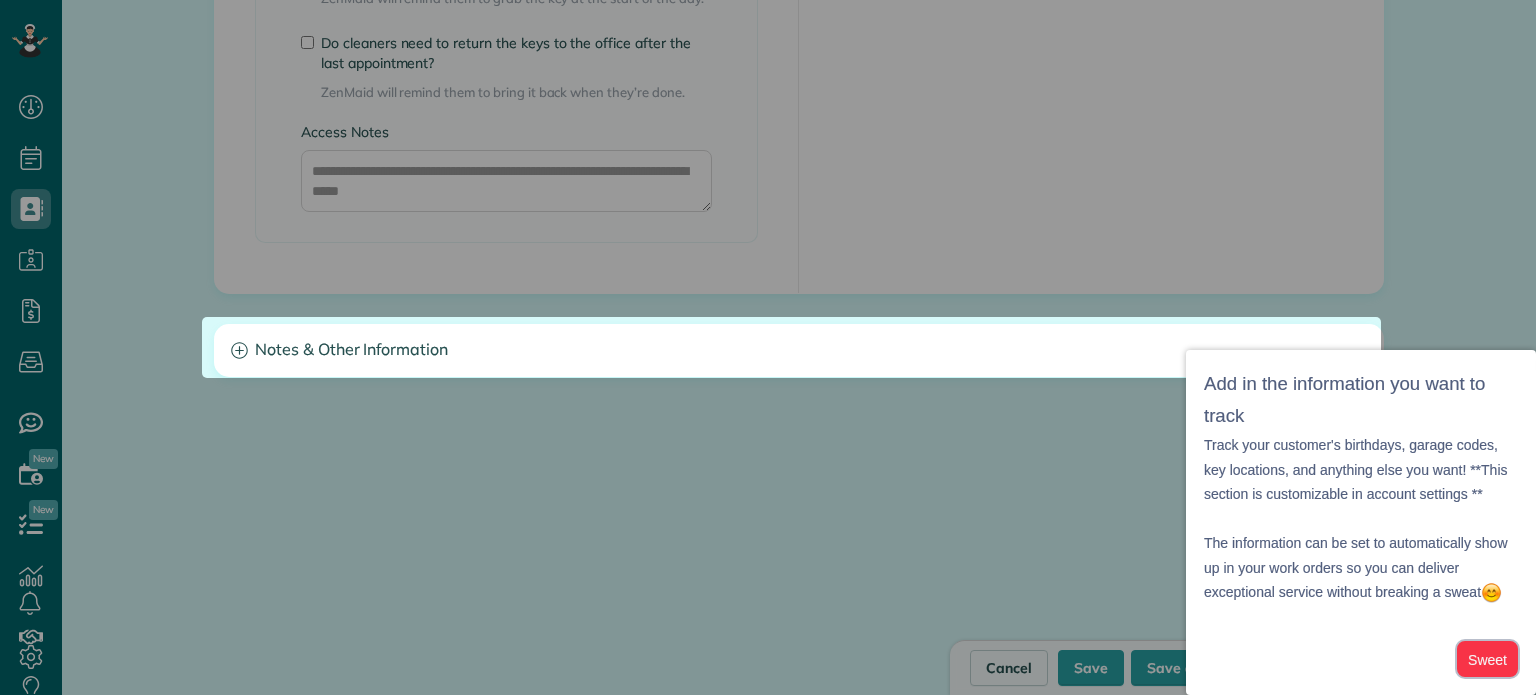 click on "Sweet" at bounding box center [1487, 659] 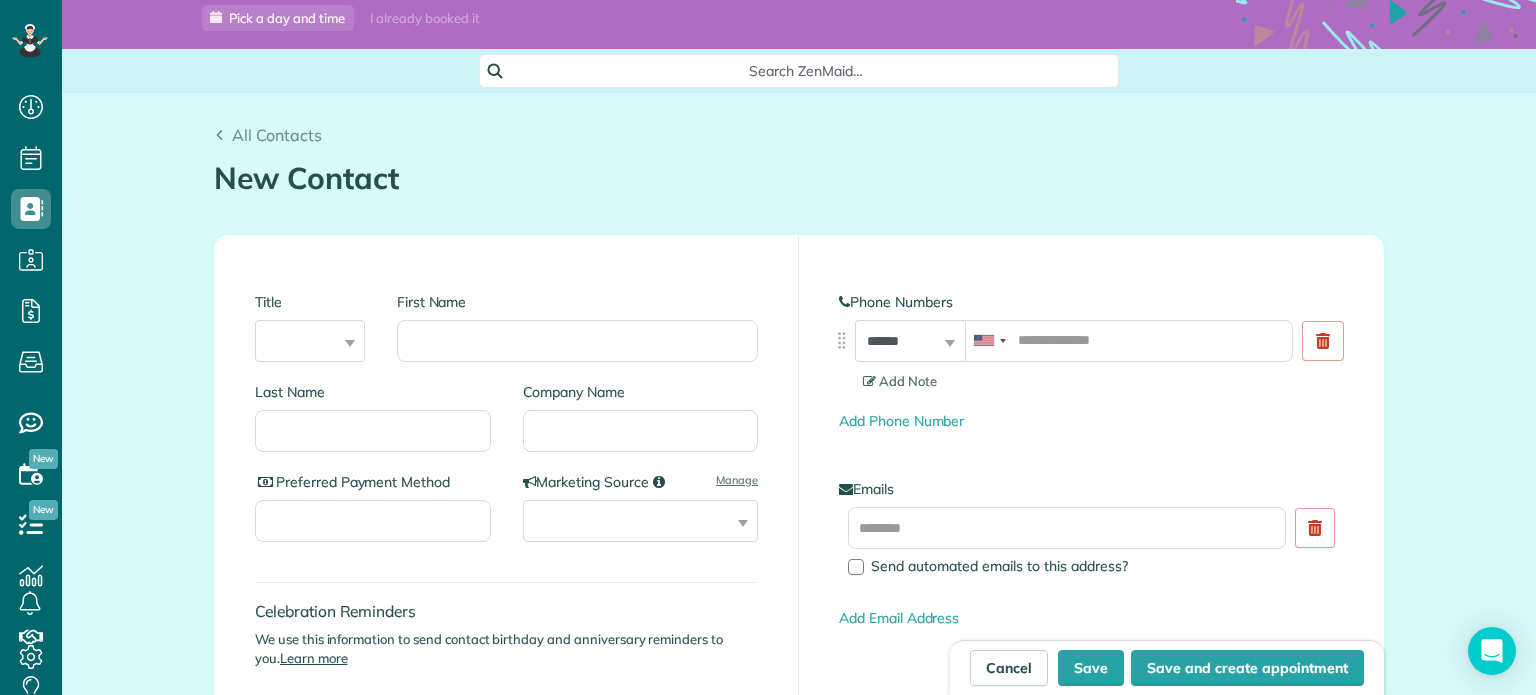 scroll, scrollTop: 56, scrollLeft: 0, axis: vertical 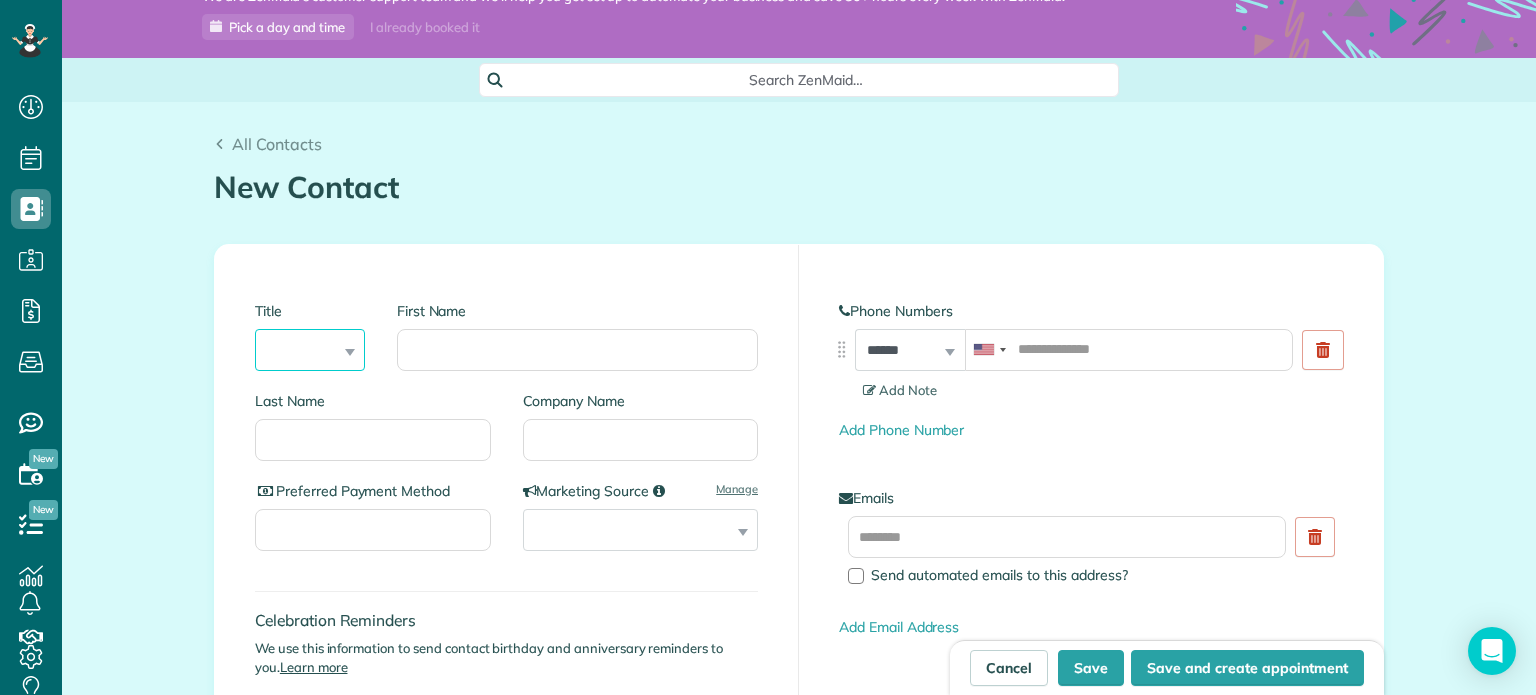 click on "***
****
***
***" at bounding box center (310, 350) 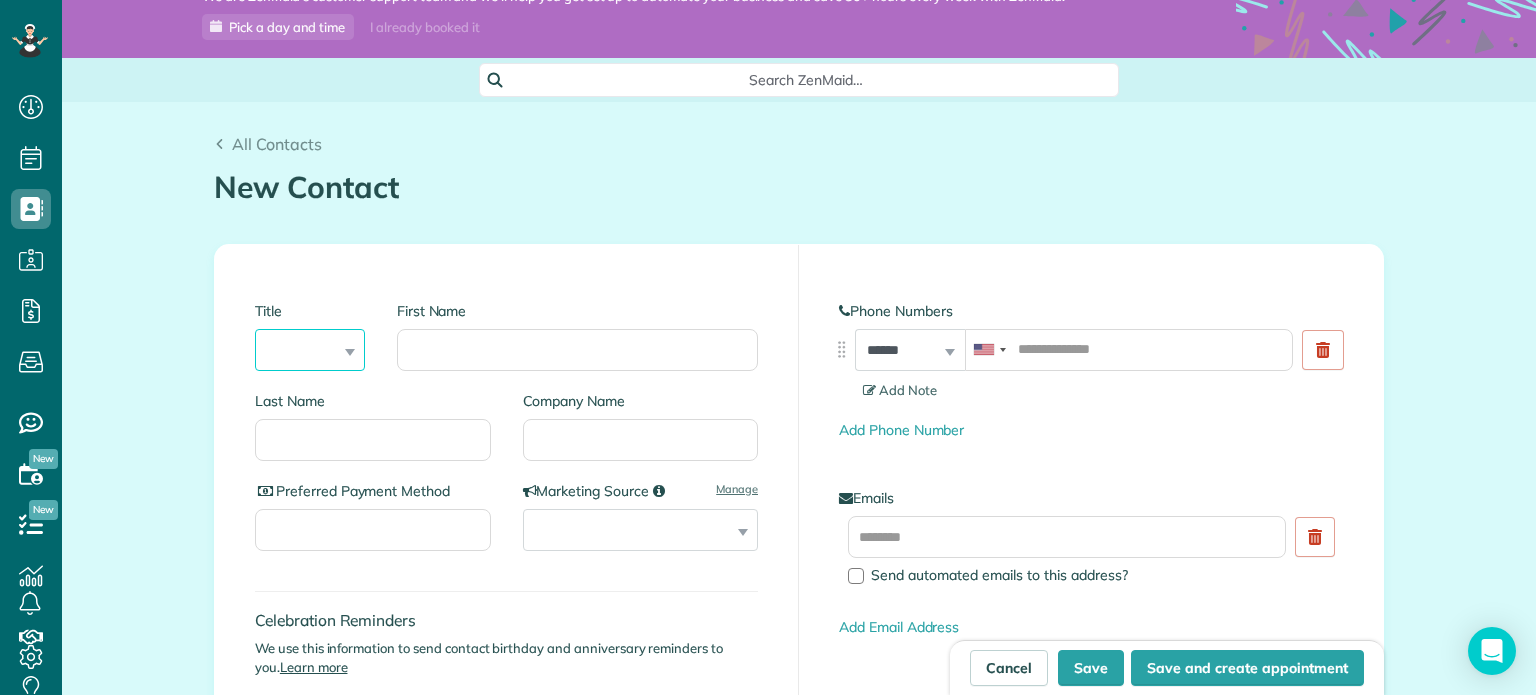 select on "***" 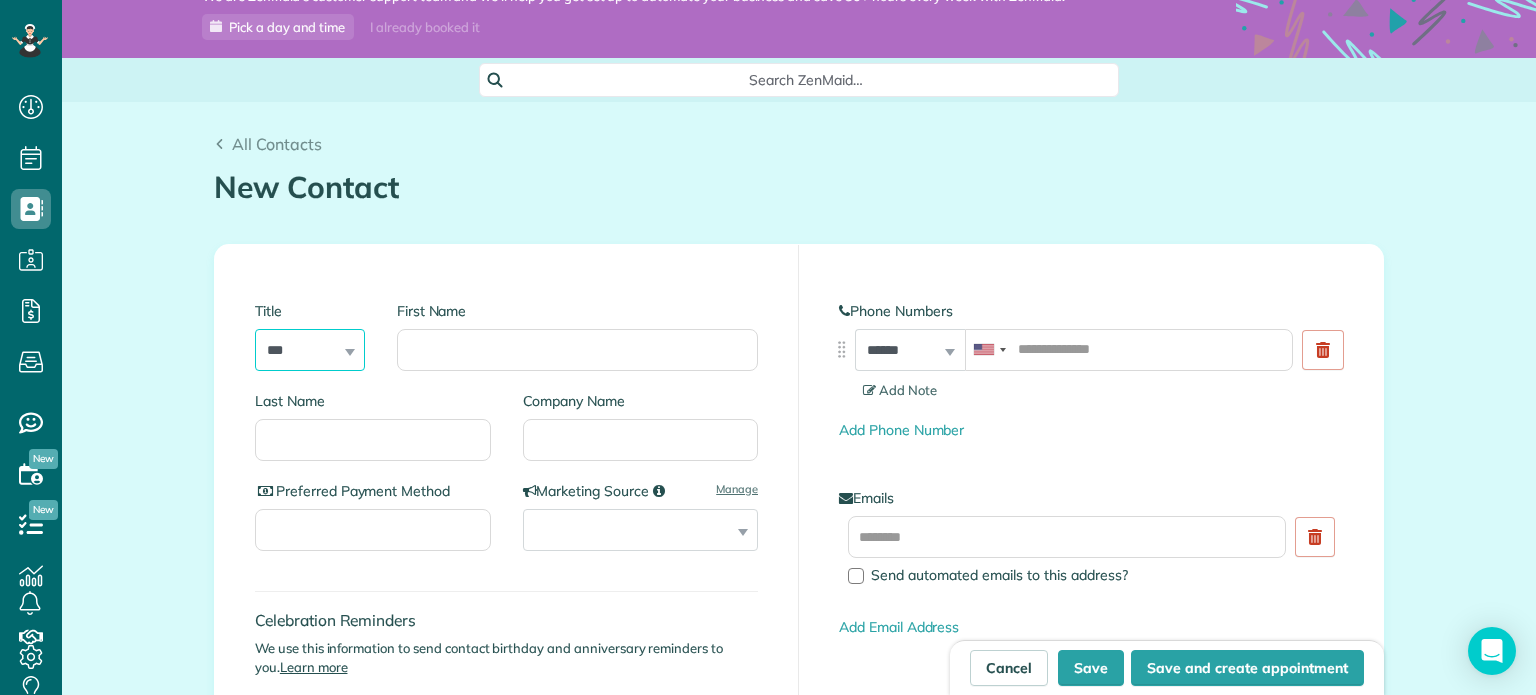 click on "***
****
***
***" at bounding box center (310, 350) 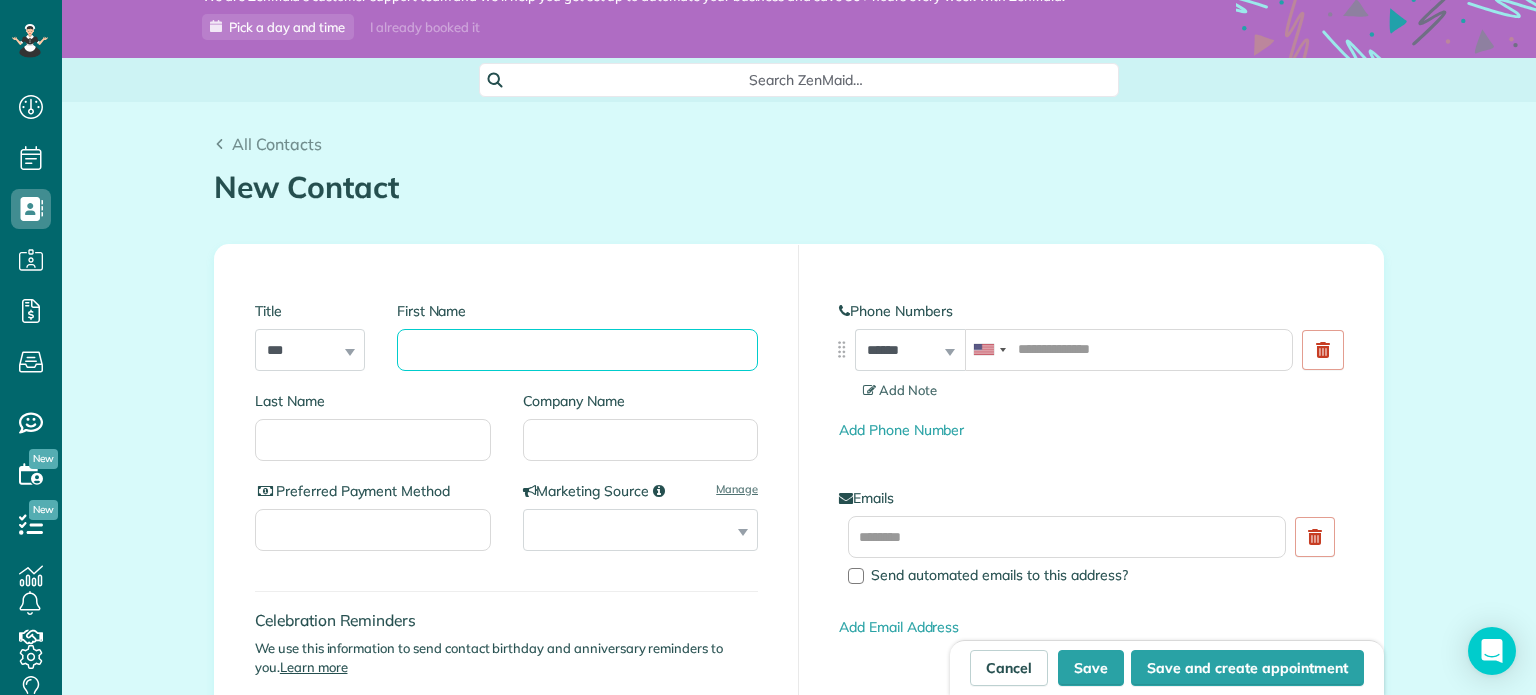 click on "First Name" at bounding box center [577, 350] 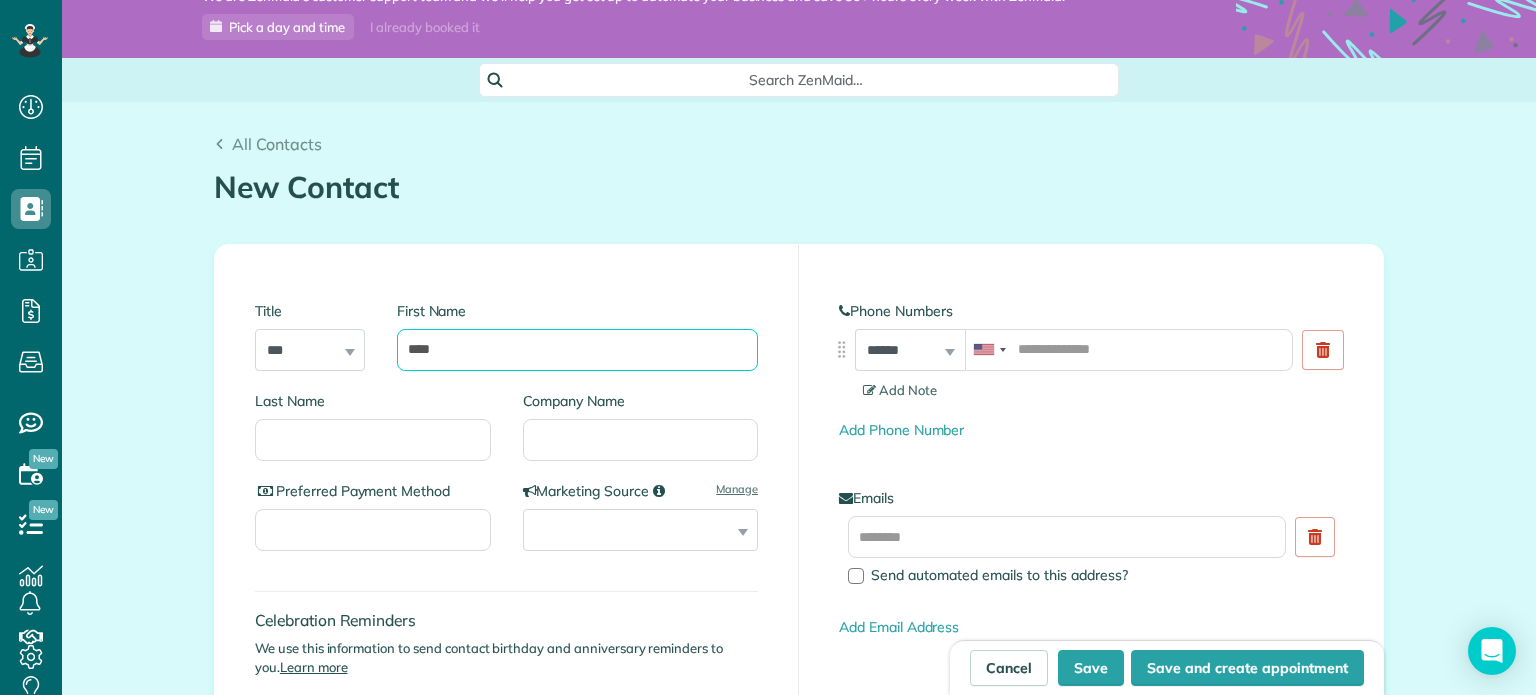 type on "****" 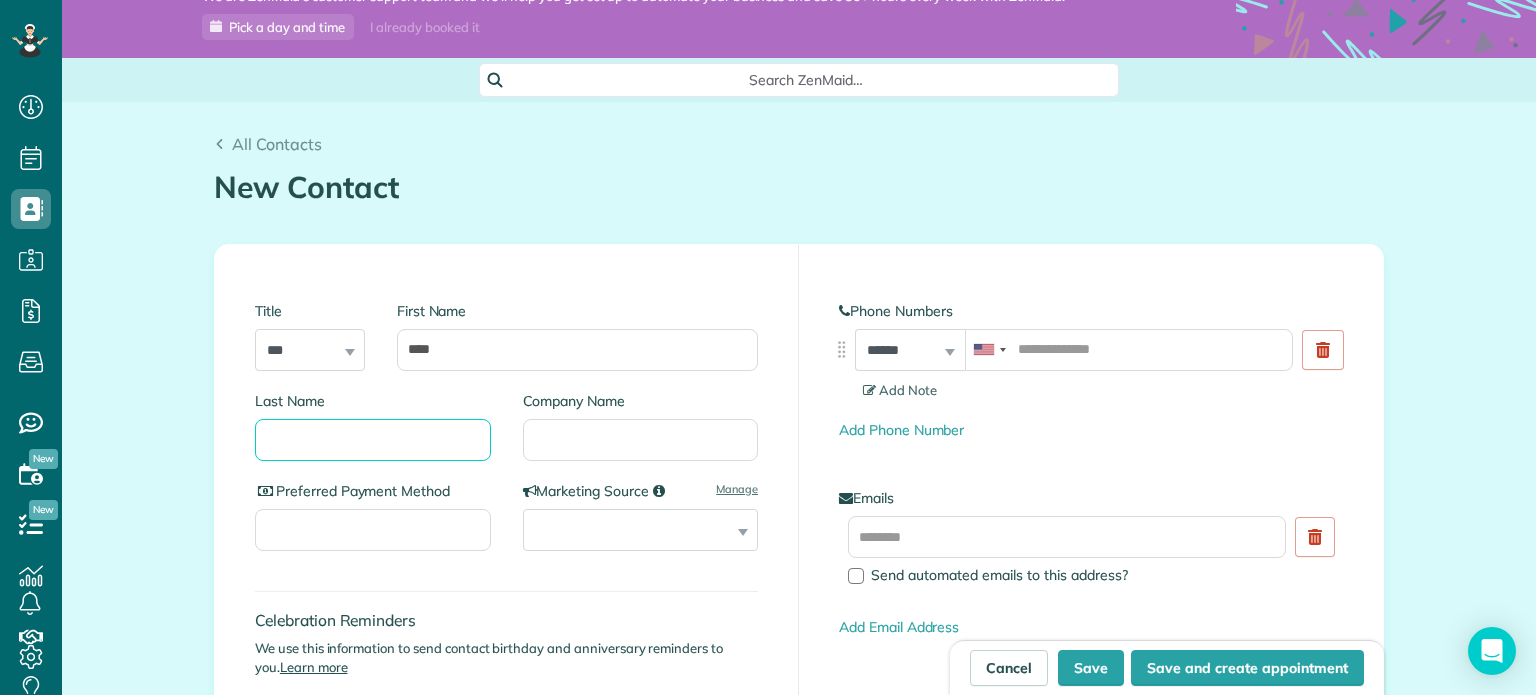 click on "Last Name" at bounding box center [373, 440] 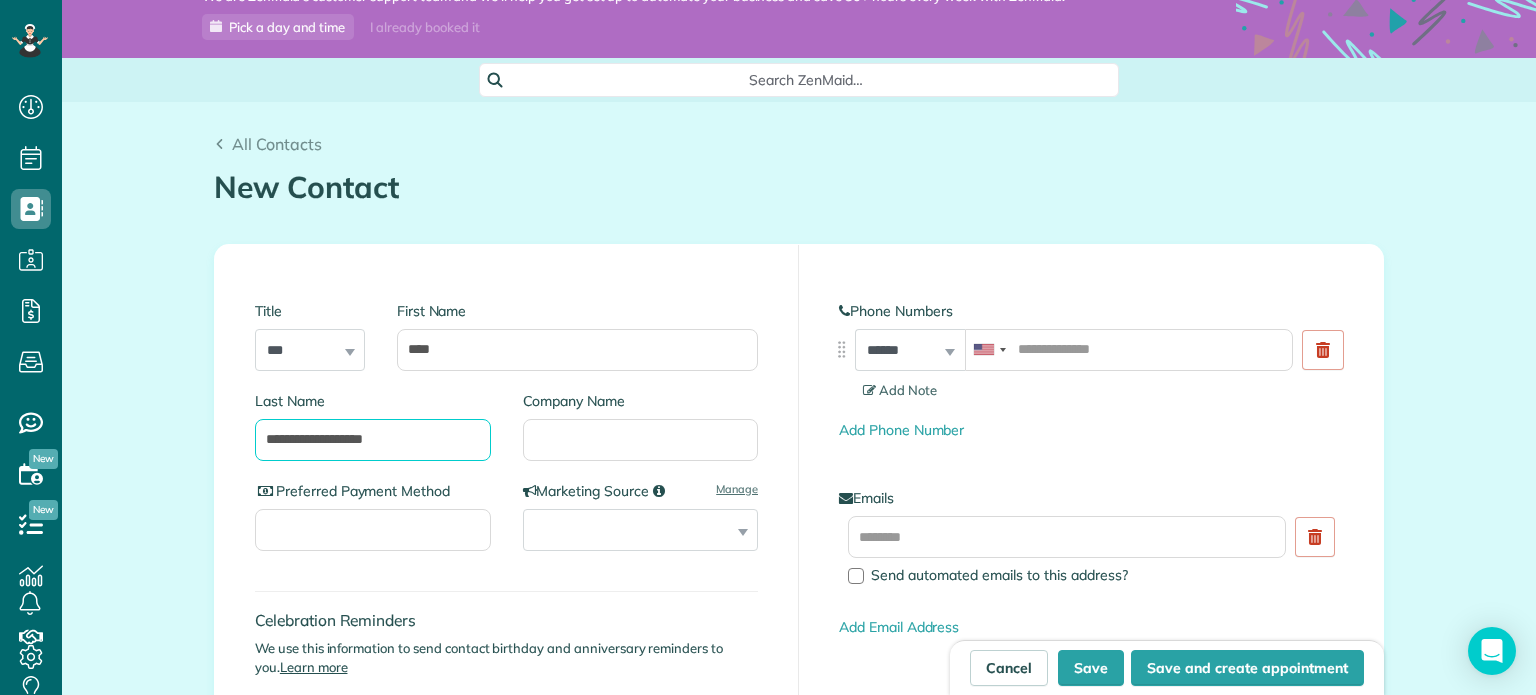 drag, startPoint x: 295, startPoint y: 431, endPoint x: 239, endPoint y: 423, distance: 56.568542 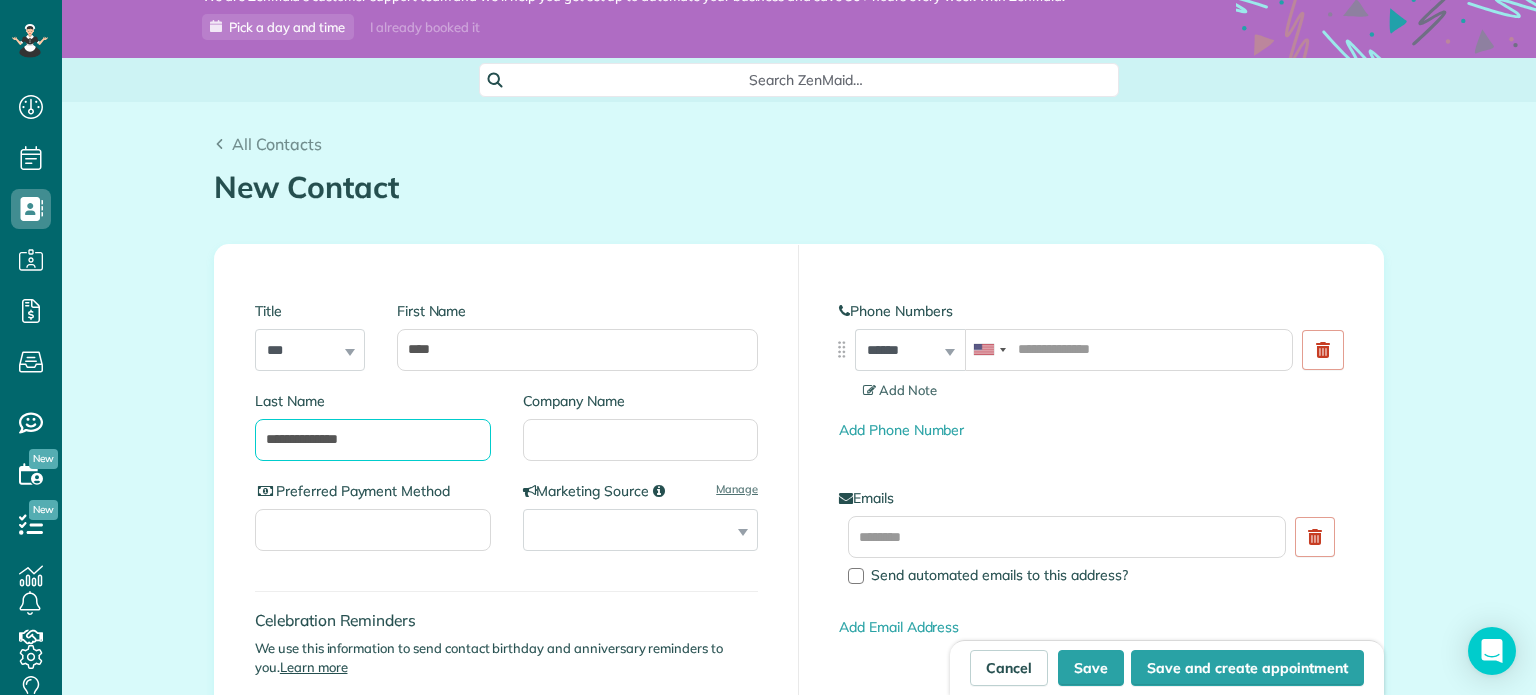 type on "**********" 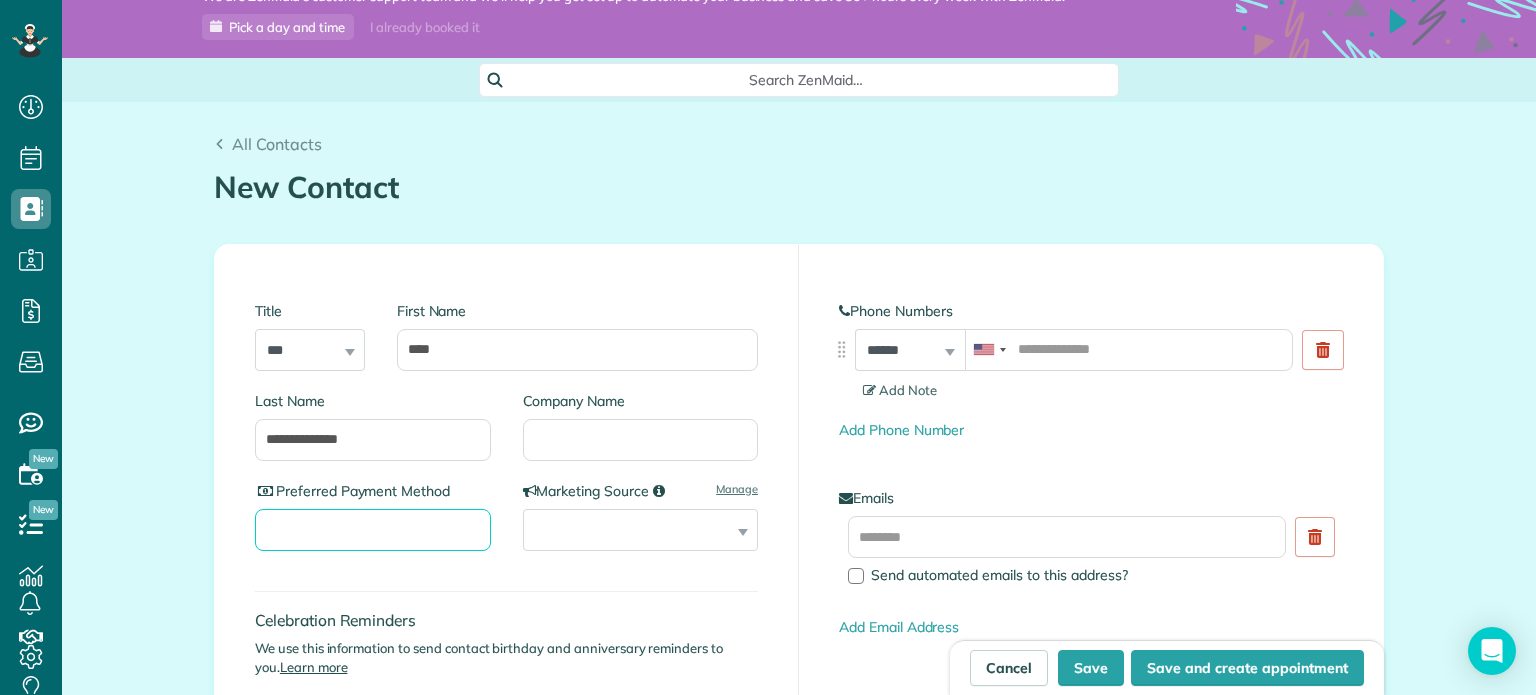 click on "Preferred Payment Method" at bounding box center [373, 530] 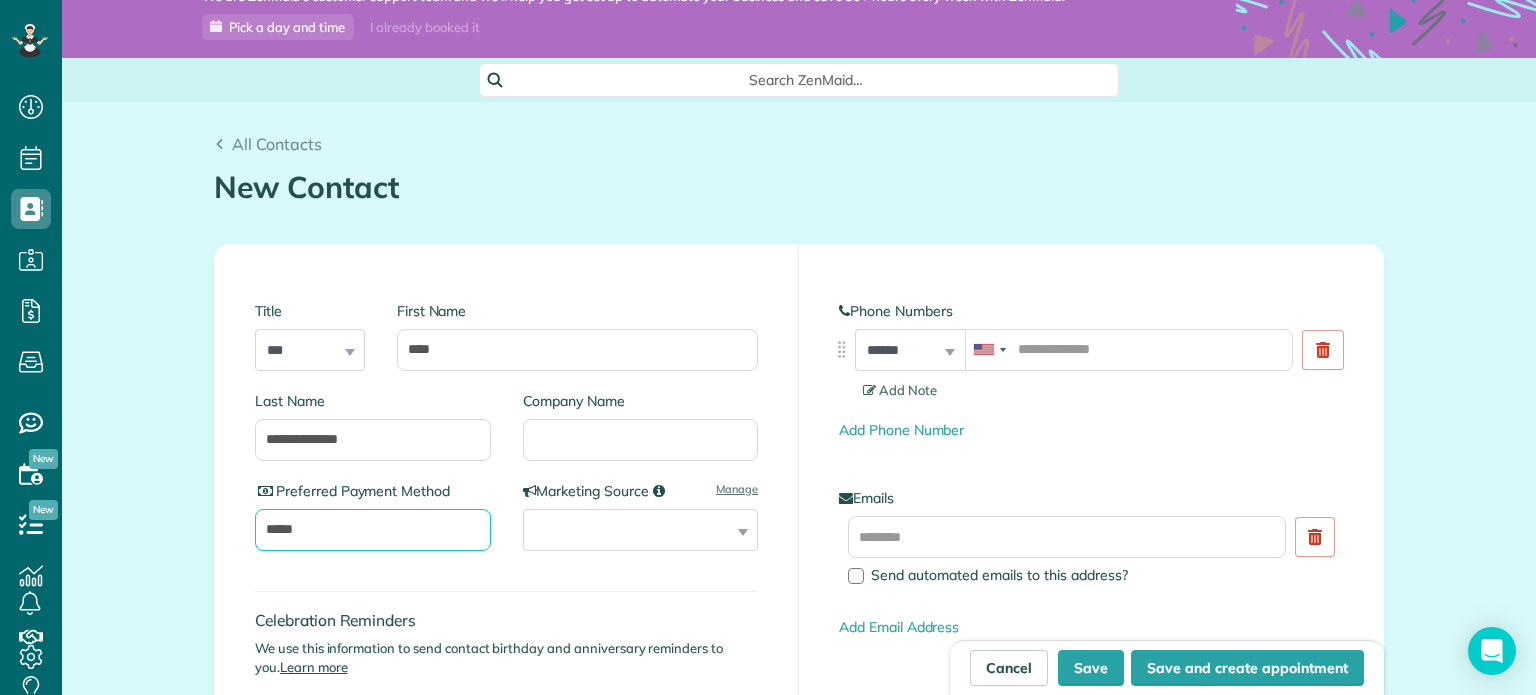type on "*****" 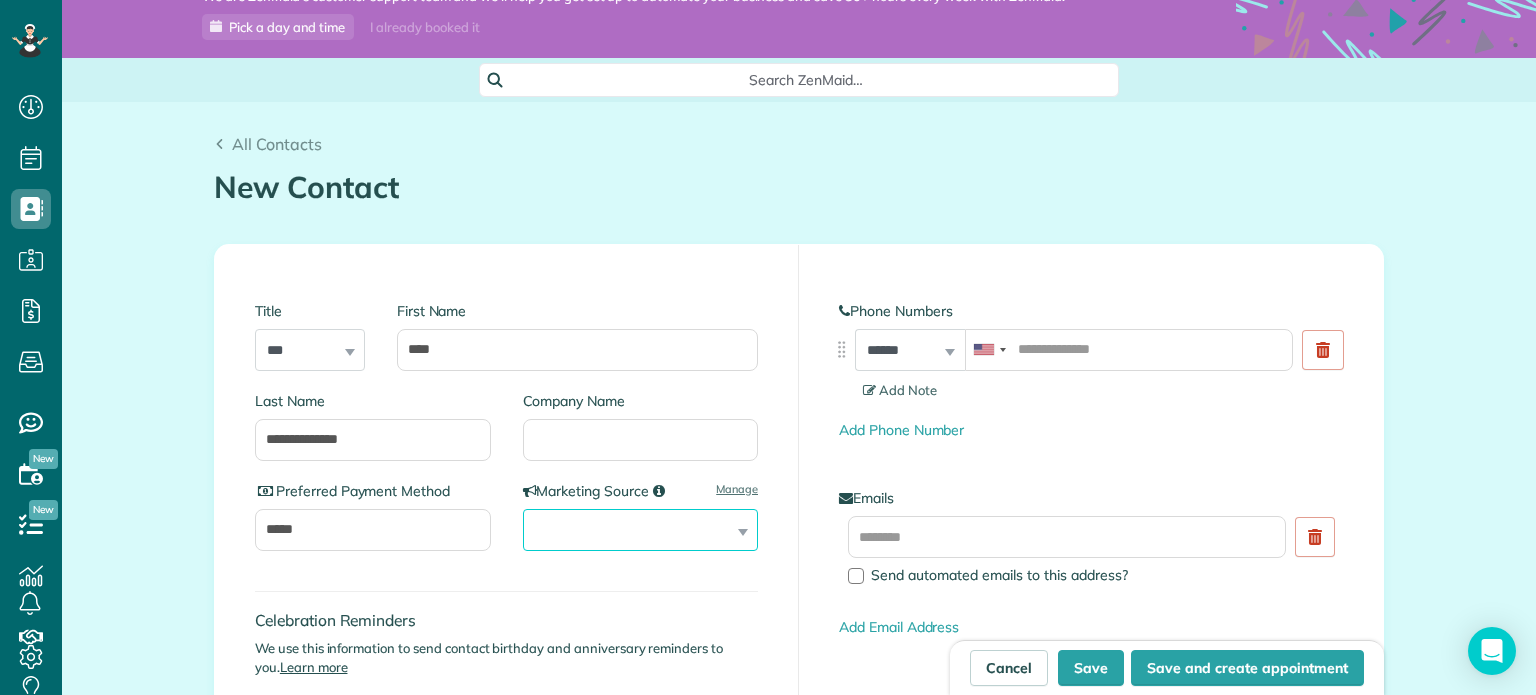 click on "**********" at bounding box center [641, 530] 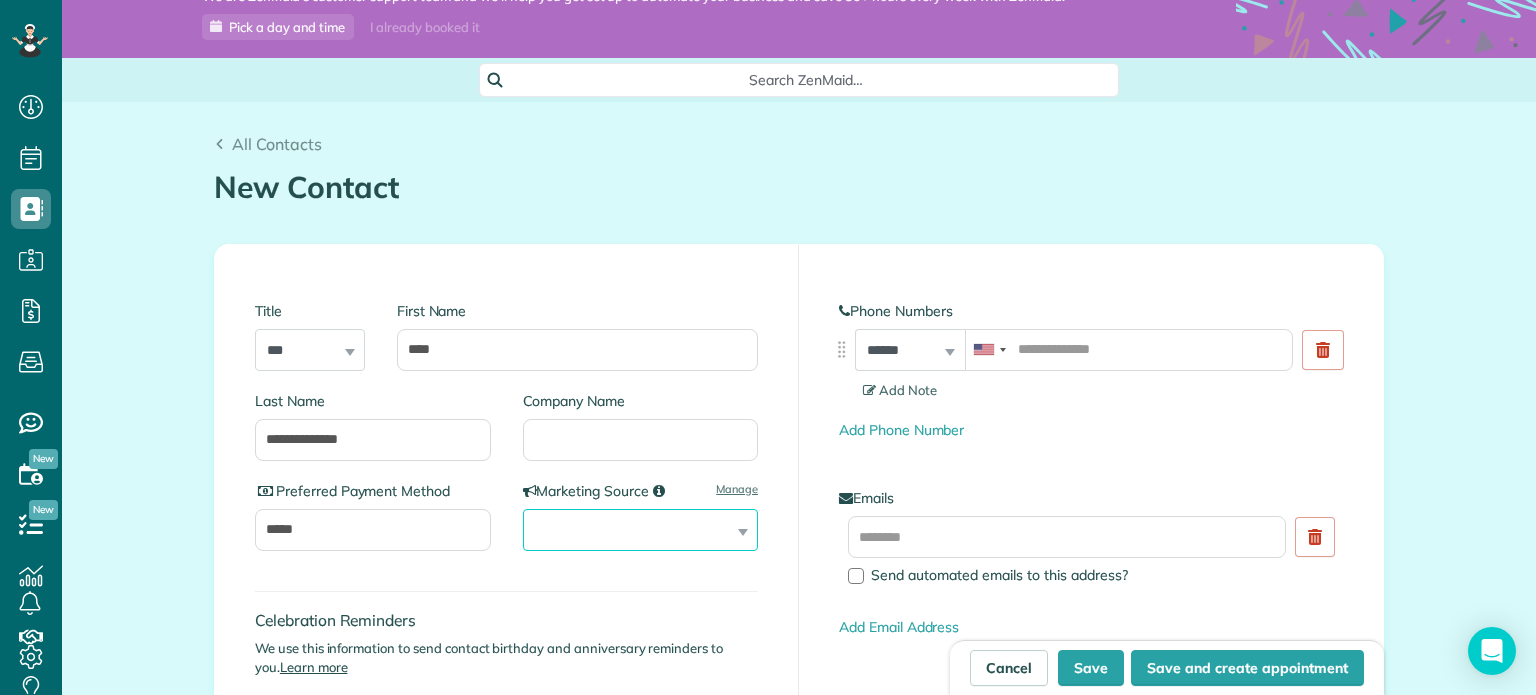 select on "**********" 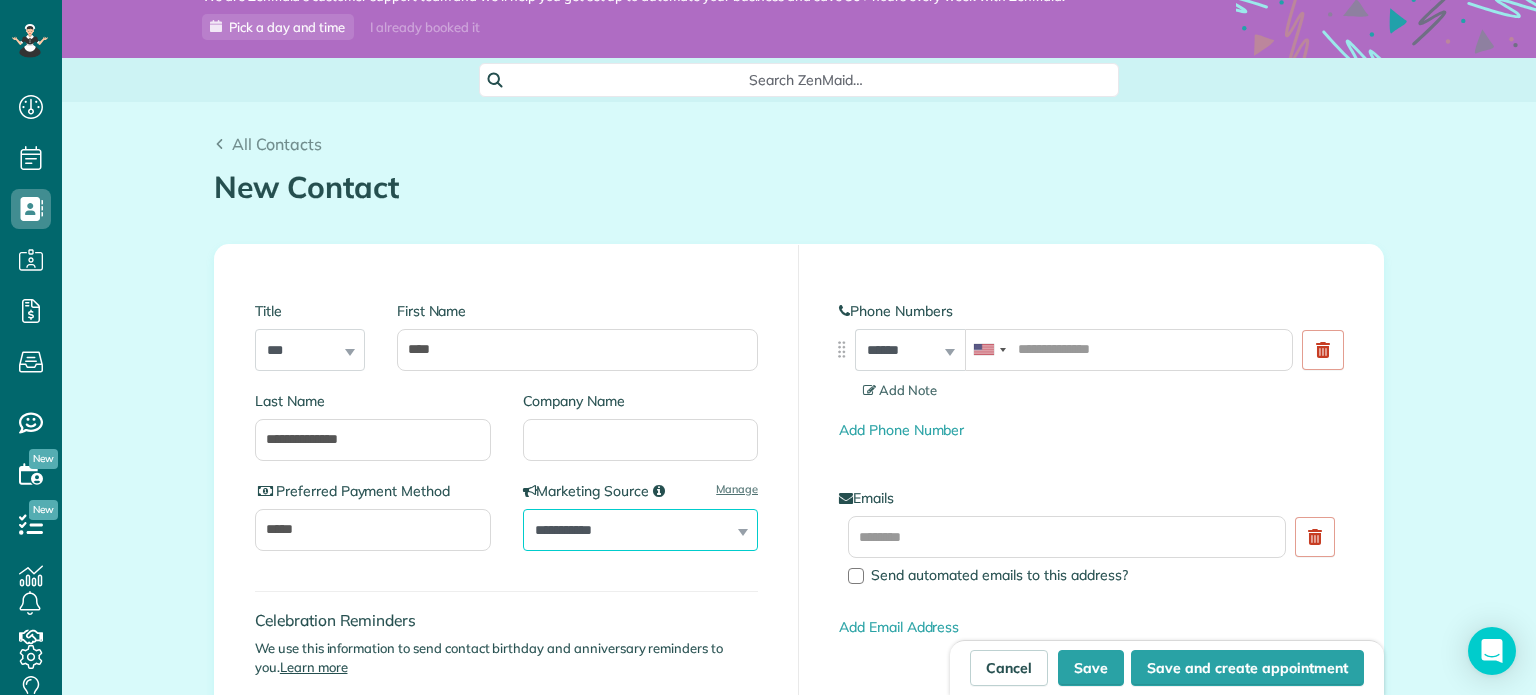 click on "**********" at bounding box center (641, 530) 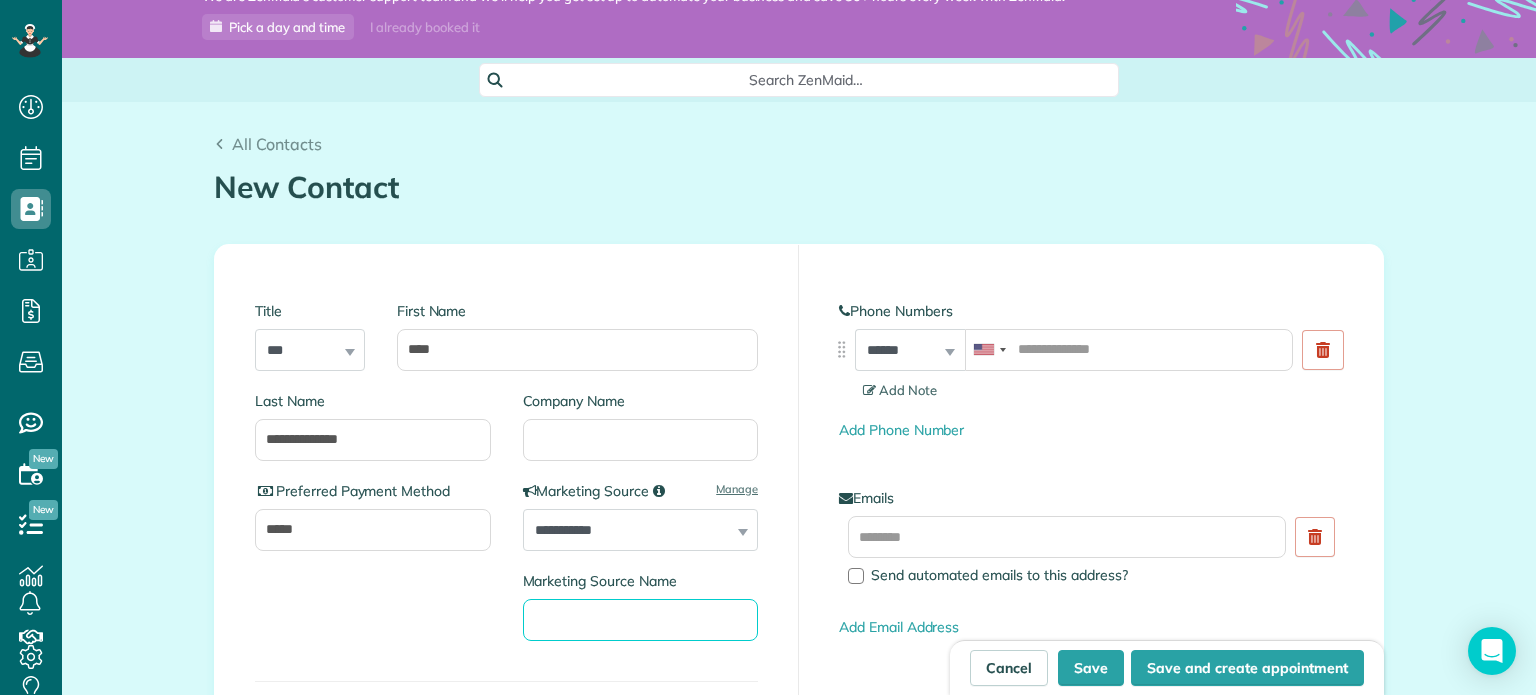 click on "Marketing Source Name" at bounding box center (641, 620) 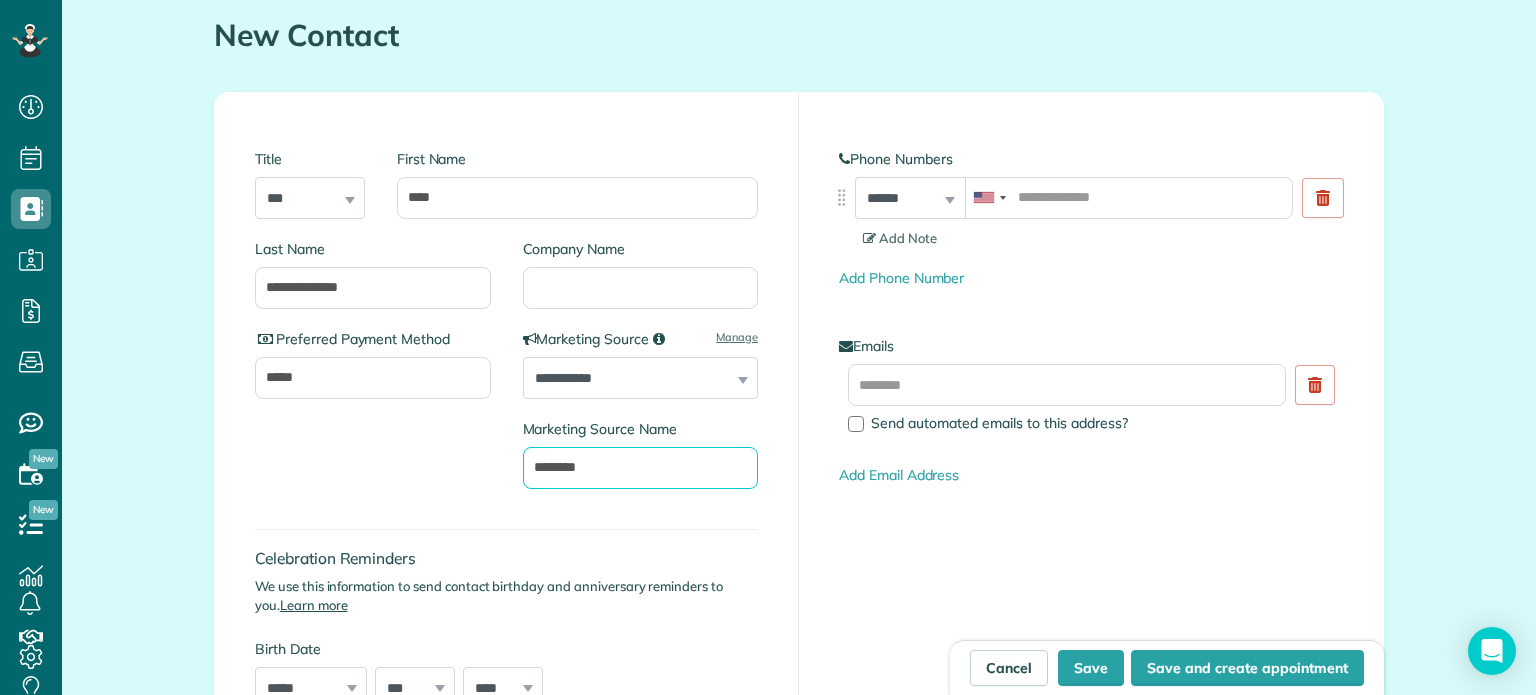 scroll, scrollTop: 256, scrollLeft: 0, axis: vertical 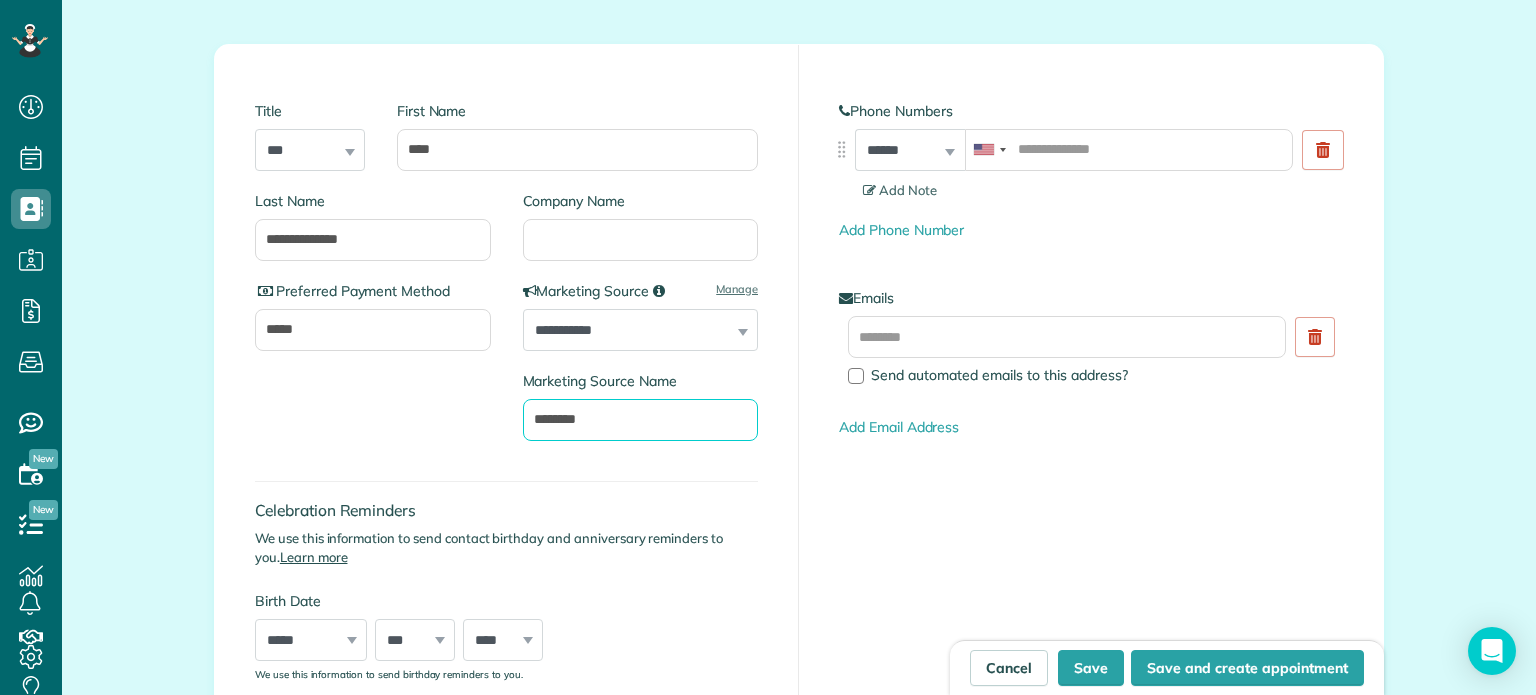 type on "********" 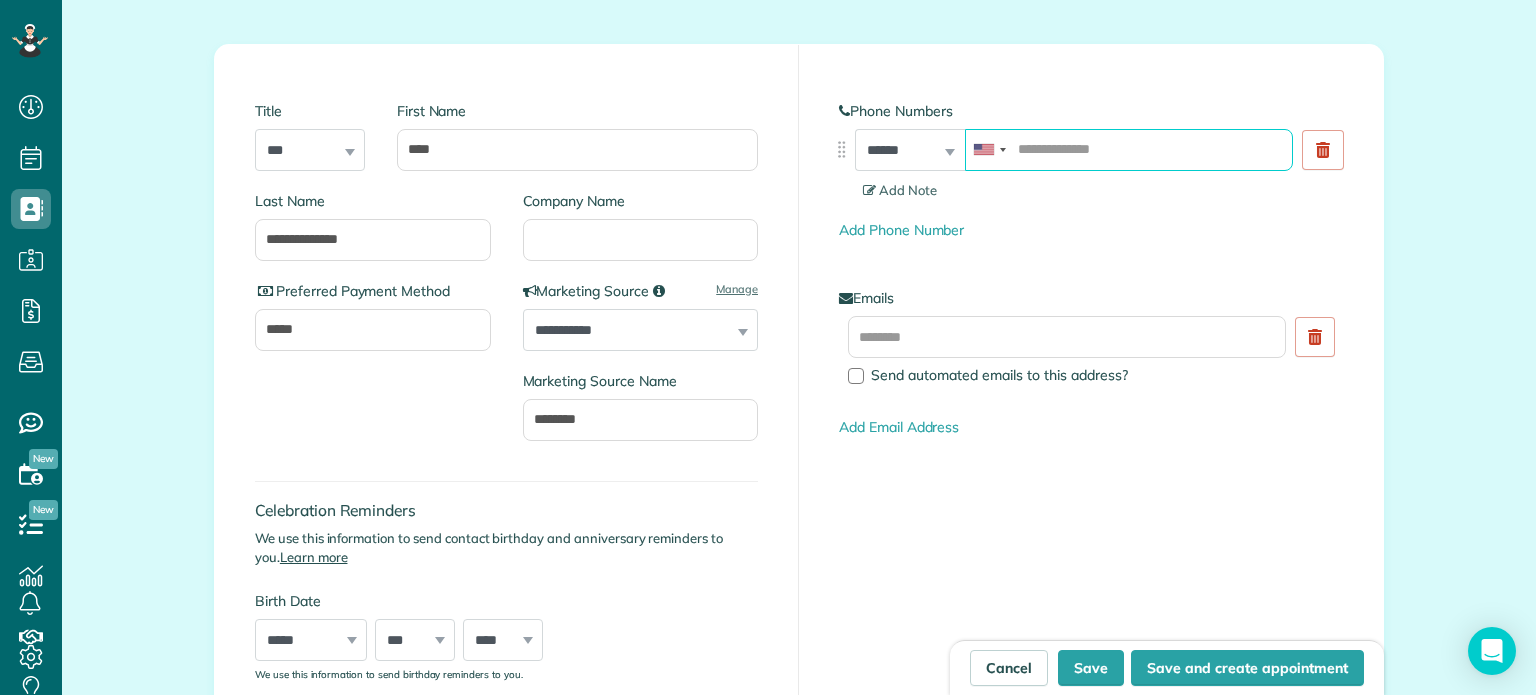 click at bounding box center [1129, 150] 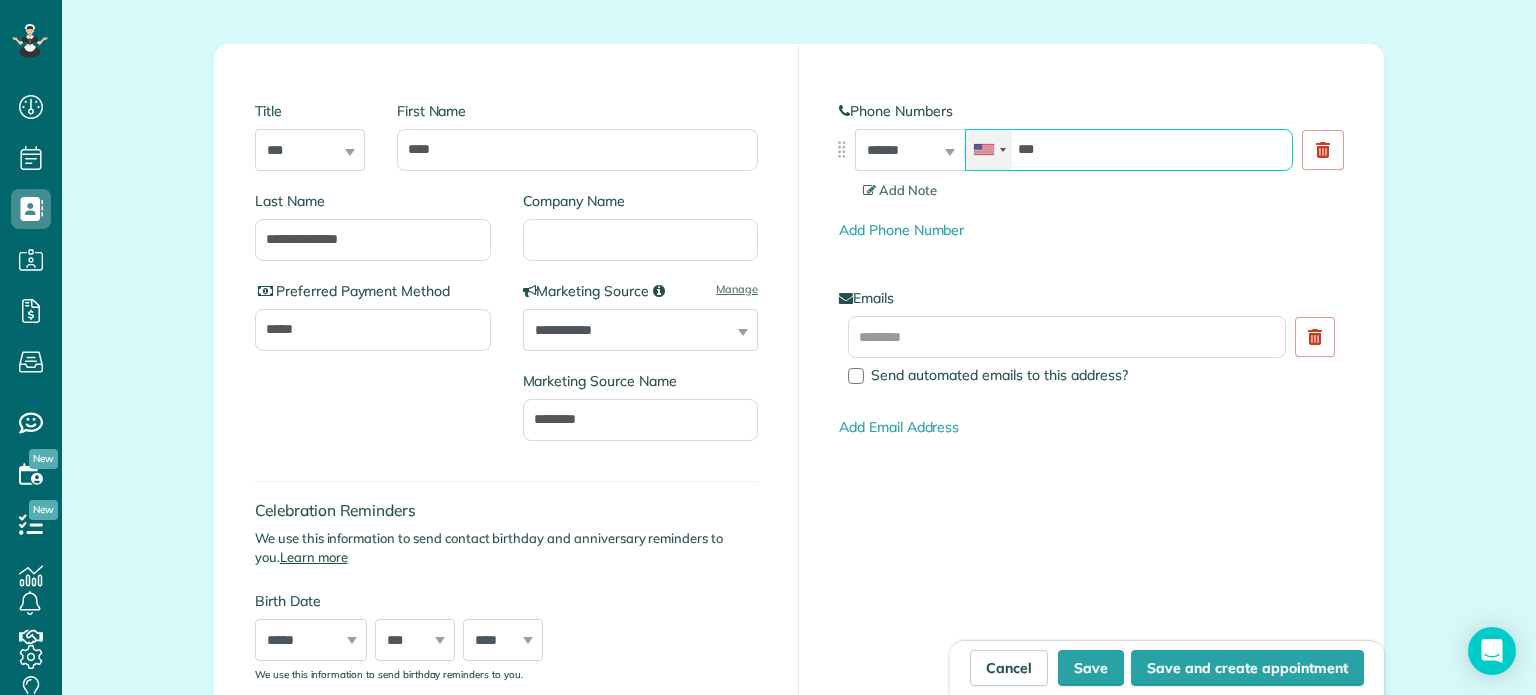 drag, startPoint x: 1146, startPoint y: 136, endPoint x: 980, endPoint y: 139, distance: 166.0271 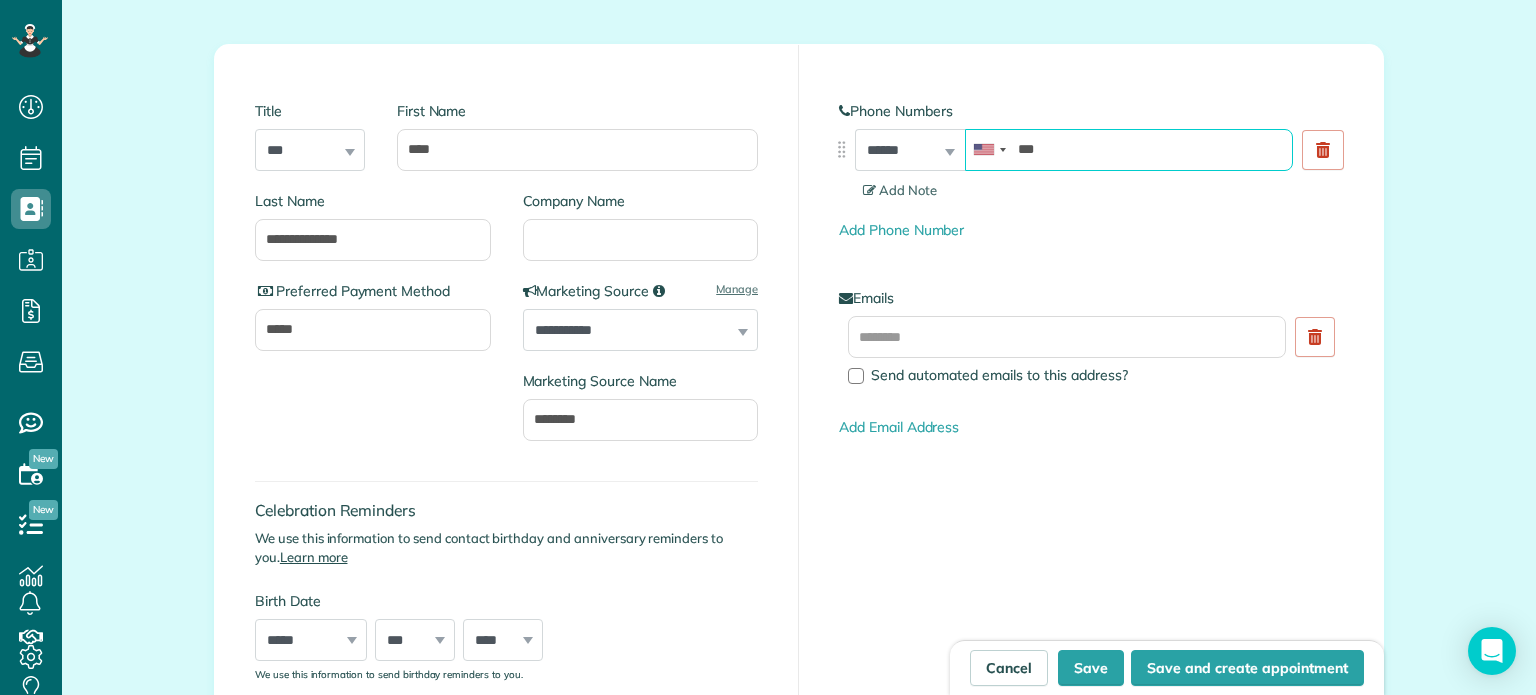 paste on "*********" 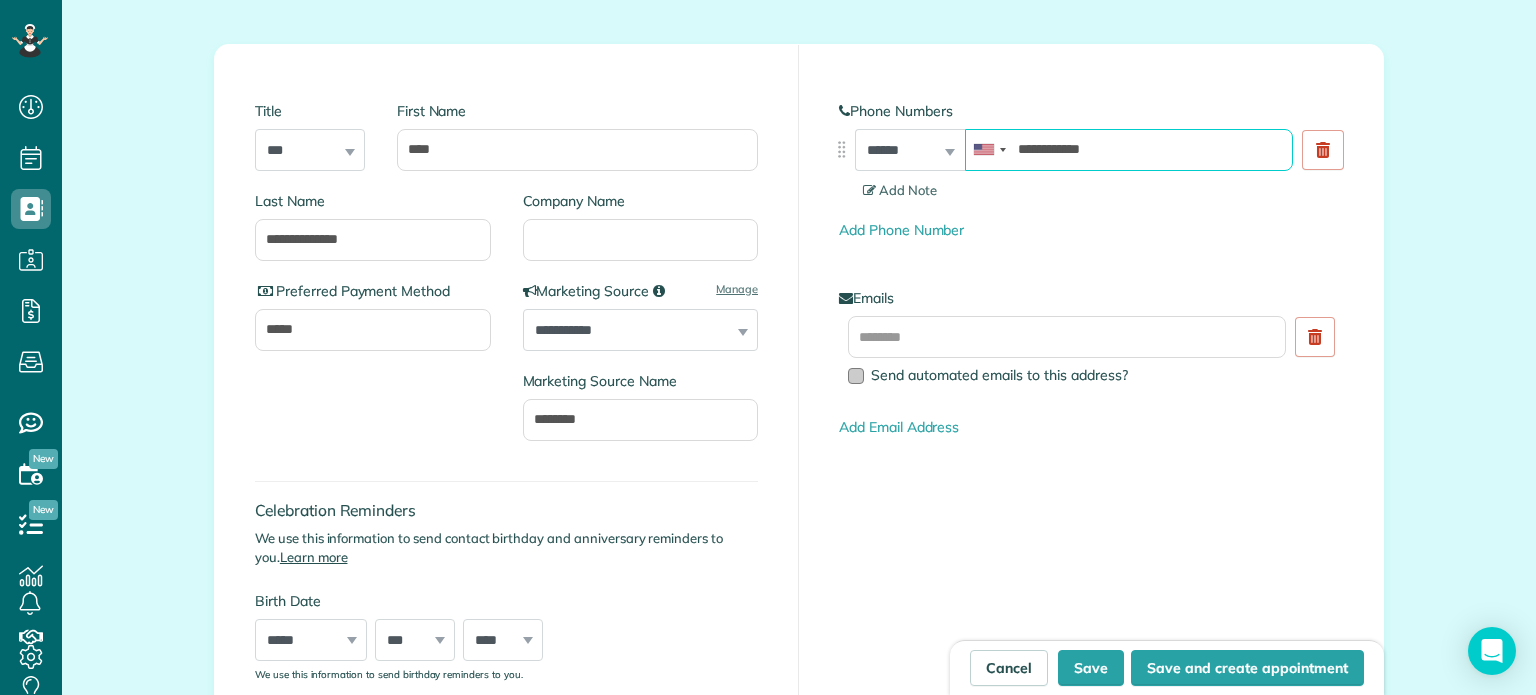 type on "**********" 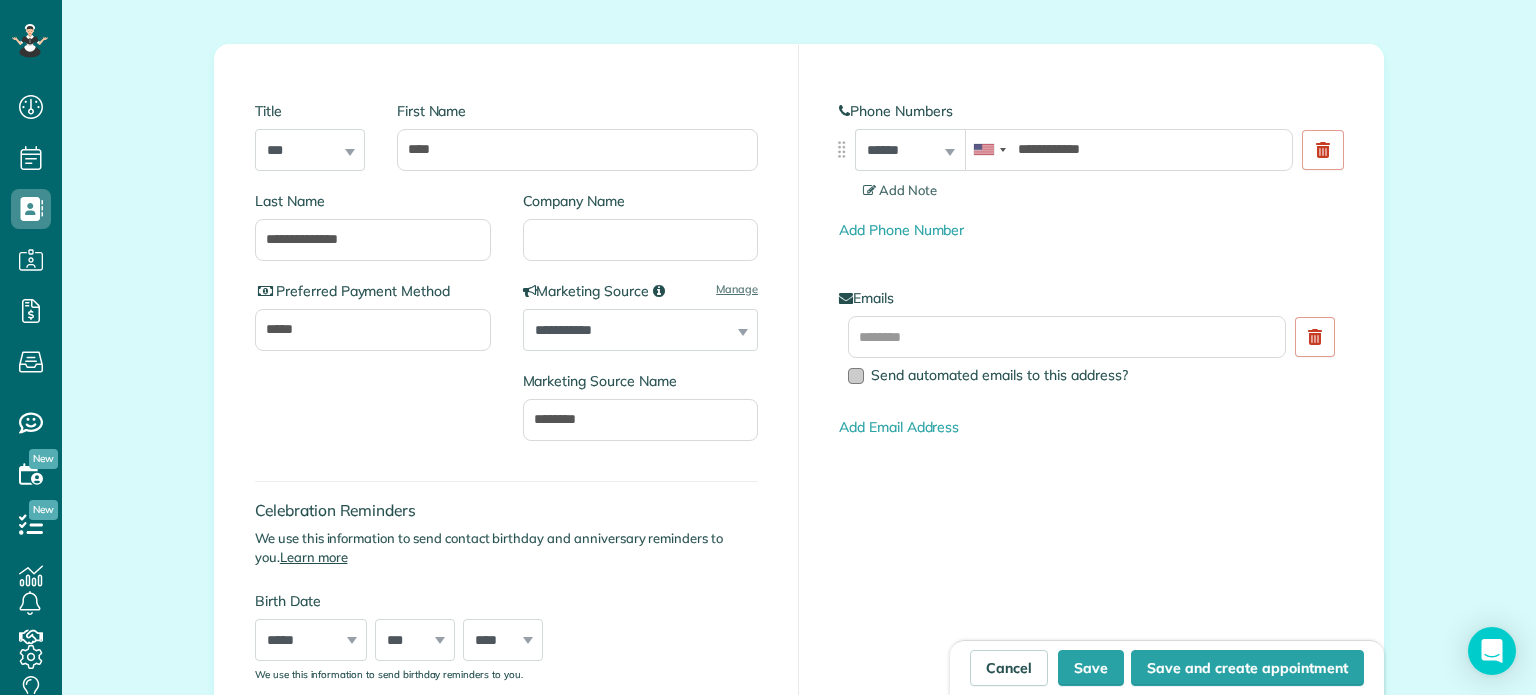 click at bounding box center (856, 376) 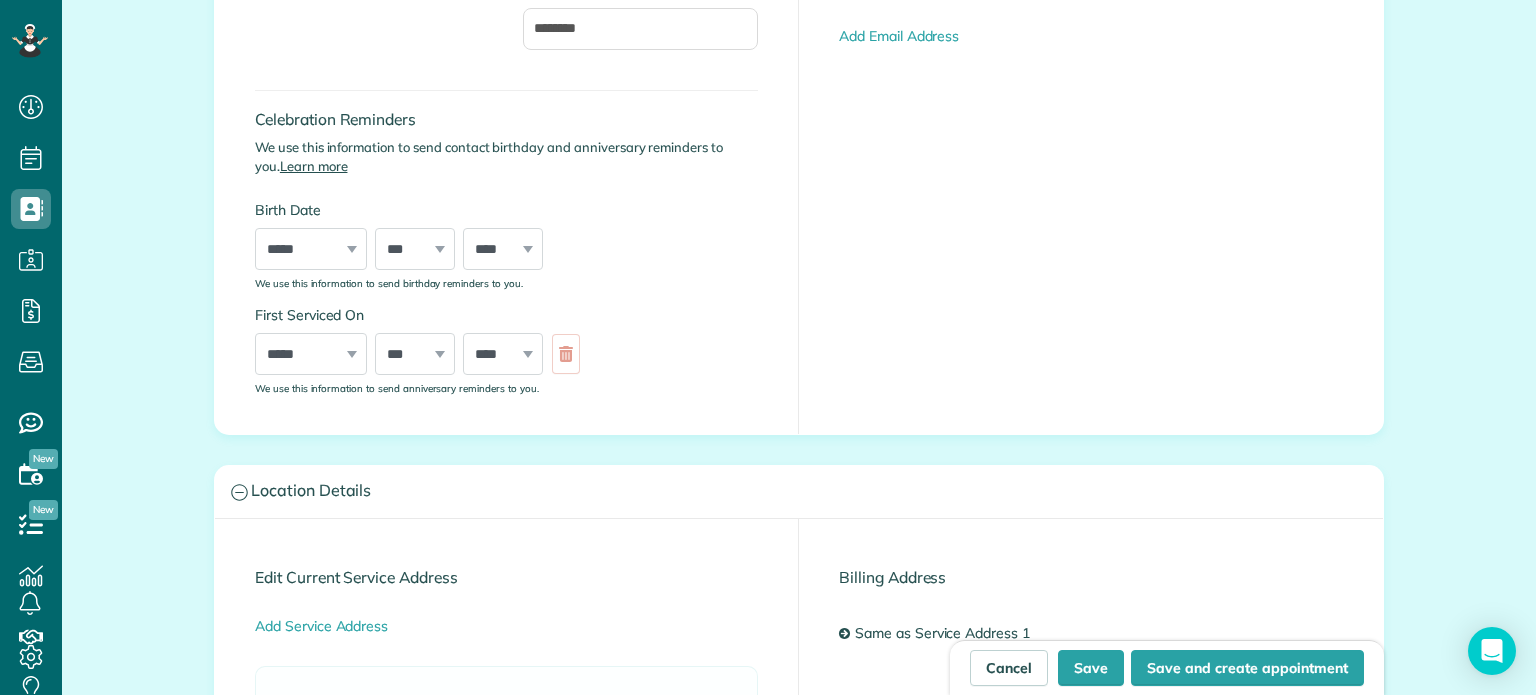 scroll, scrollTop: 656, scrollLeft: 0, axis: vertical 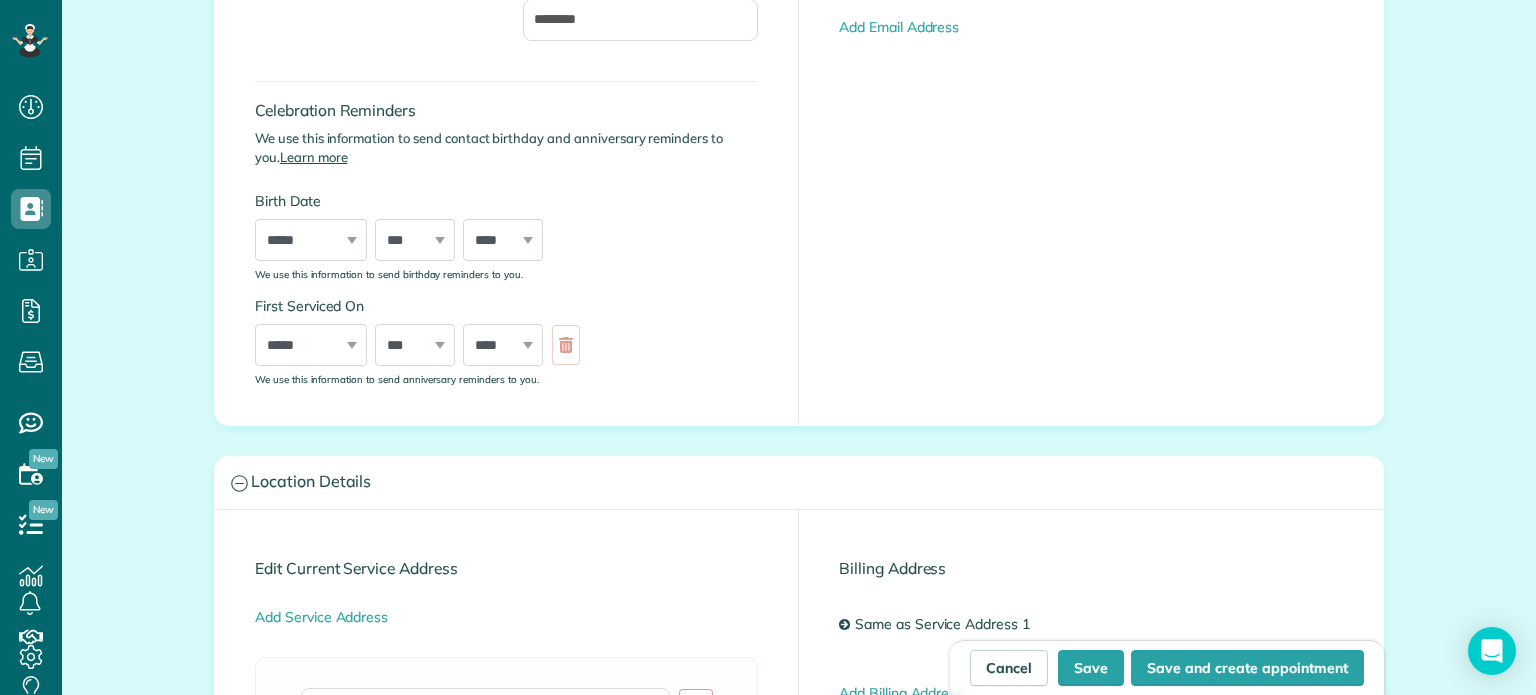 click on "*****
*******
********
*****
*****
***
****
****
******
*********
*******
********
********" at bounding box center [311, 345] 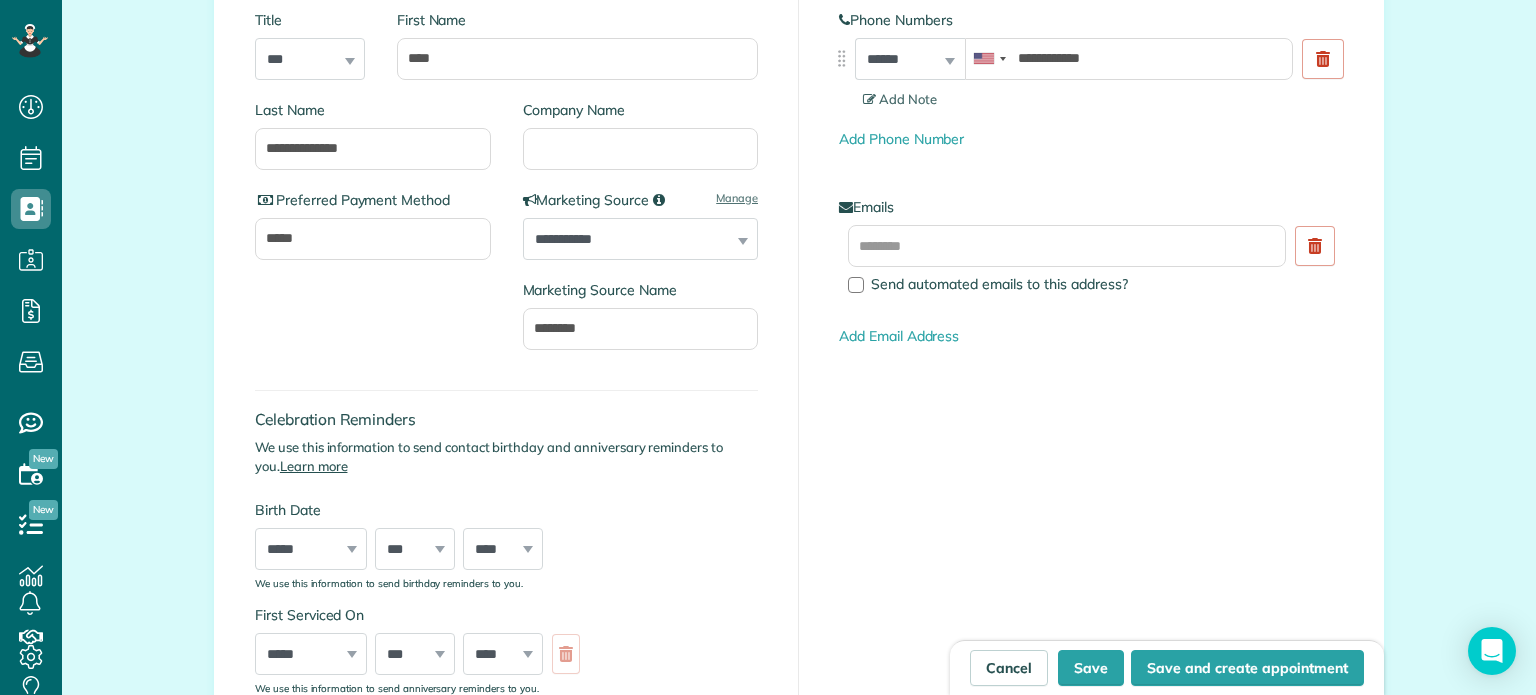 scroll, scrollTop: 356, scrollLeft: 0, axis: vertical 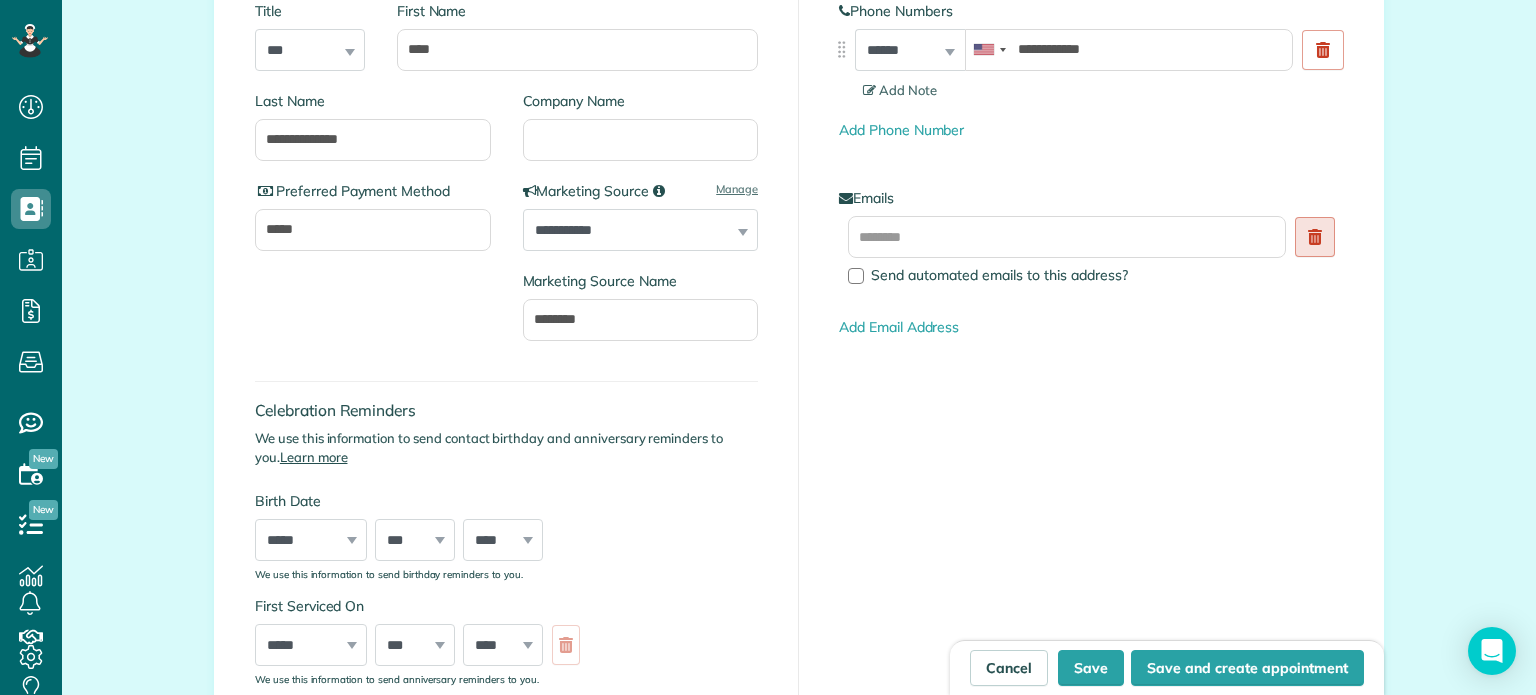 click 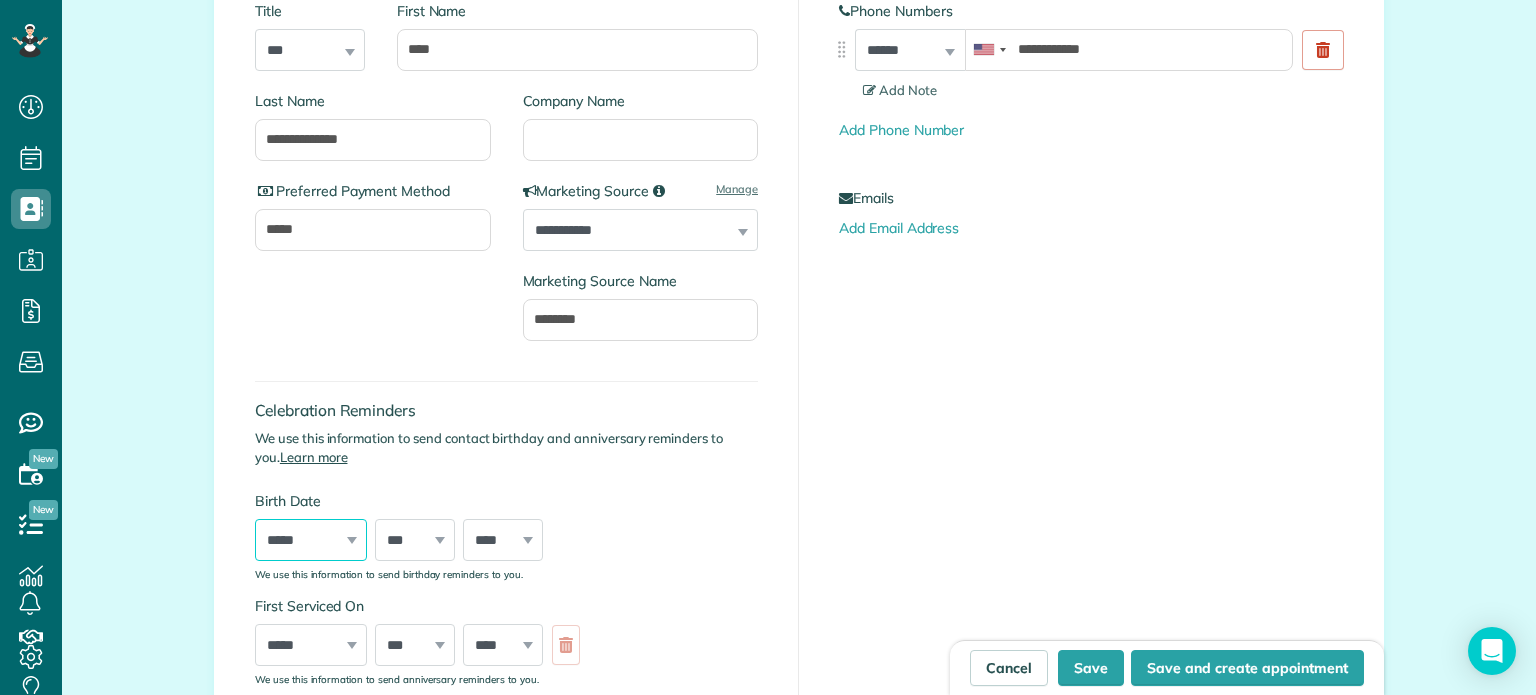 click on "*****
*******
********
*****
*****
***
****
****
******
*********
*******
********
********" at bounding box center [311, 540] 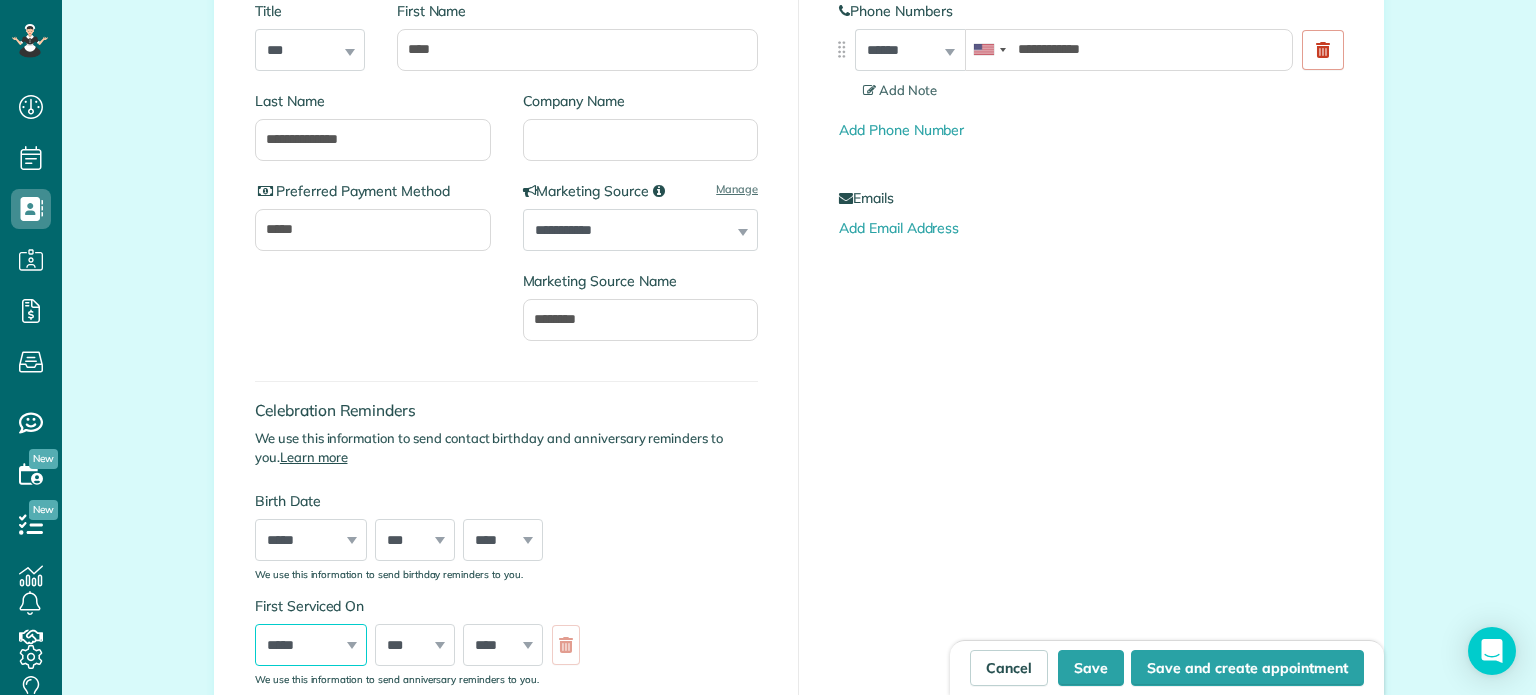 click on "*****
*******
********
*****
*****
***
****
****
******
*********
*******
********
********" at bounding box center [311, 645] 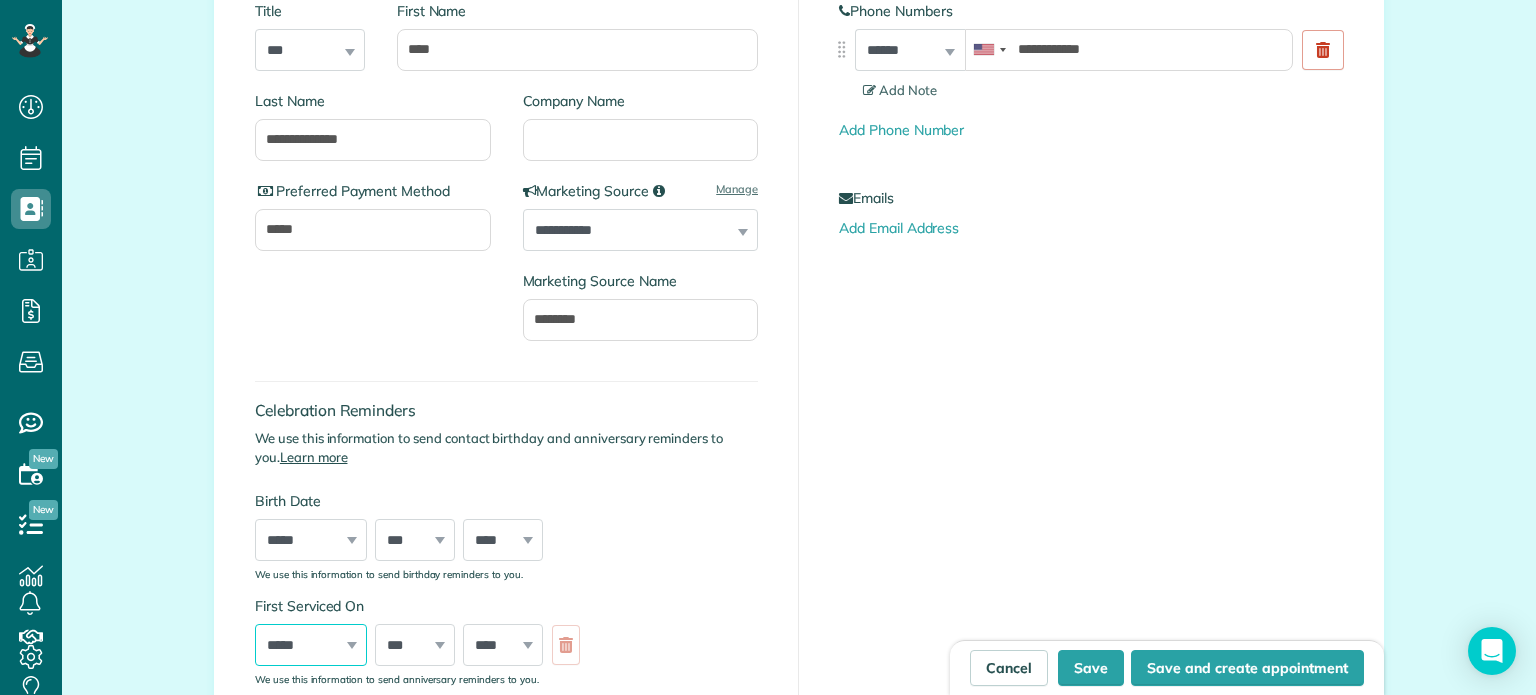 select on "*" 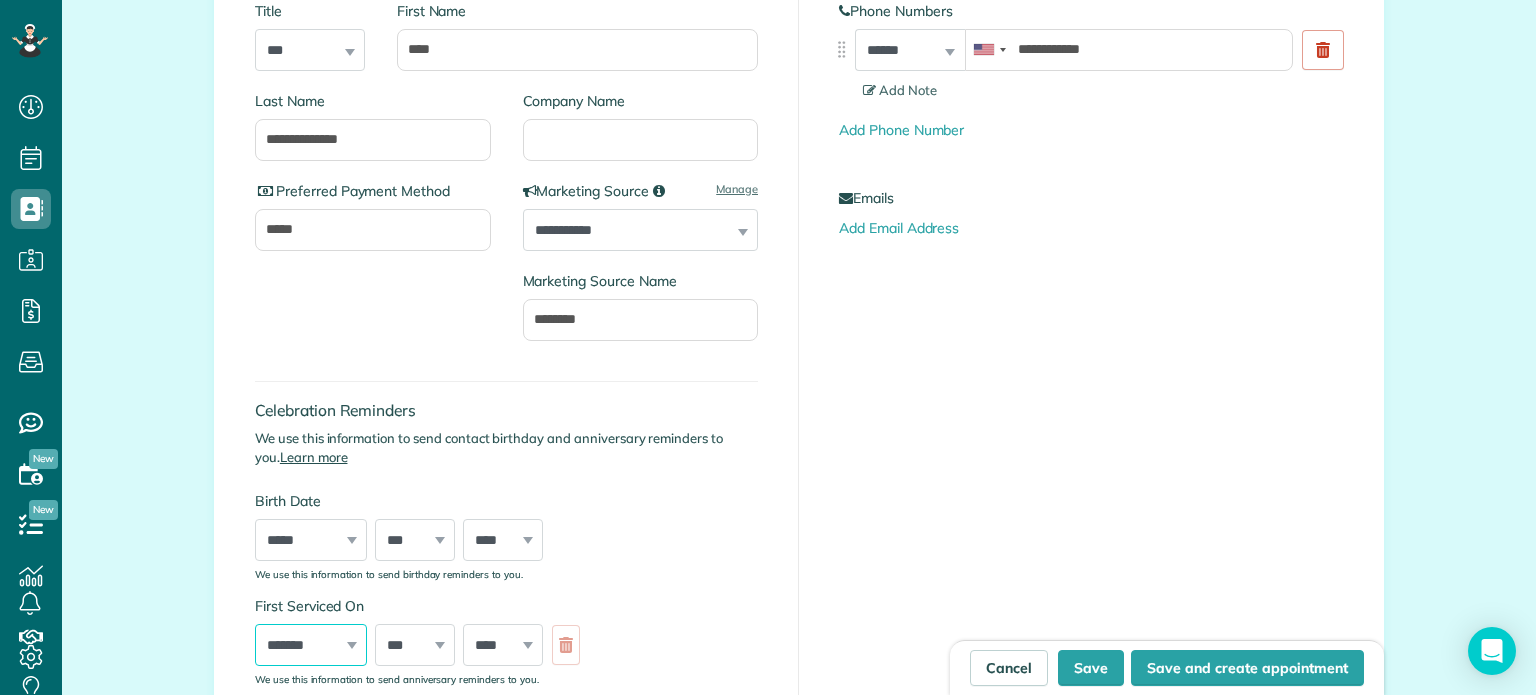 click on "*****
*******
********
*****
*****
***
****
****
******
*********
*******
********
********" at bounding box center (311, 645) 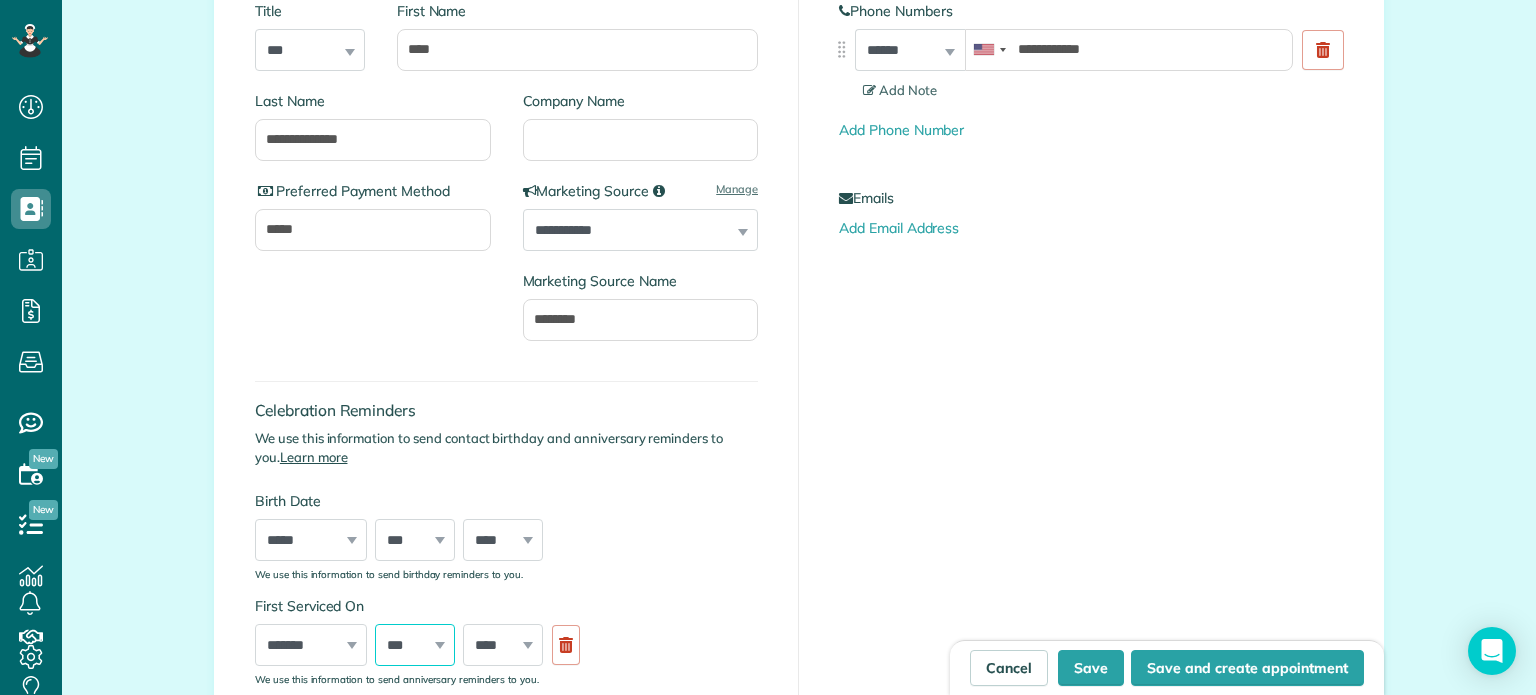 click on "***
*
*
*
*
*
*
*
*
*
**
**
**
**
**
**
**
**
**
**
**
**
**
**
**
**
**
**
**
**
**
**" at bounding box center (415, 645) 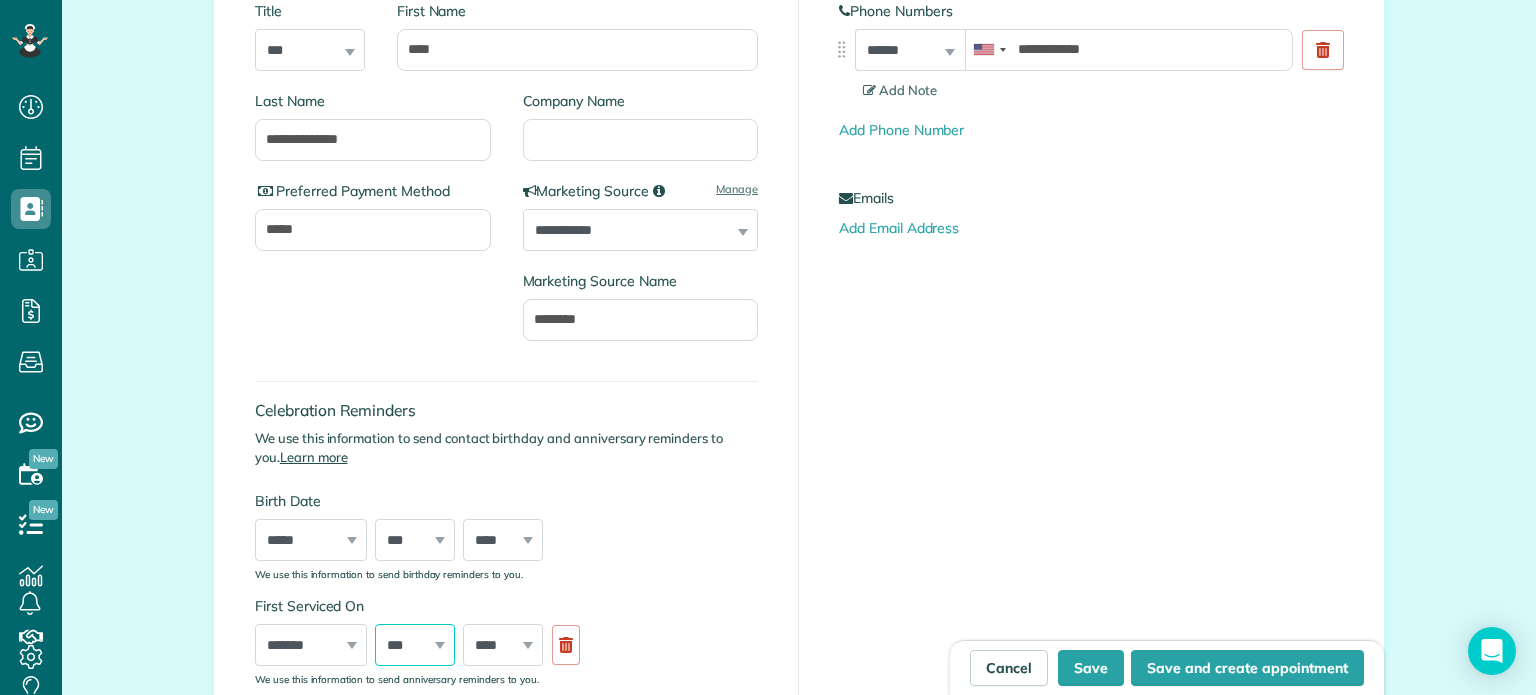 select on "**" 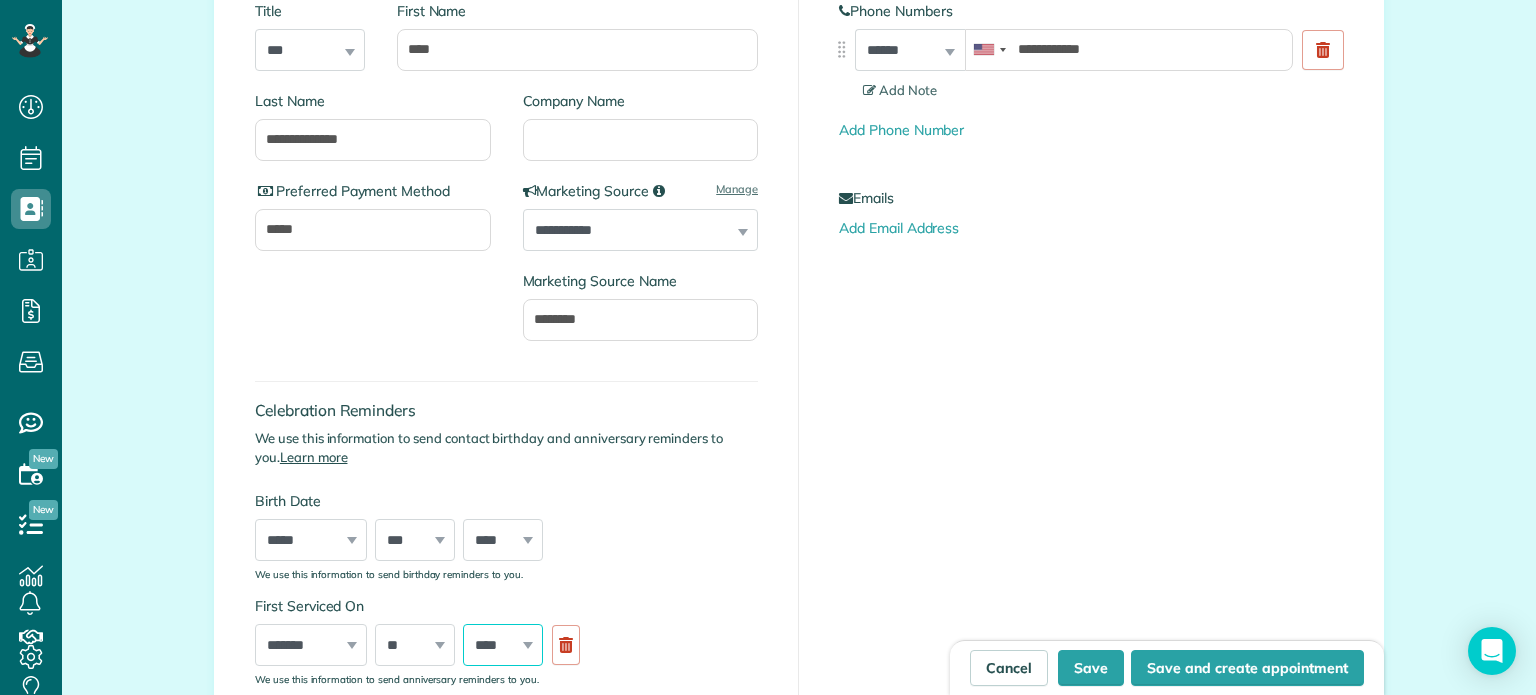 click on "****
****
****
****
****
****
****
****
****
****
****
****
****
****
****
****
****
****
****
****
****
****
****
****
****
****
****
****
****
****
****
****
****
****
****
****
****
****
****
****
****
****
****
****
****
****
****
****
****
****
****
****" at bounding box center [503, 645] 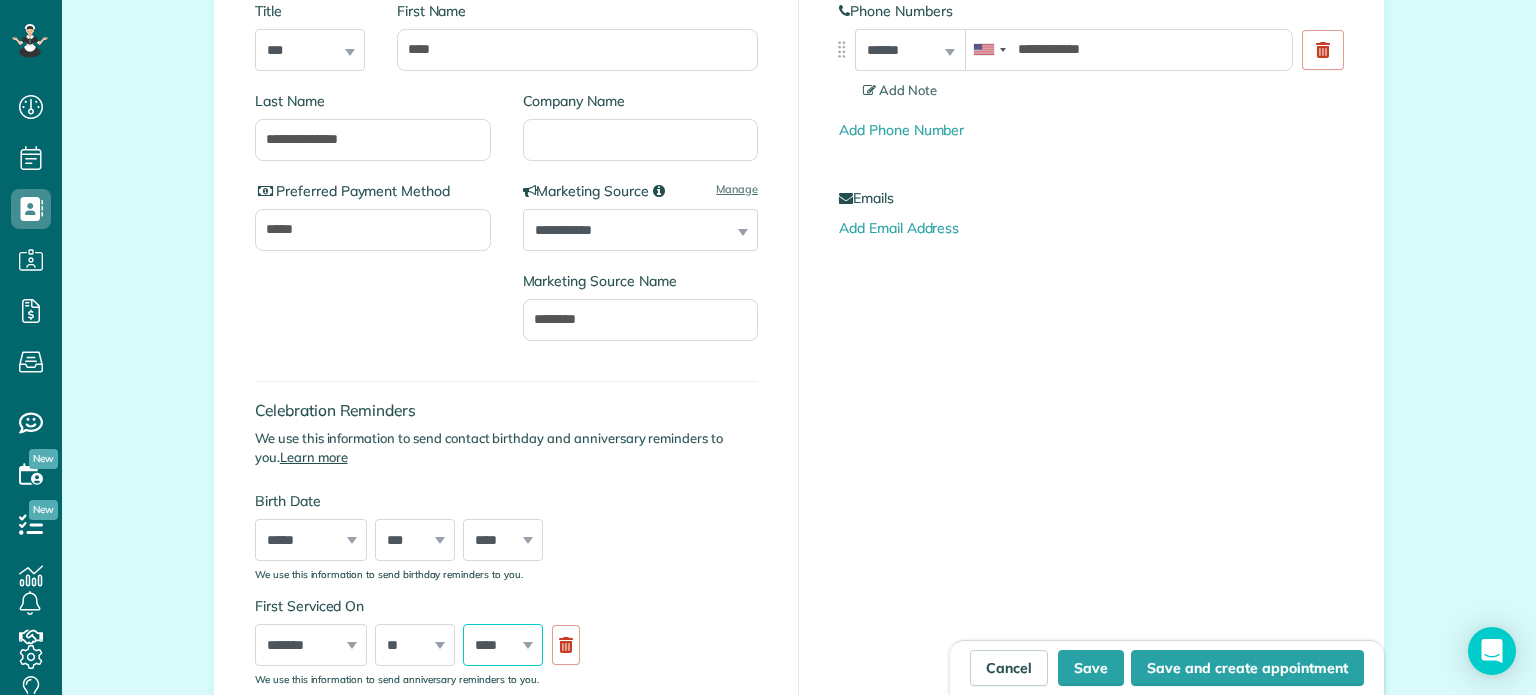 select on "****" 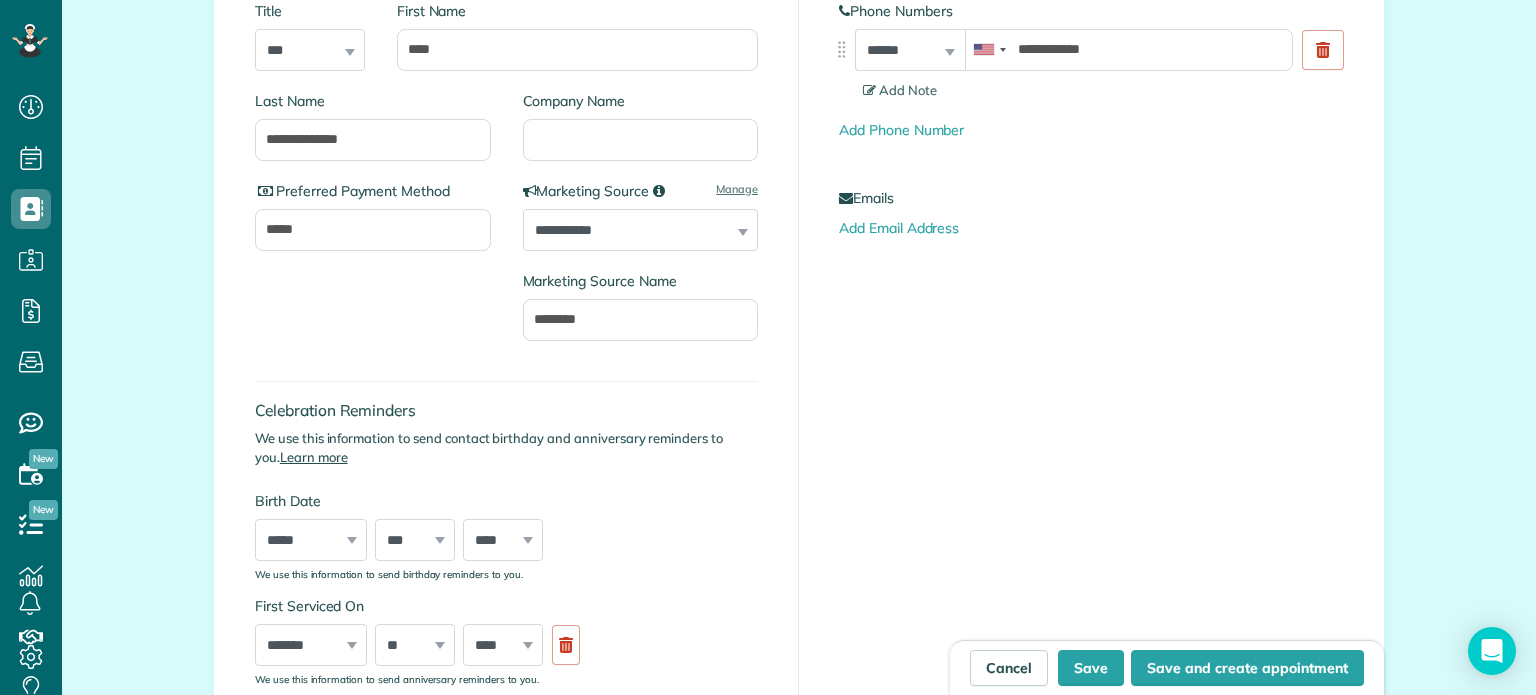 click on "Celebration Reminders
We use this information to send contact birthday and anniversary reminders to you.
Learn more
Birth Date
*****
*******
********
*****
*****
***
****
****
******
*********
*******
********
********
***
*
*
*
*
*
*
*
*
*
**
**
**
**
**
**
**
**
**
**
**
**
**
**
**
**
**
**
**
**
**
**
****
****
****
****
****
****
****
****
****
****
****
****
****
****
****
****
****
****
****
****
****
****
****
****
****
****
****
****
****
****
****
****
****
****
****
****
****
****
****
****
****
****
****
****
****
****
****
****
****
****
****
****
****
****
****
****
****
****
****
****
****" at bounding box center (506, 470) 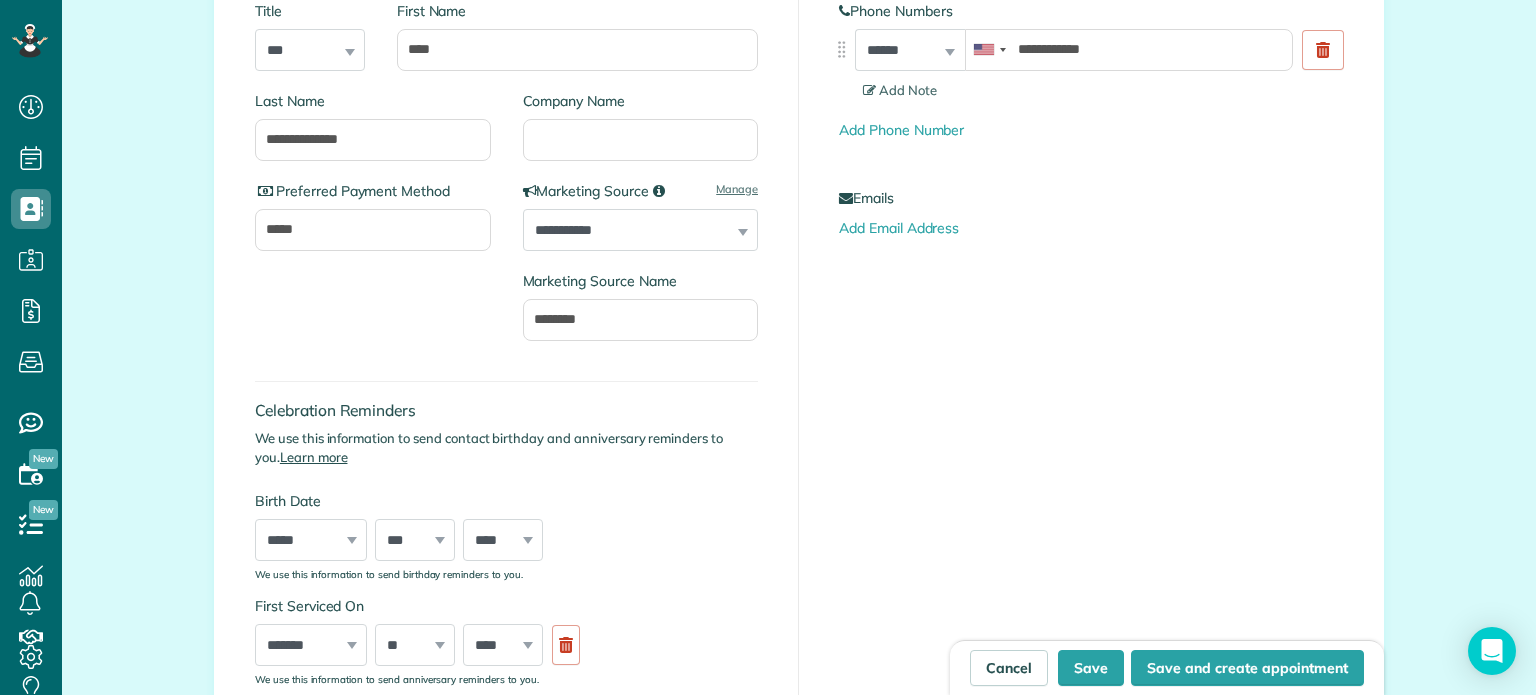 click on "**********" at bounding box center [641, 230] 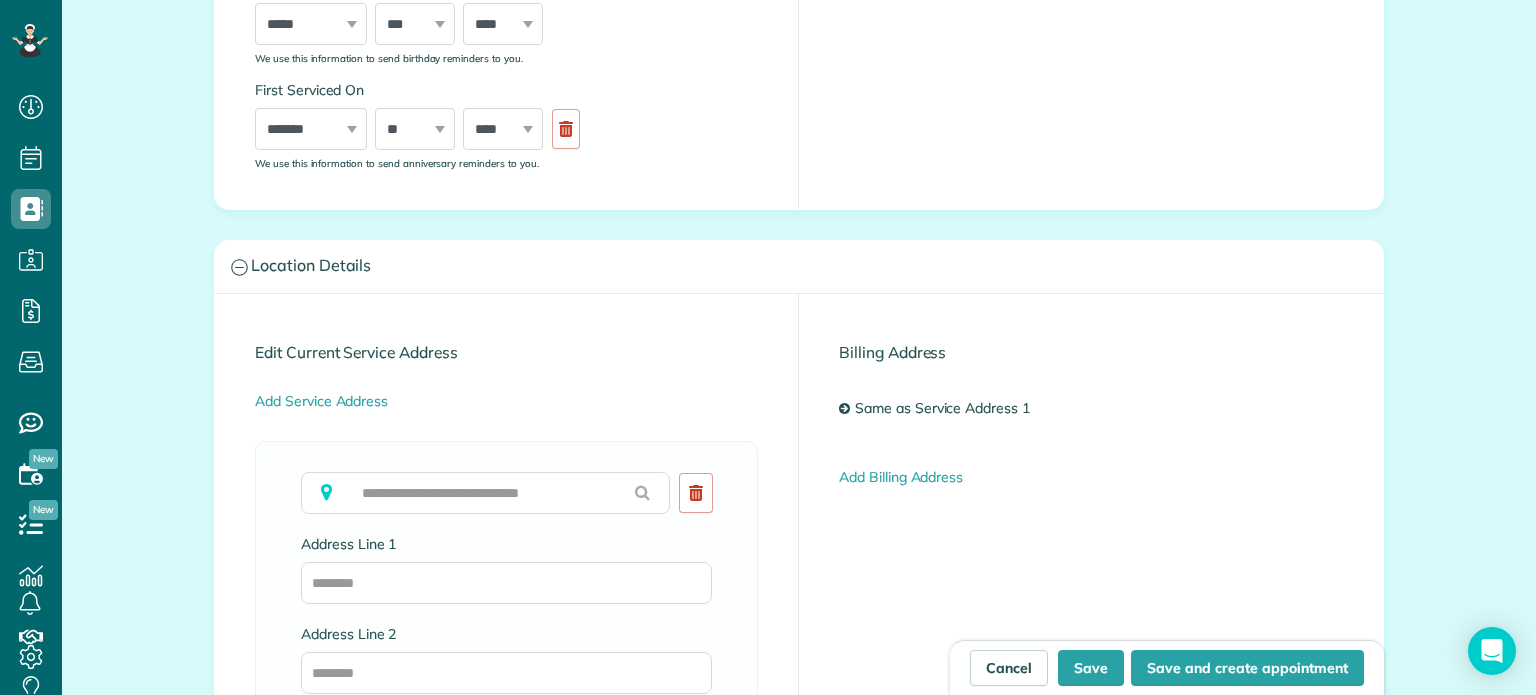 scroll, scrollTop: 956, scrollLeft: 0, axis: vertical 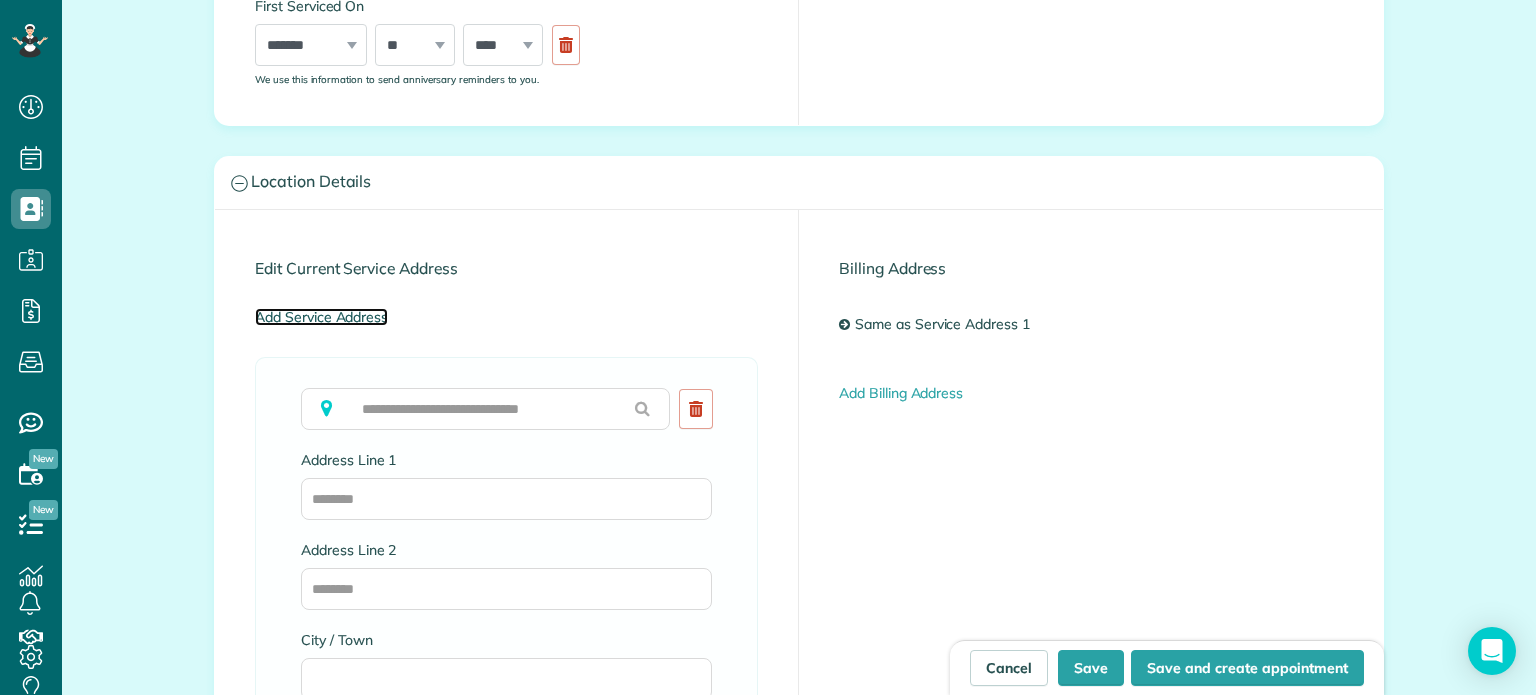 click on "Add Service Address" at bounding box center (321, 317) 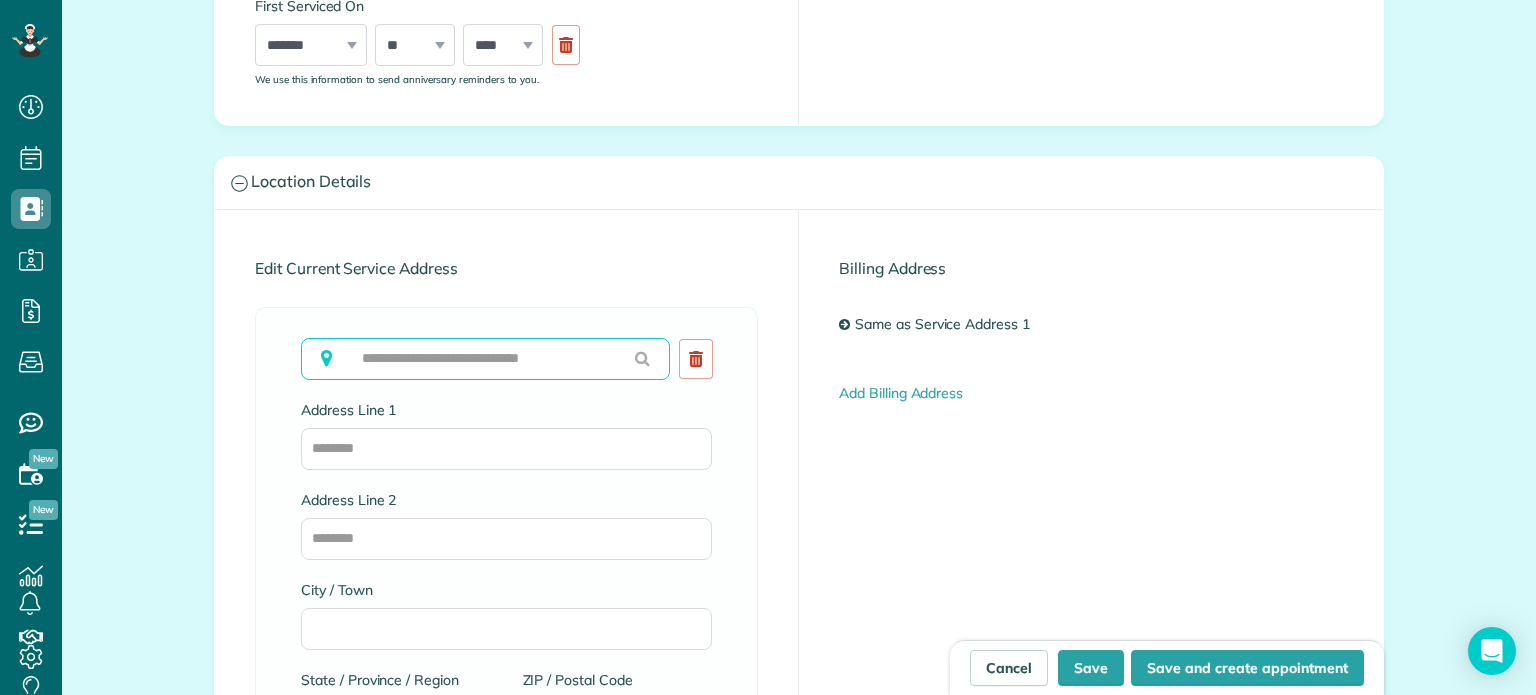 click at bounding box center (485, 359) 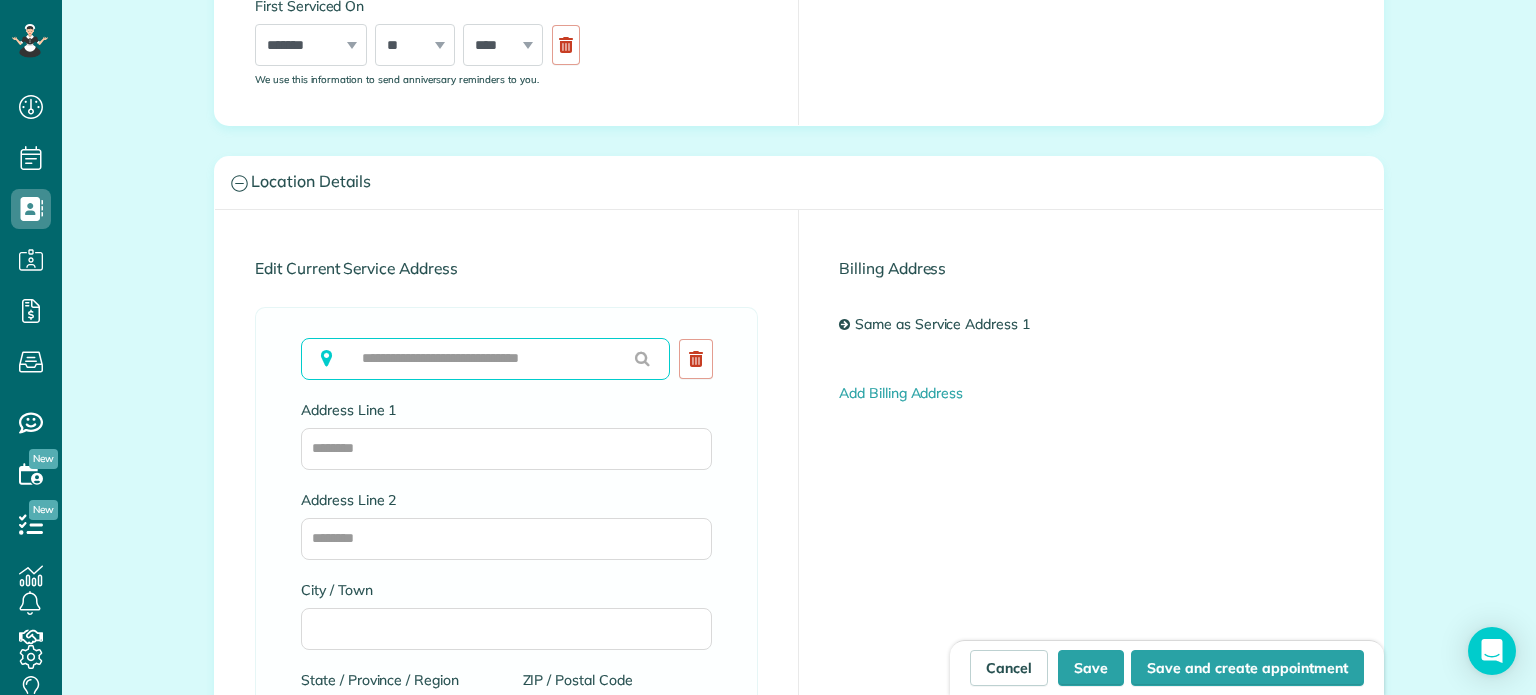 click at bounding box center (485, 359) 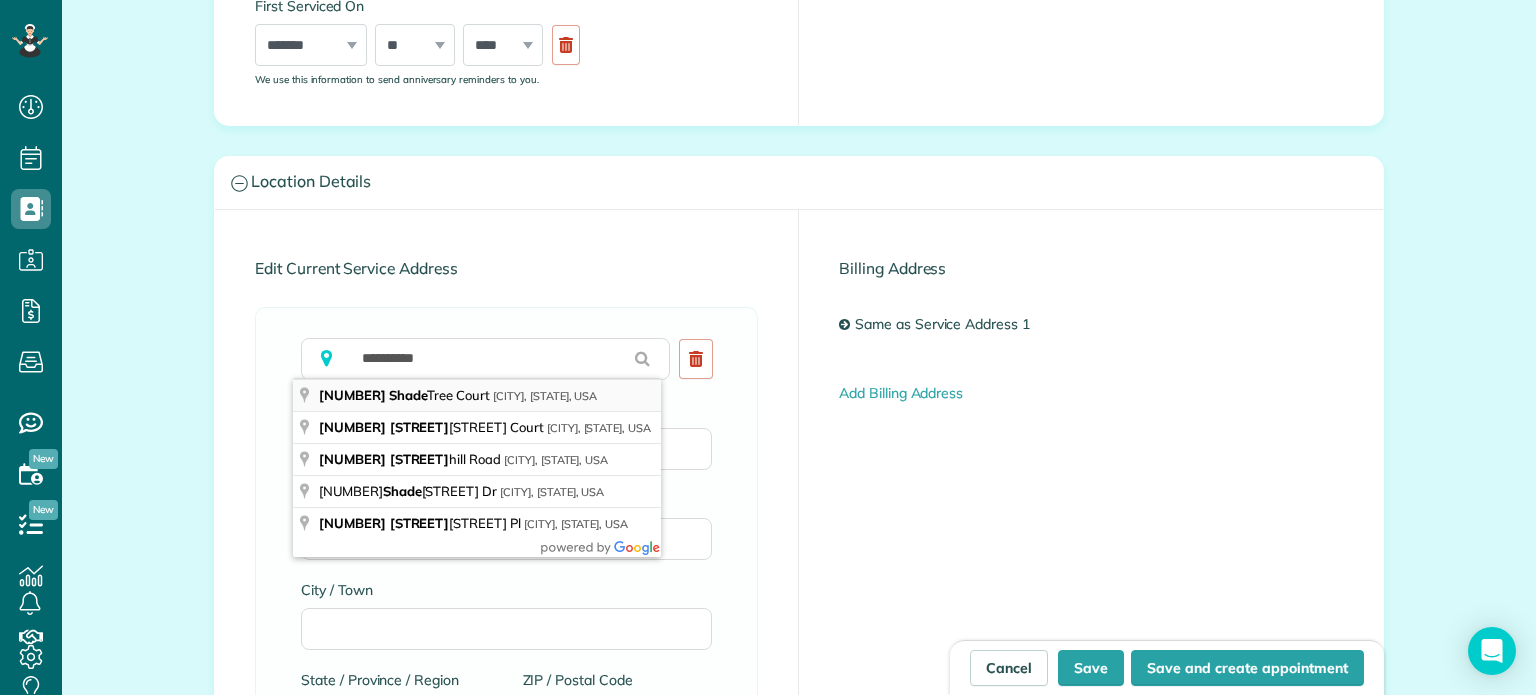 type on "**********" 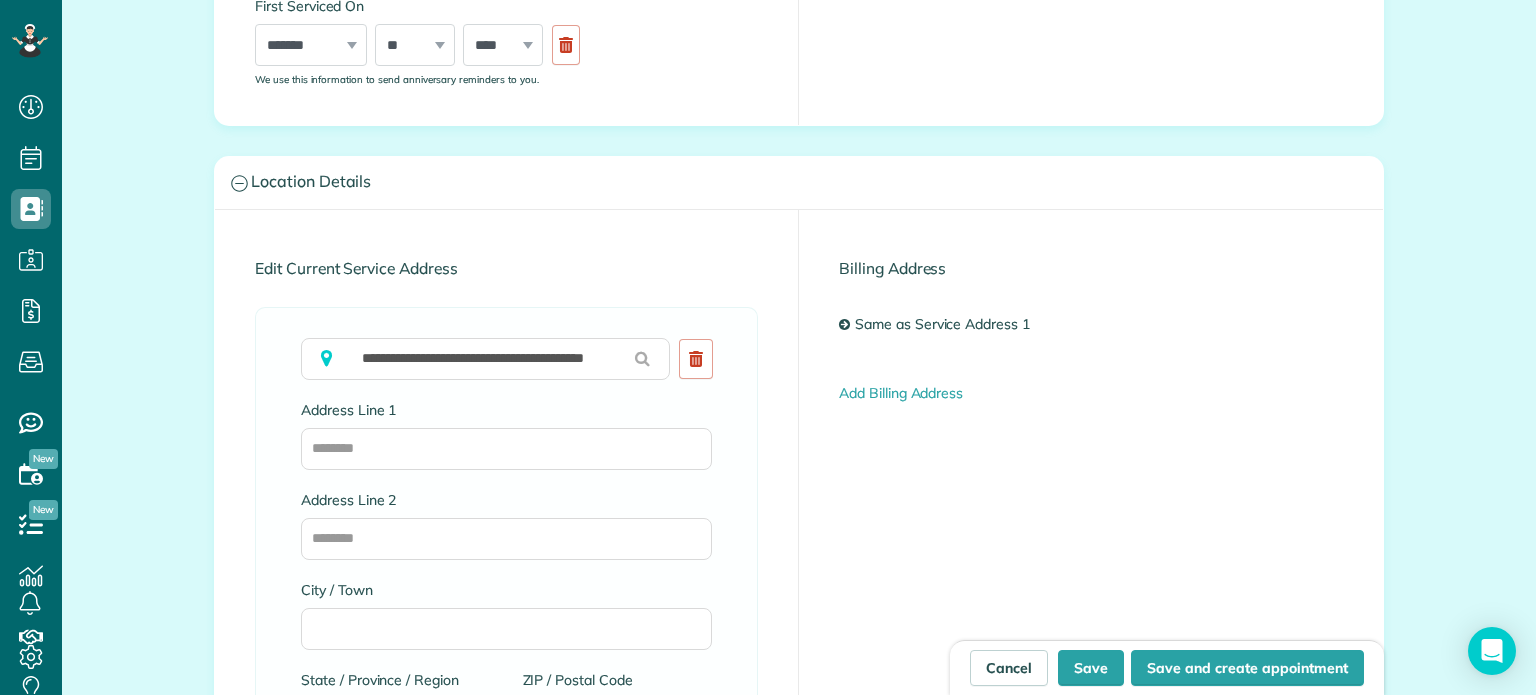 type on "**********" 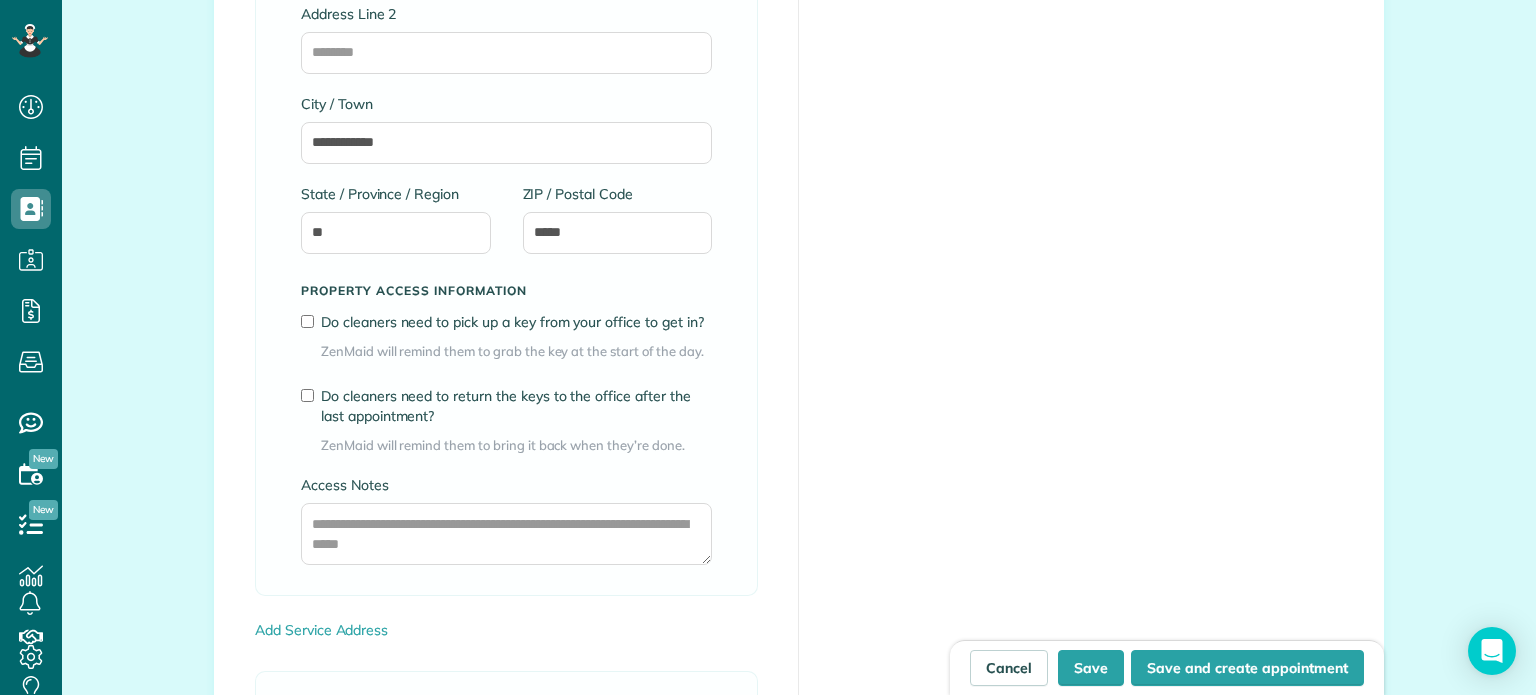 scroll, scrollTop: 1456, scrollLeft: 0, axis: vertical 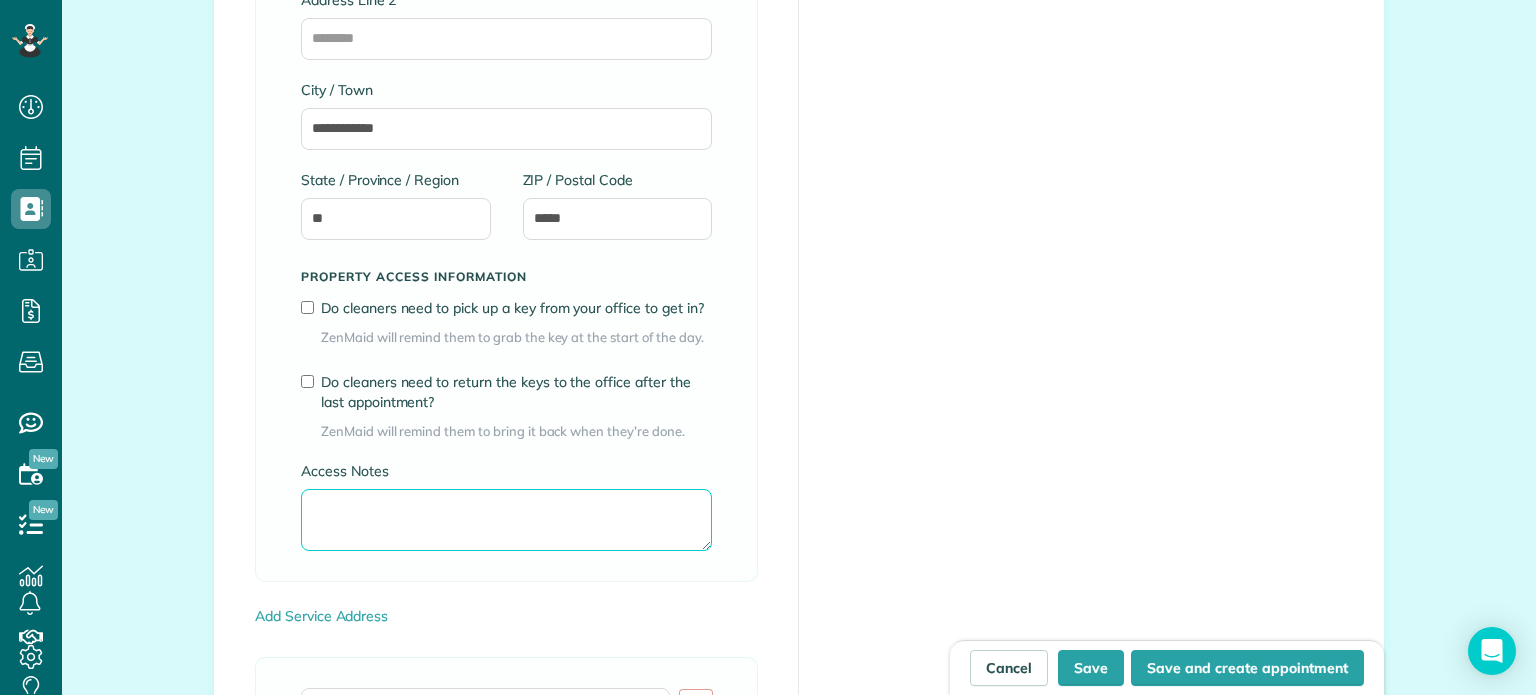 click on "Access Notes" at bounding box center [506, 520] 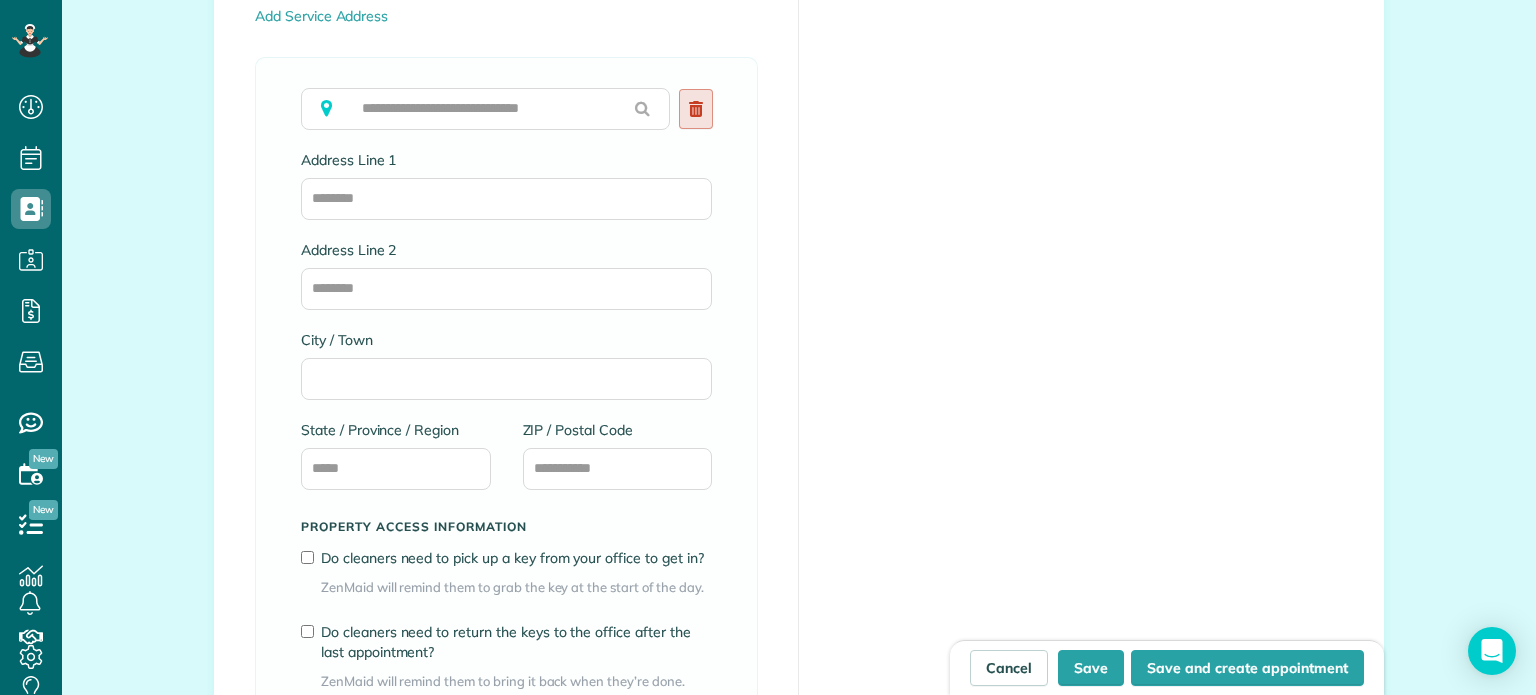 click 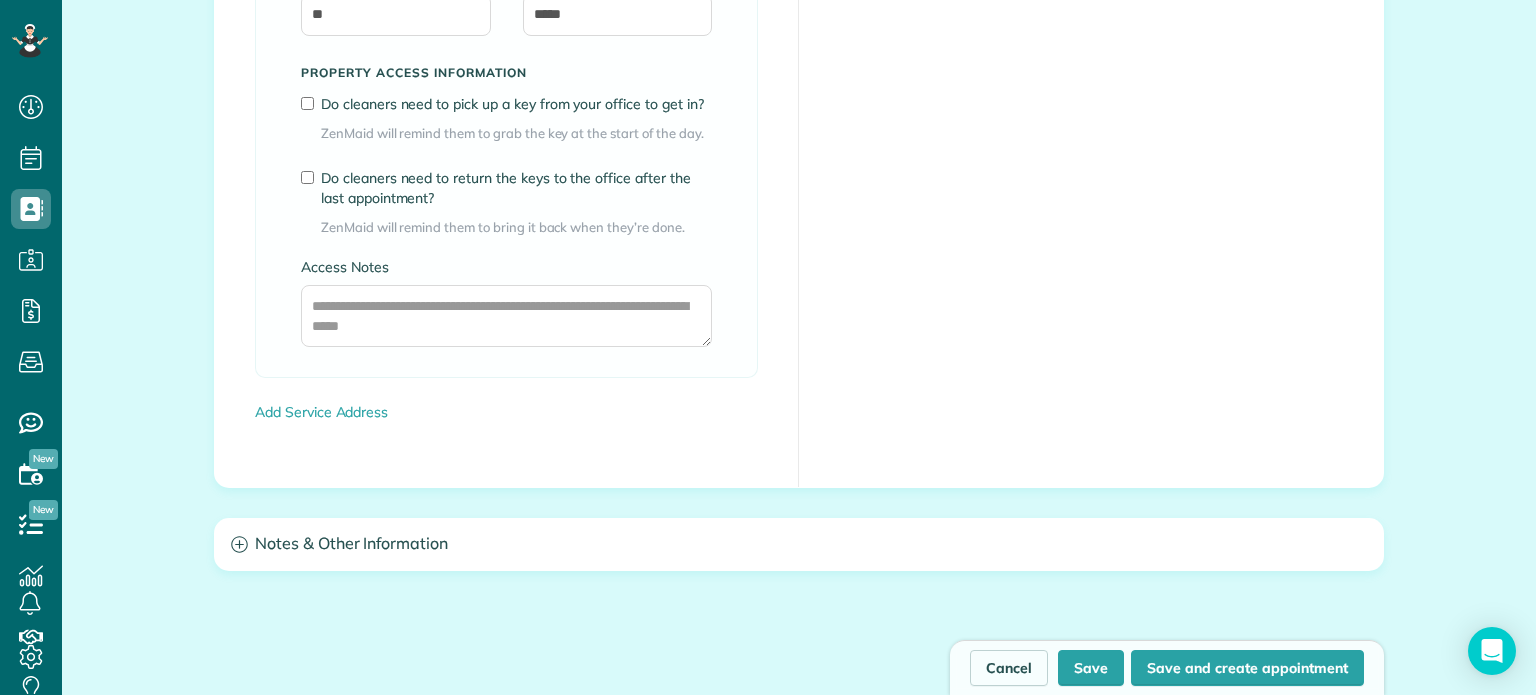 scroll, scrollTop: 1723, scrollLeft: 0, axis: vertical 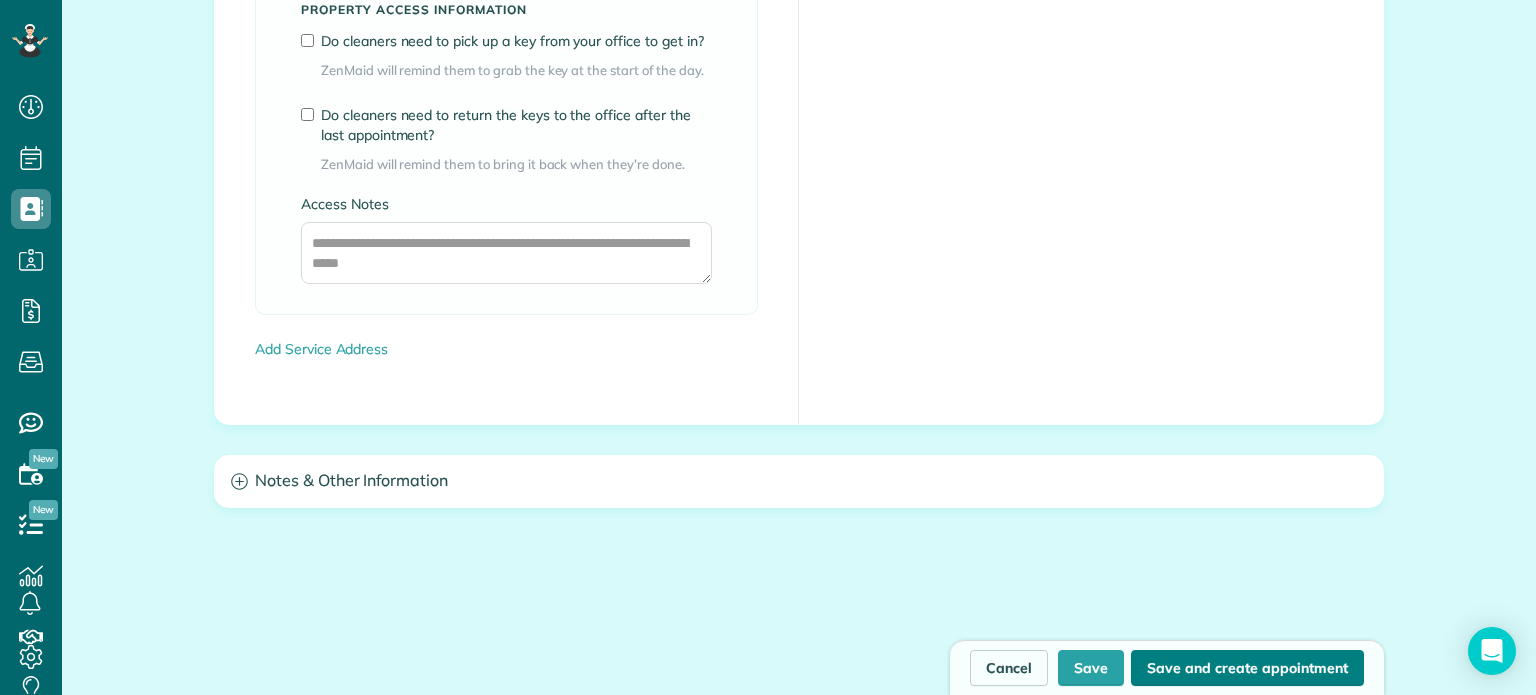 click on "Save and create appointment" at bounding box center [1247, 668] 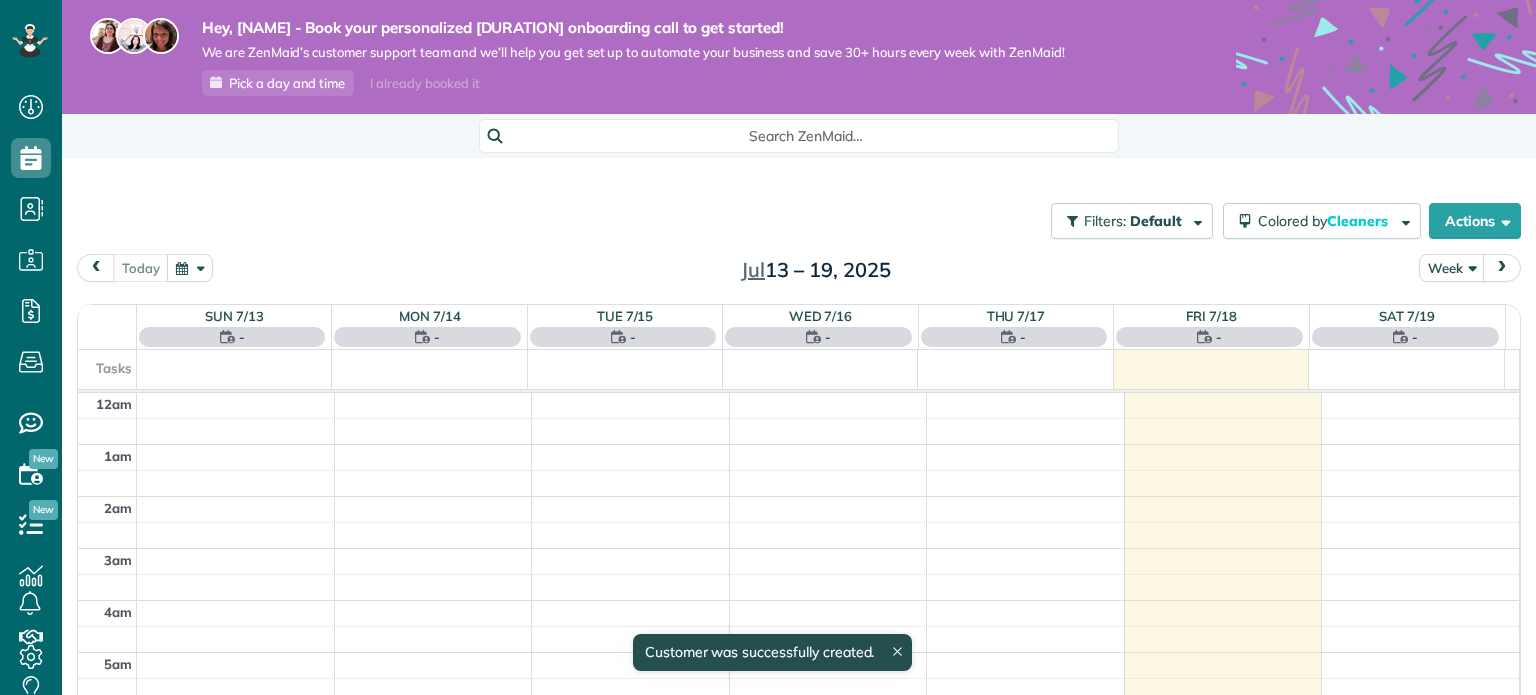 scroll, scrollTop: 0, scrollLeft: 0, axis: both 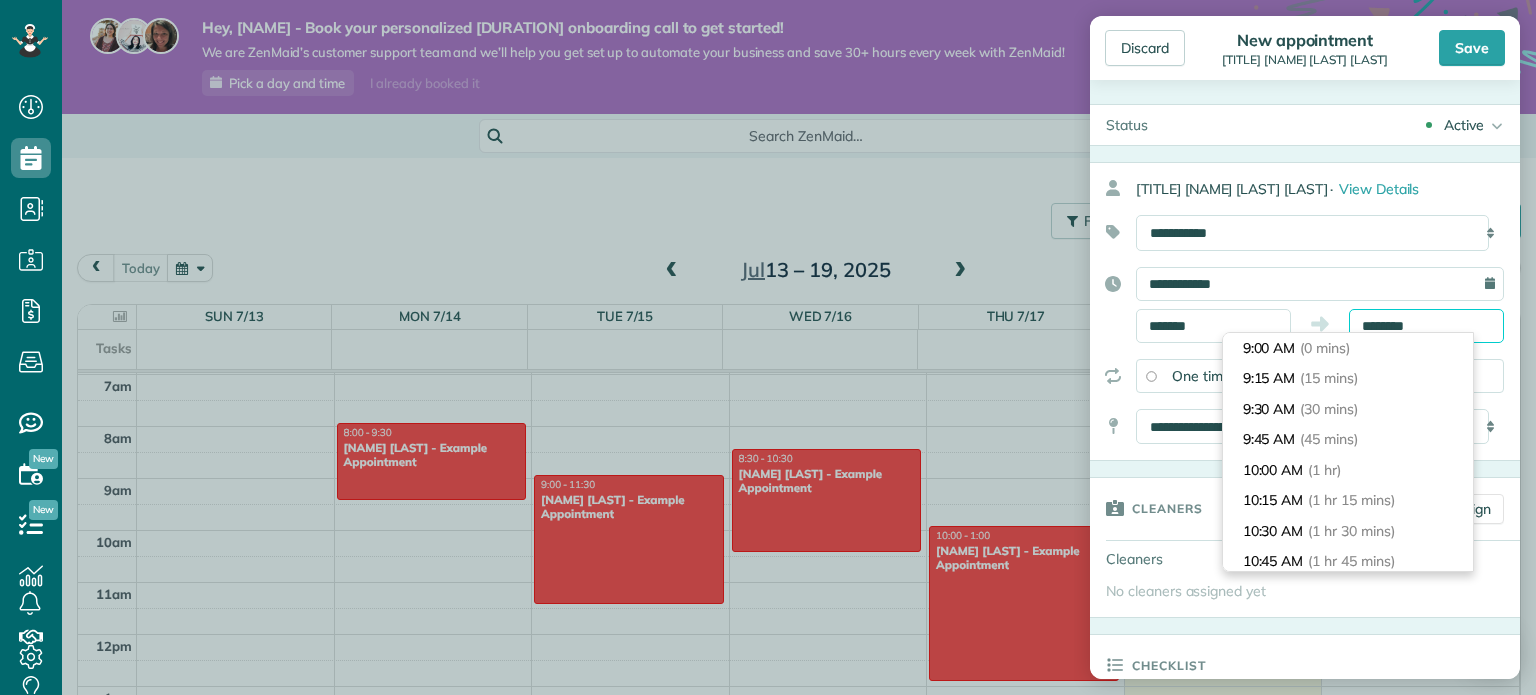 click on "********" at bounding box center [1426, 326] 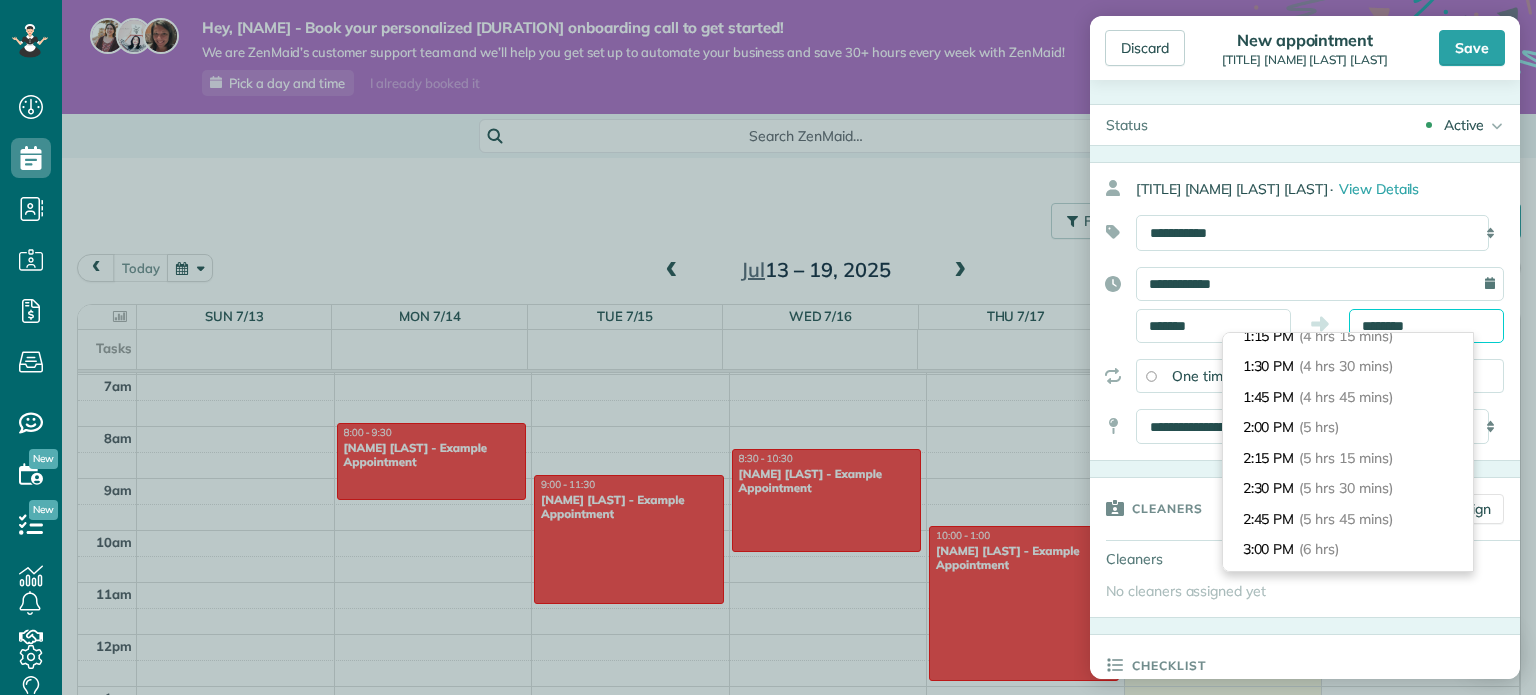 scroll, scrollTop: 613, scrollLeft: 0, axis: vertical 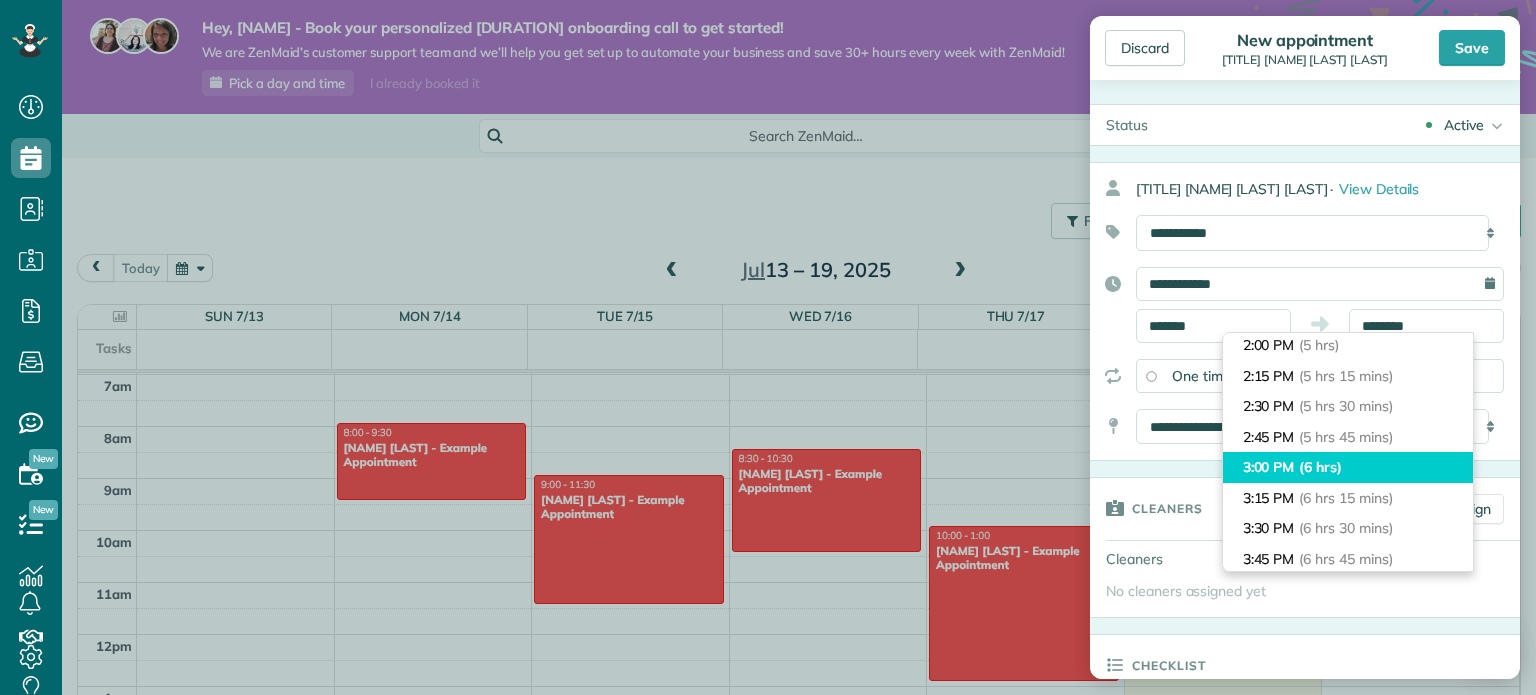 type on "*******" 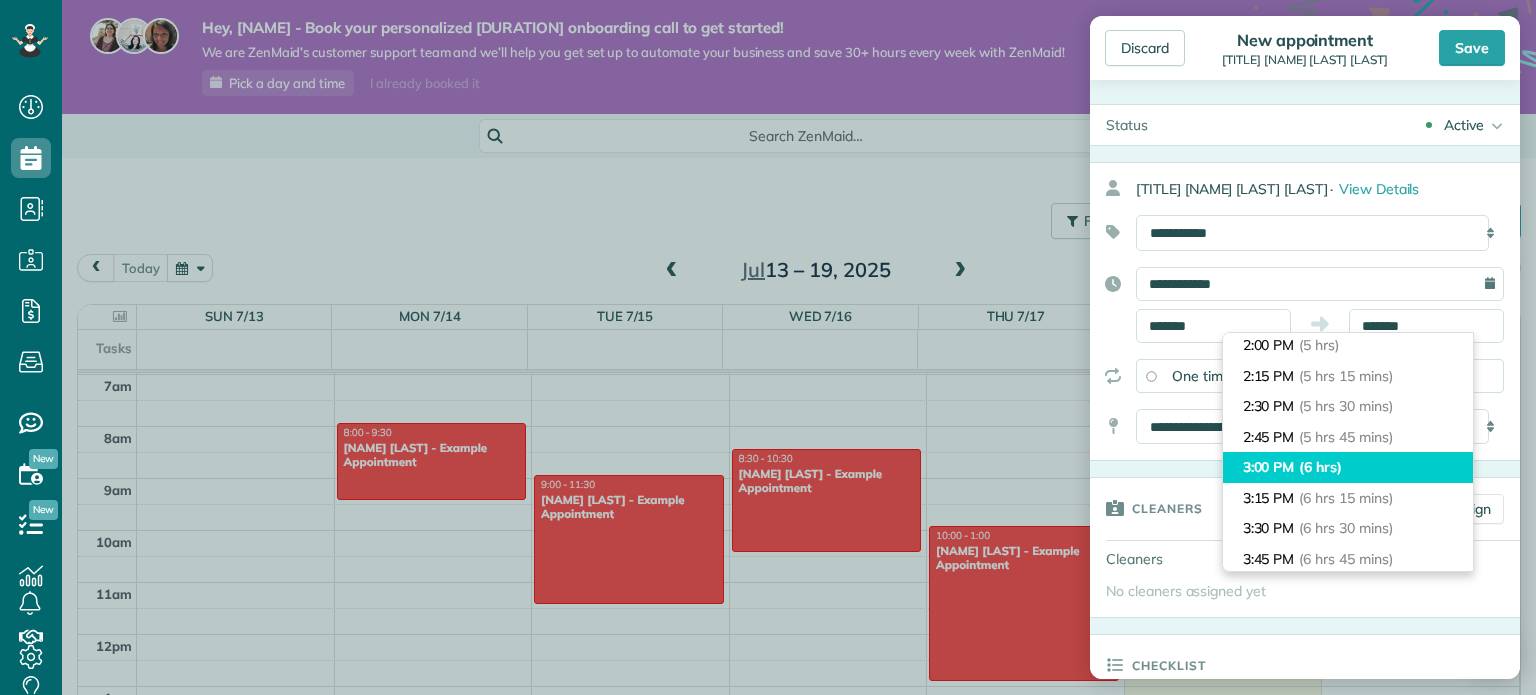 click on "3:00 PM  (6 hrs)" at bounding box center (1348, 467) 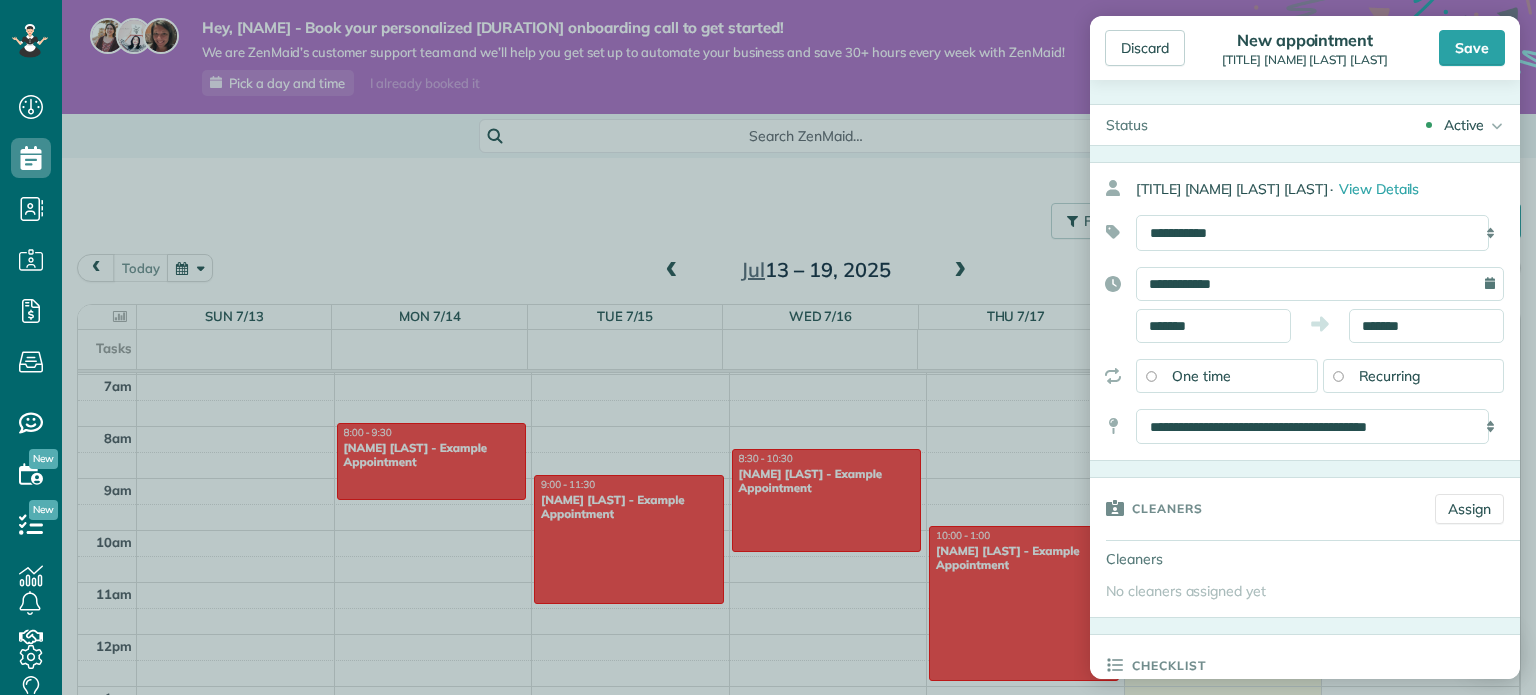 click on "Recurring" at bounding box center (1390, 376) 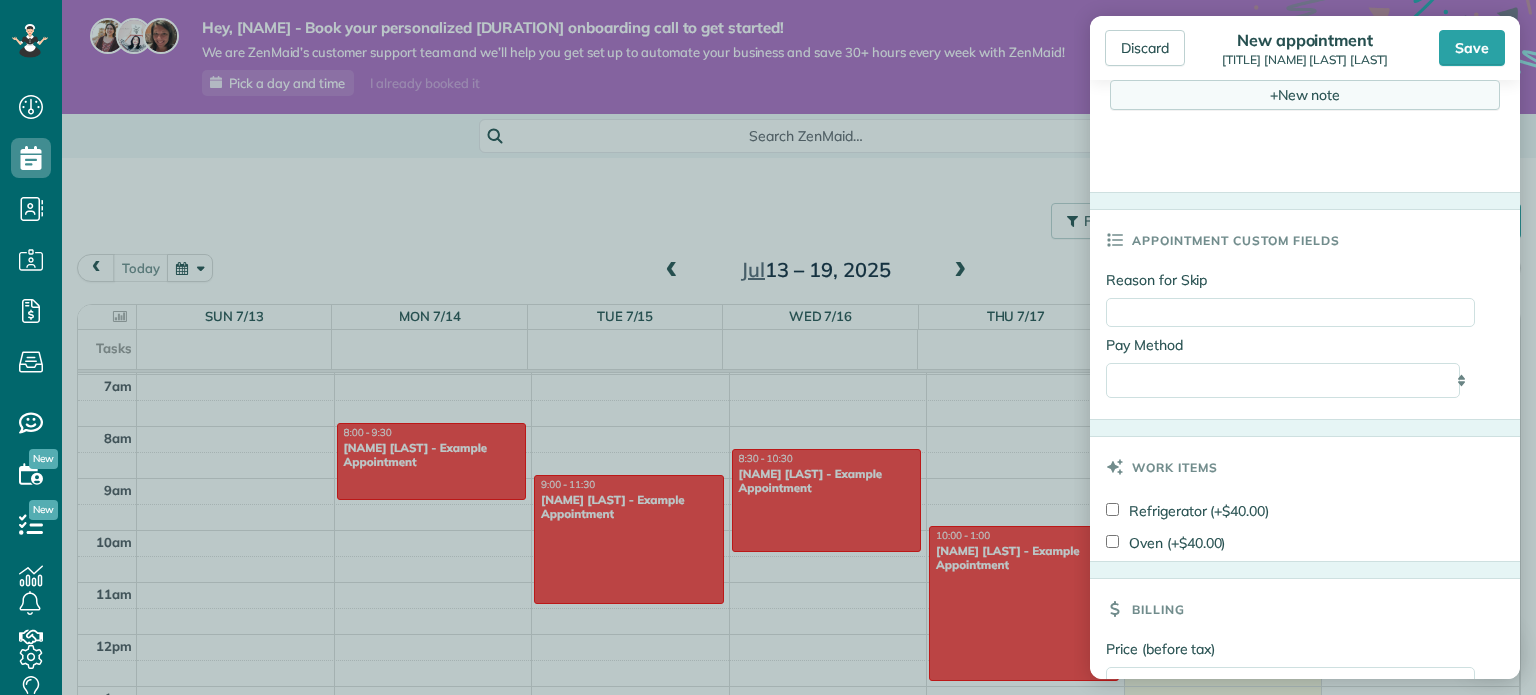 scroll, scrollTop: 1000, scrollLeft: 0, axis: vertical 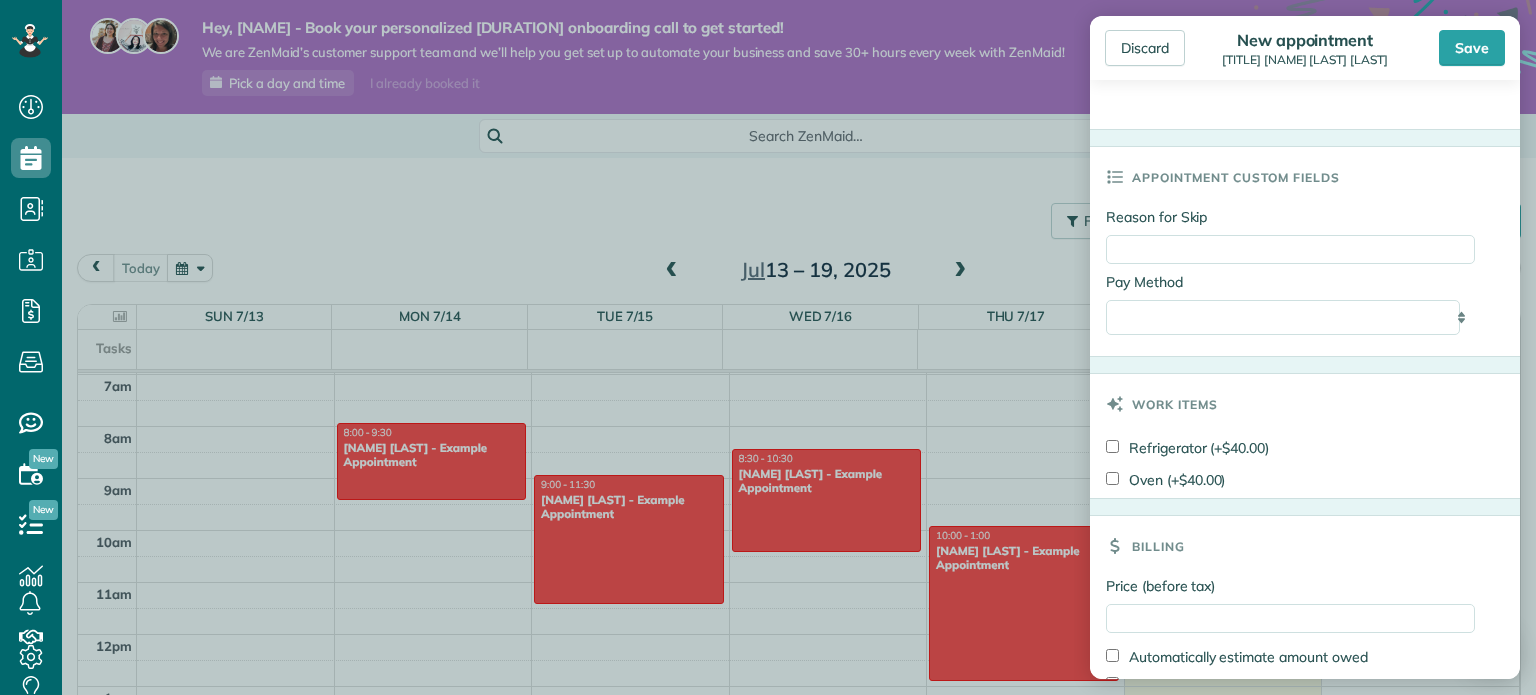 click on "**********" at bounding box center (1290, 318) 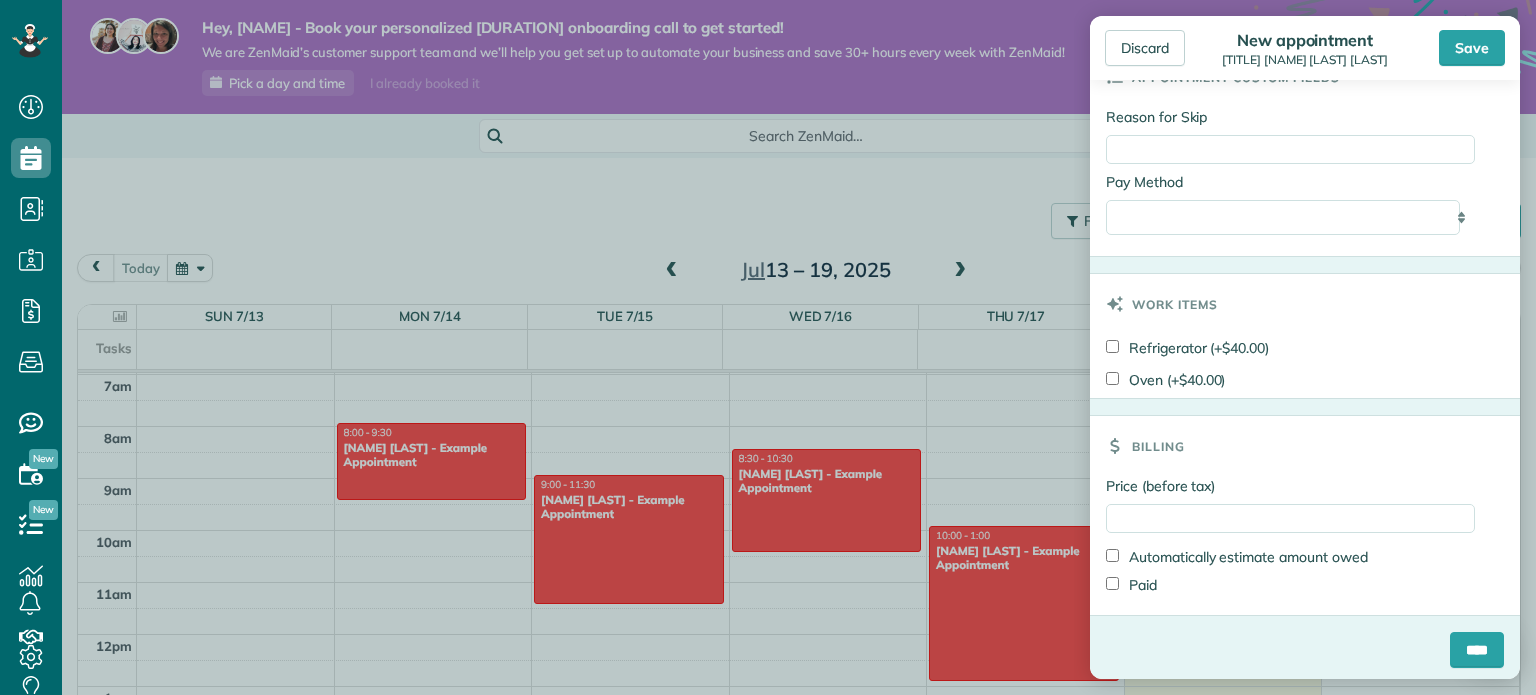 scroll, scrollTop: 1105, scrollLeft: 0, axis: vertical 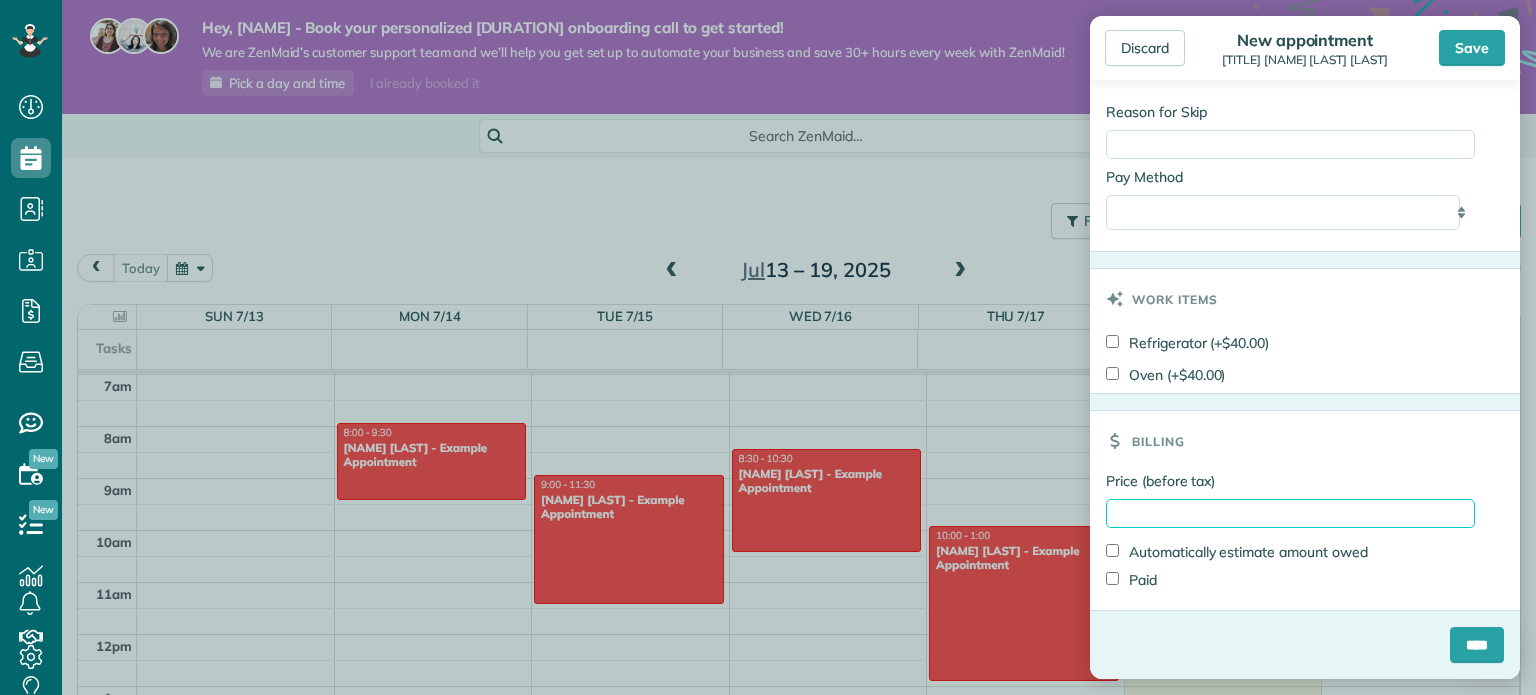 click on "Price (before tax)" at bounding box center [1290, 513] 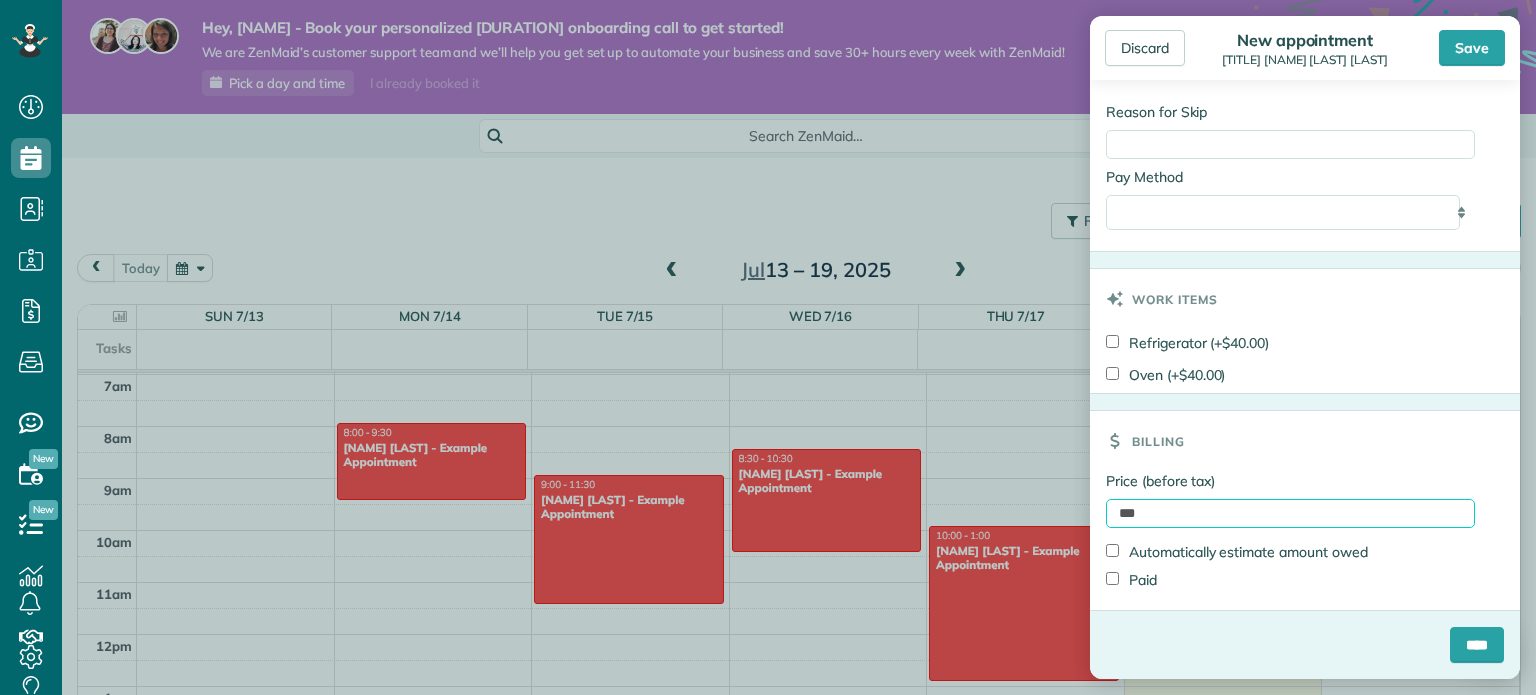 type on "***" 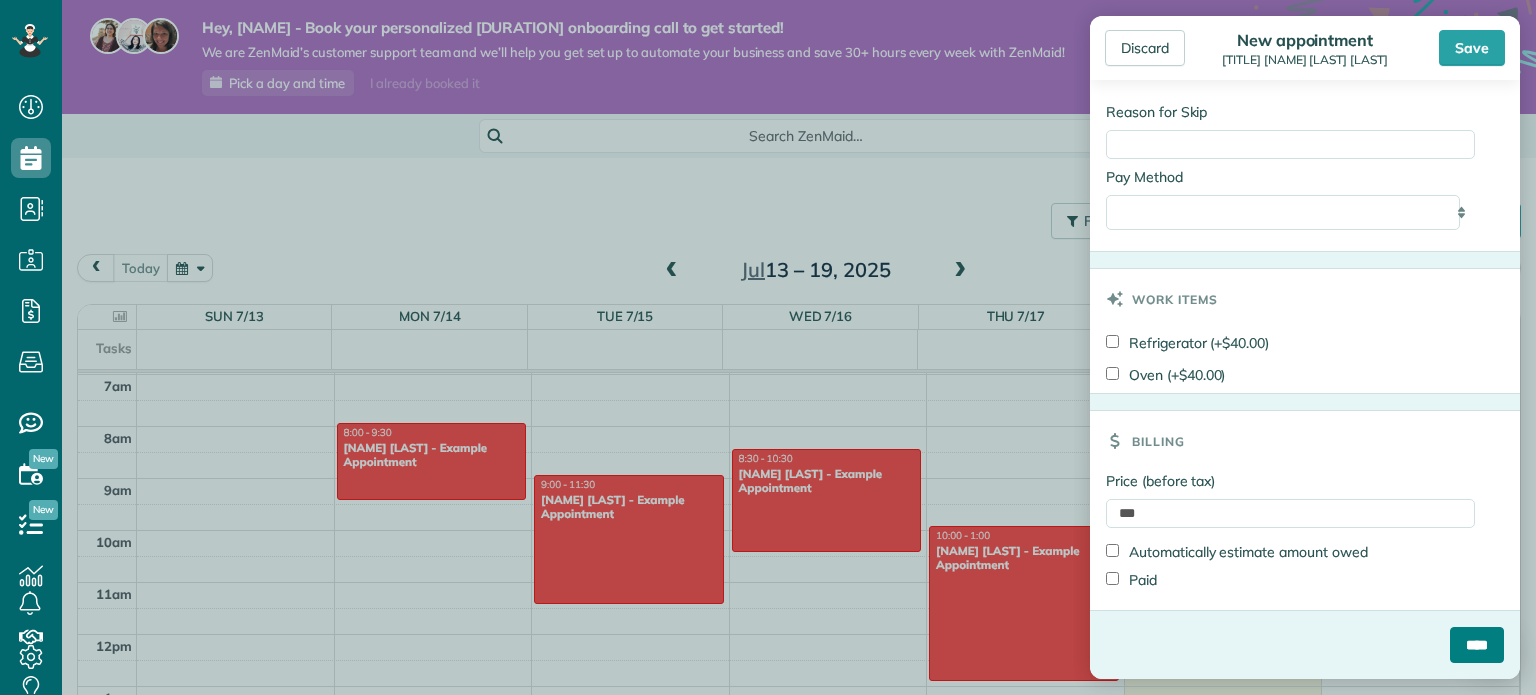 click on "****" at bounding box center [1477, 645] 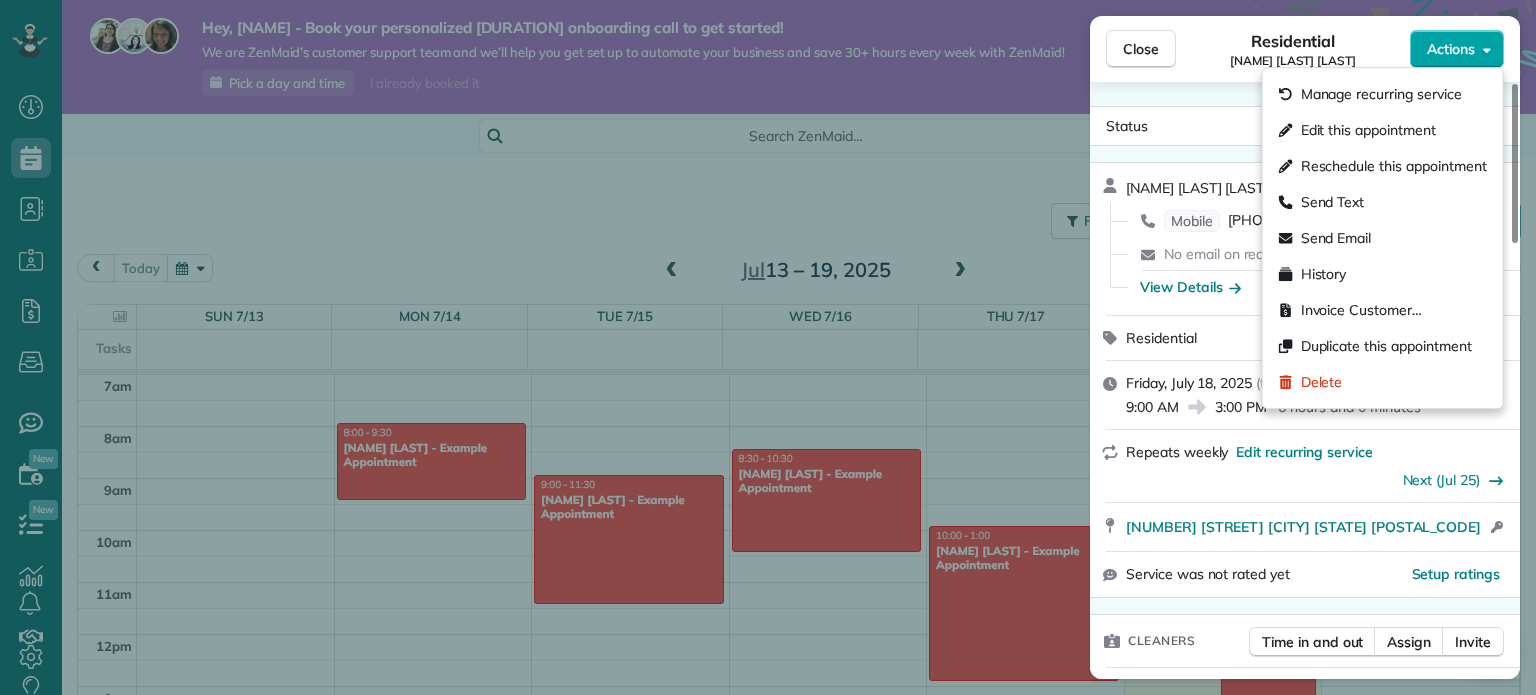 click on "Actions" at bounding box center (1451, 49) 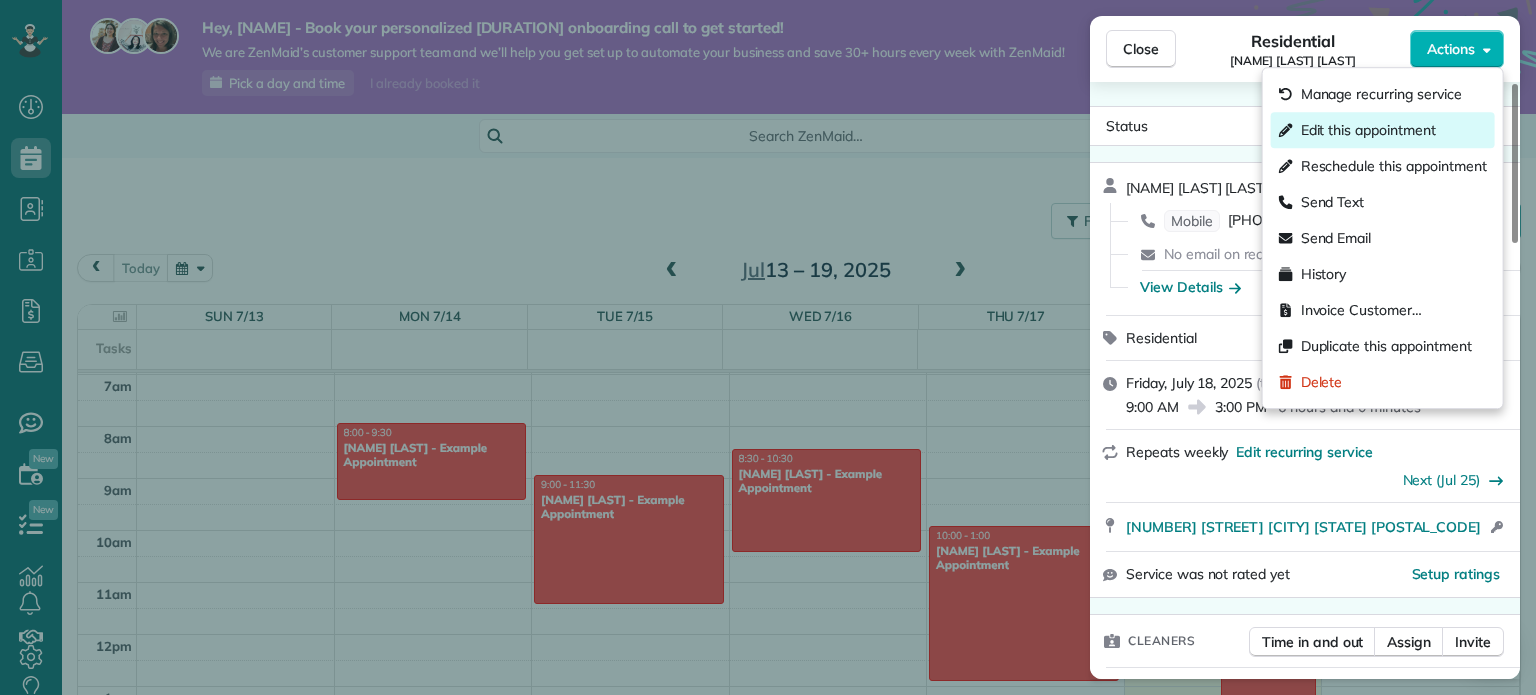 click on "Edit this appointment" at bounding box center (1368, 130) 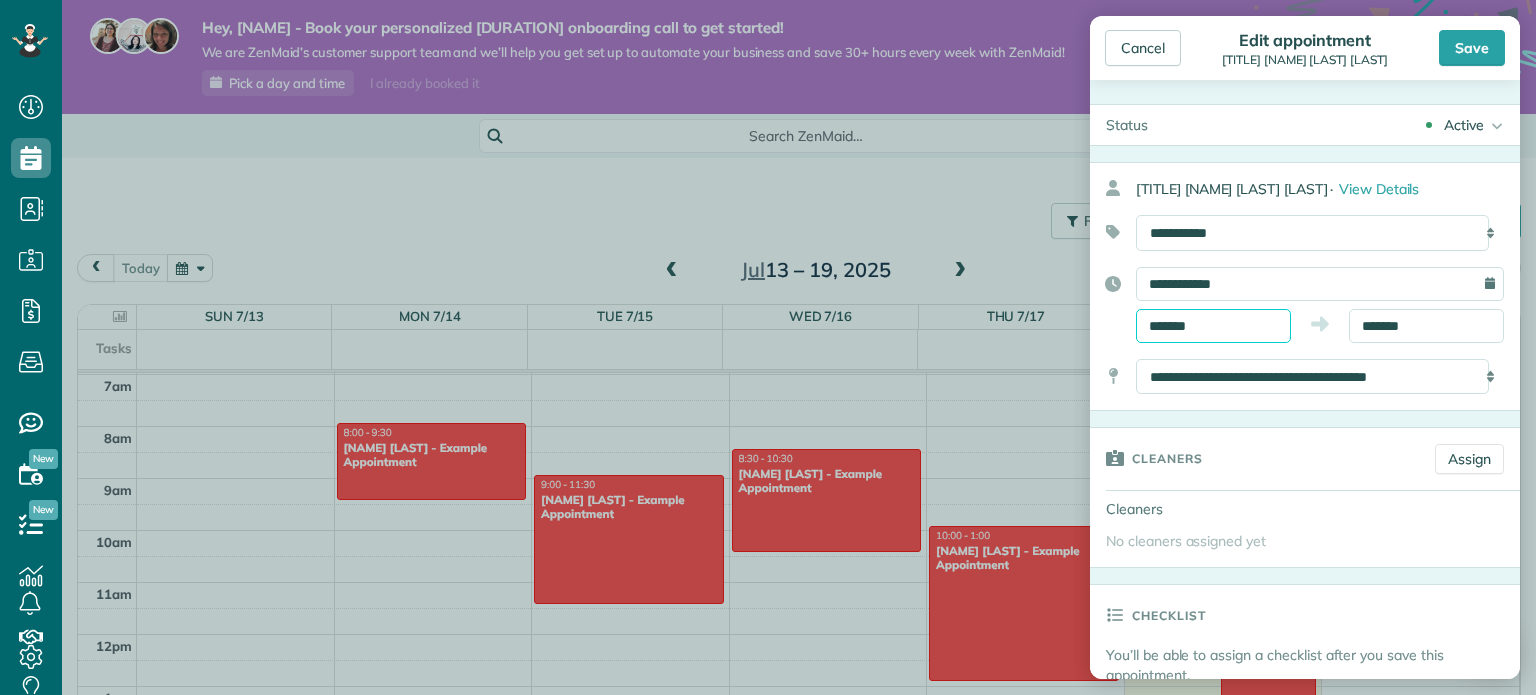 click on "*******" at bounding box center (1213, 326) 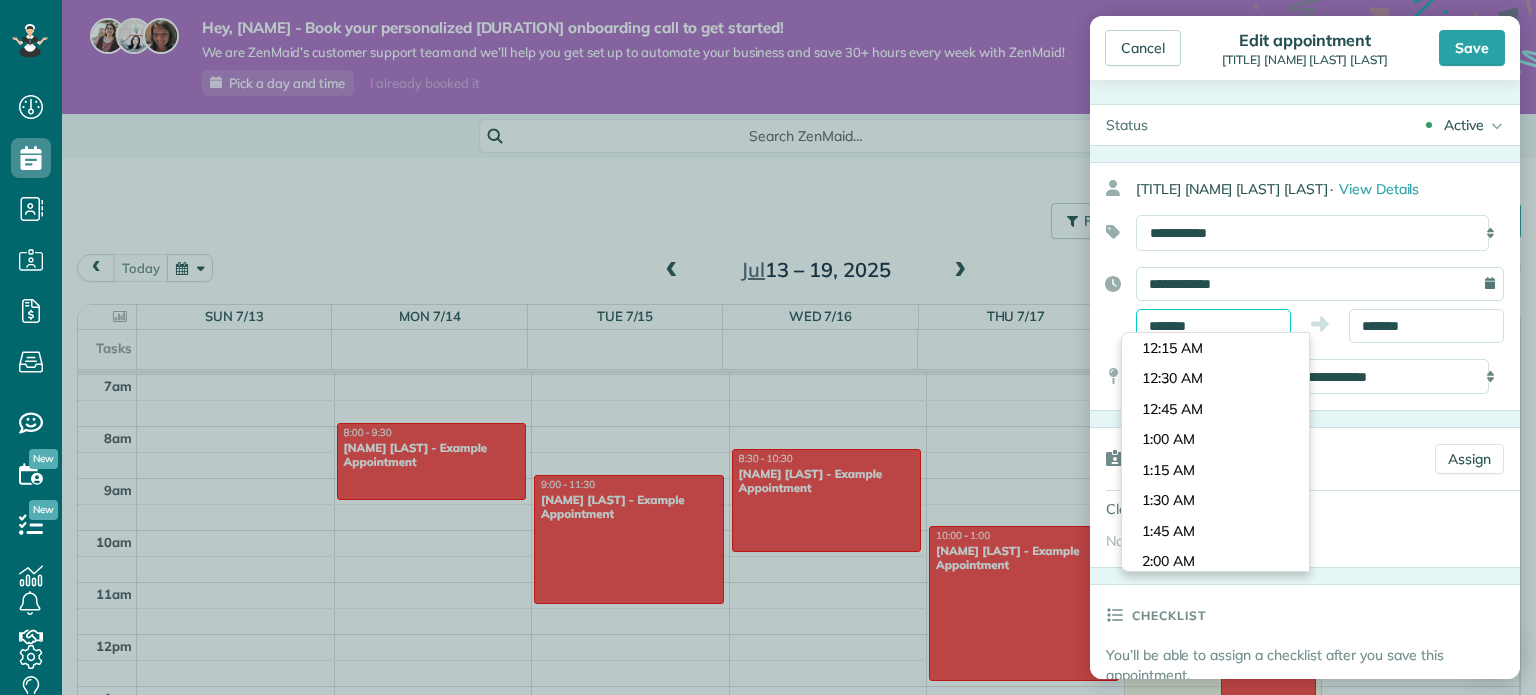 scroll, scrollTop: 1037, scrollLeft: 0, axis: vertical 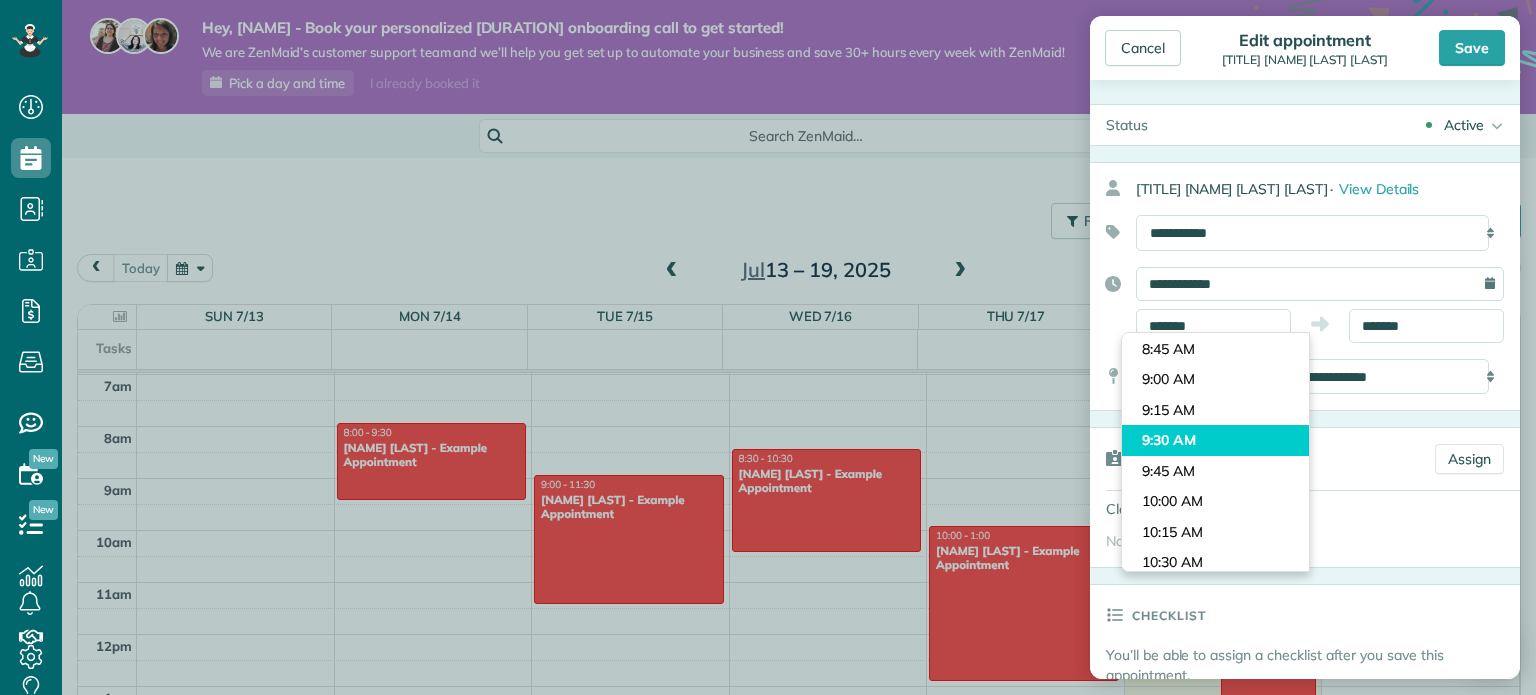type on "*******" 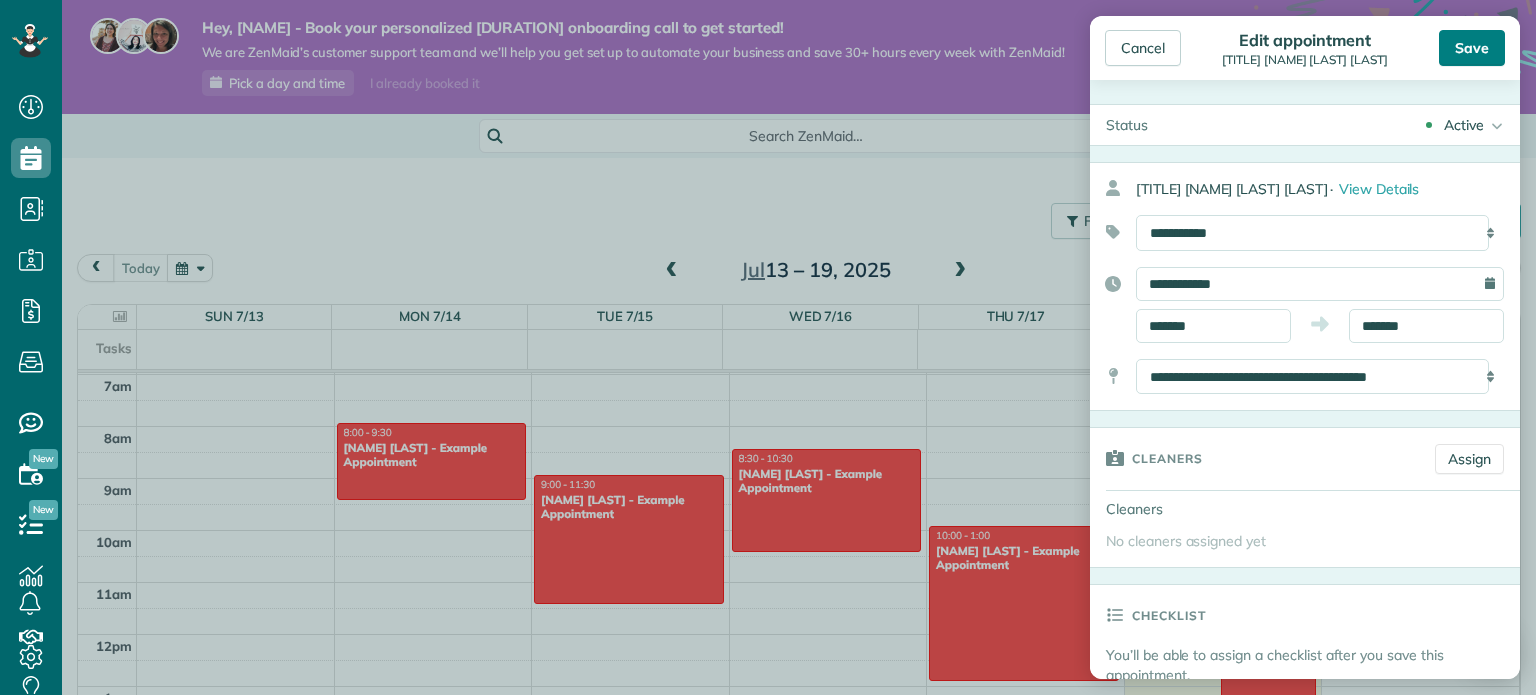 click on "Save" at bounding box center (1472, 48) 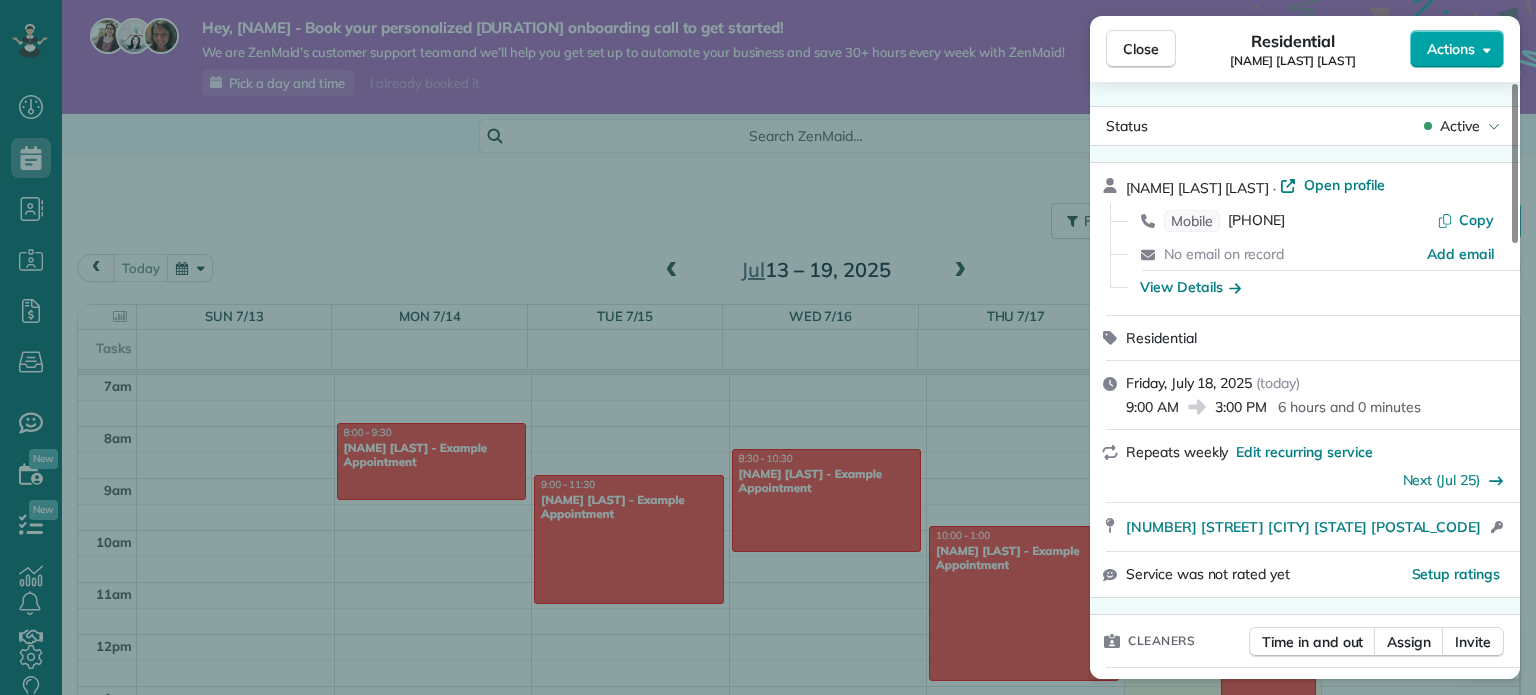 click on "Actions" at bounding box center [1457, 49] 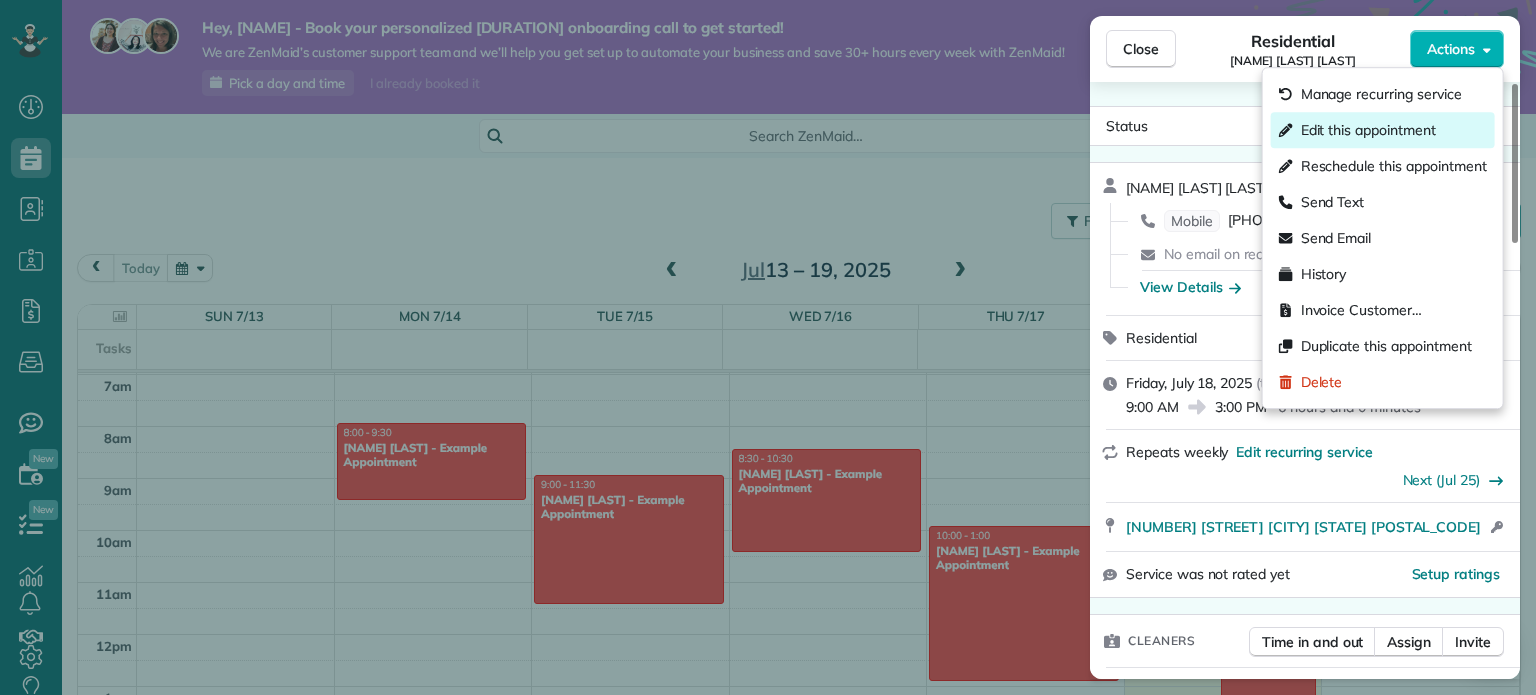 click on "Edit this appointment" at bounding box center (1368, 130) 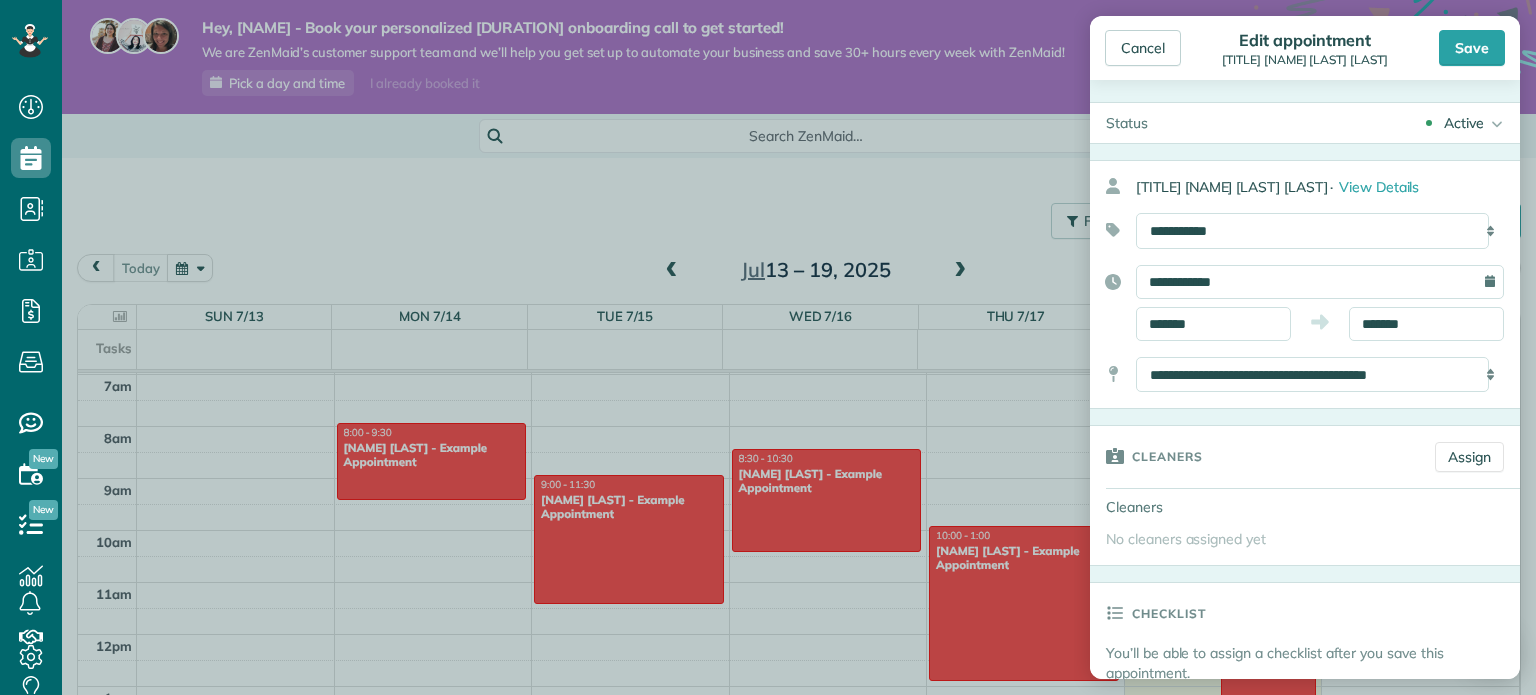 scroll, scrollTop: 0, scrollLeft: 0, axis: both 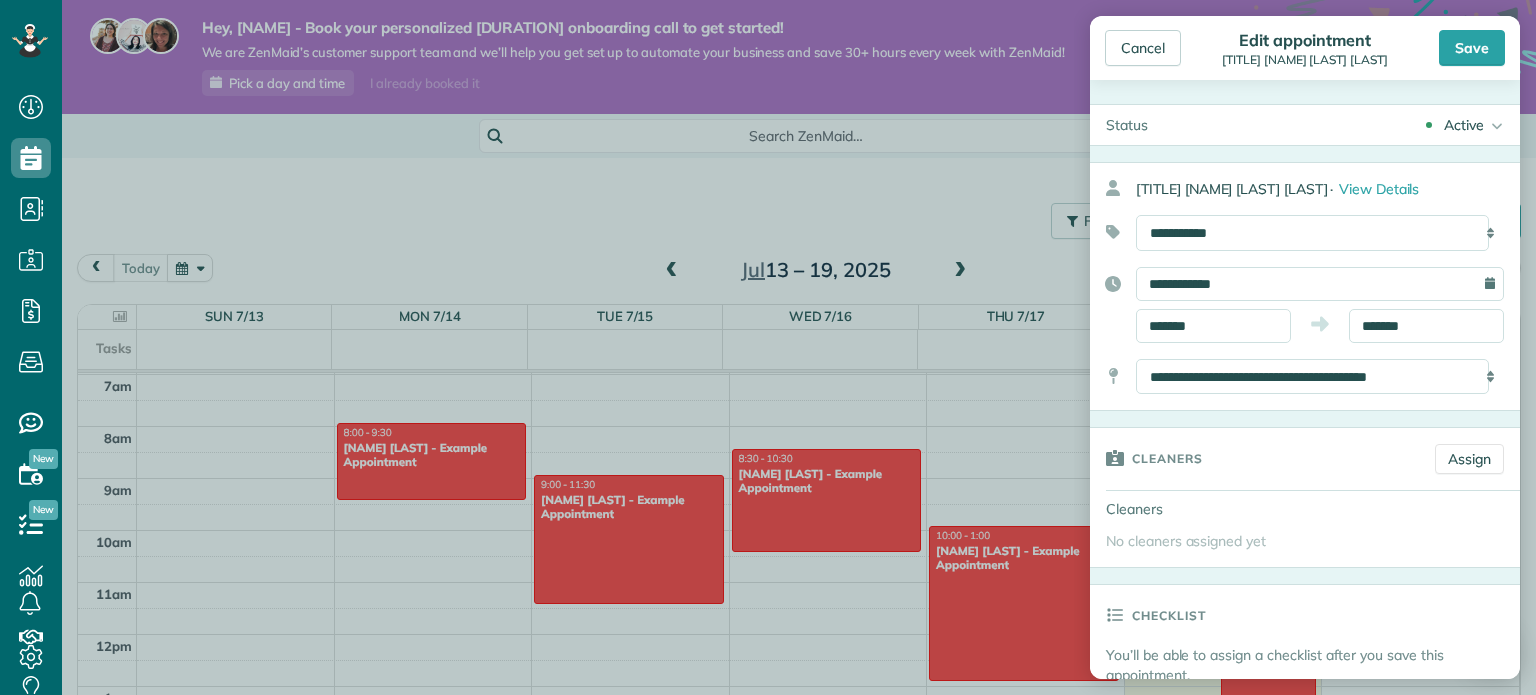click 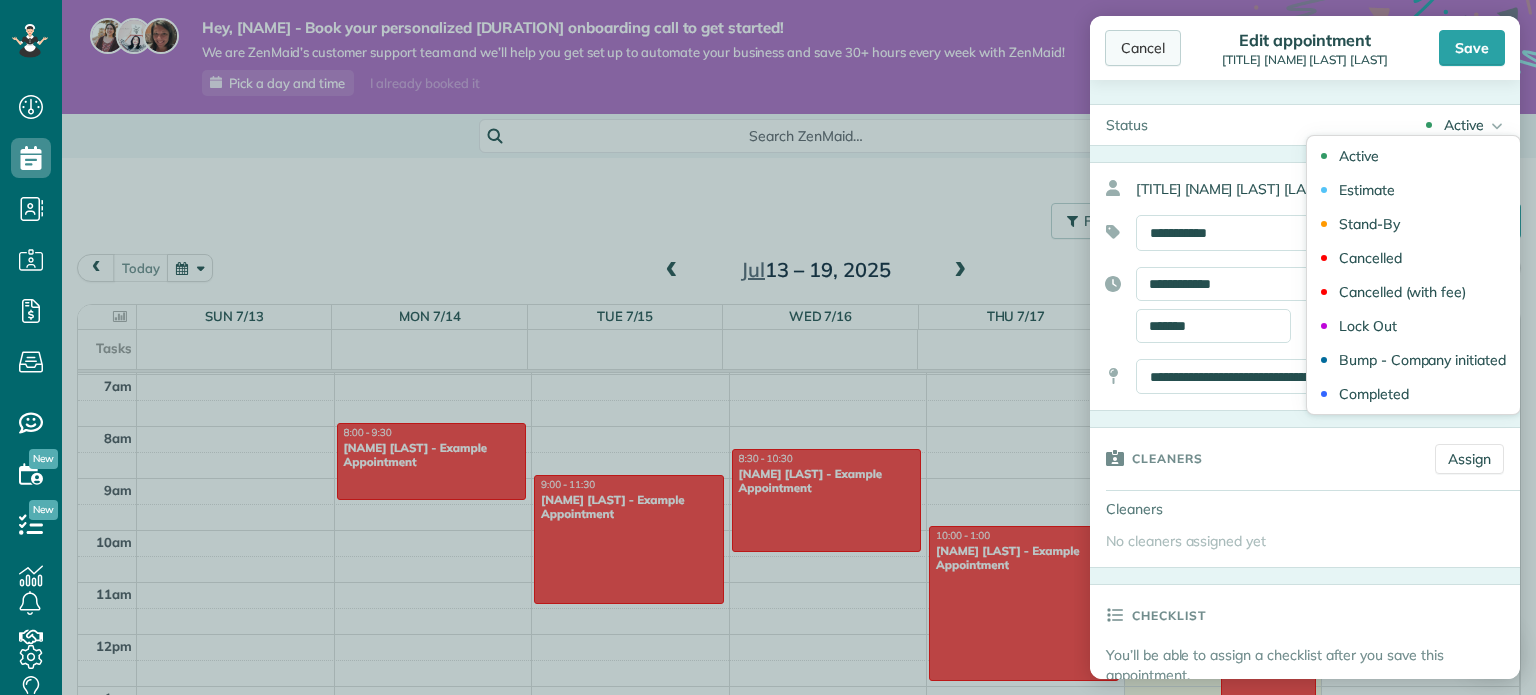 click on "Cancel" at bounding box center (1143, 48) 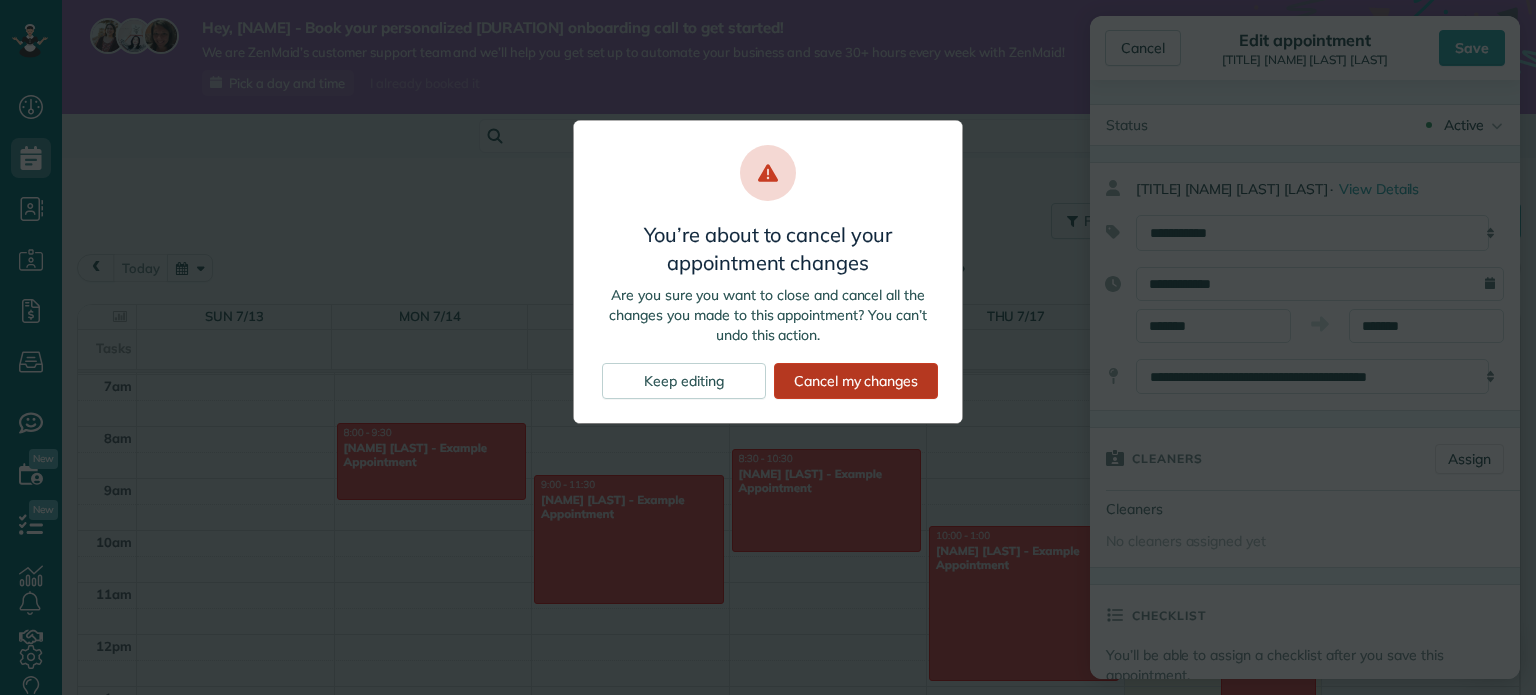 click on "Cancel my changes" at bounding box center [856, 381] 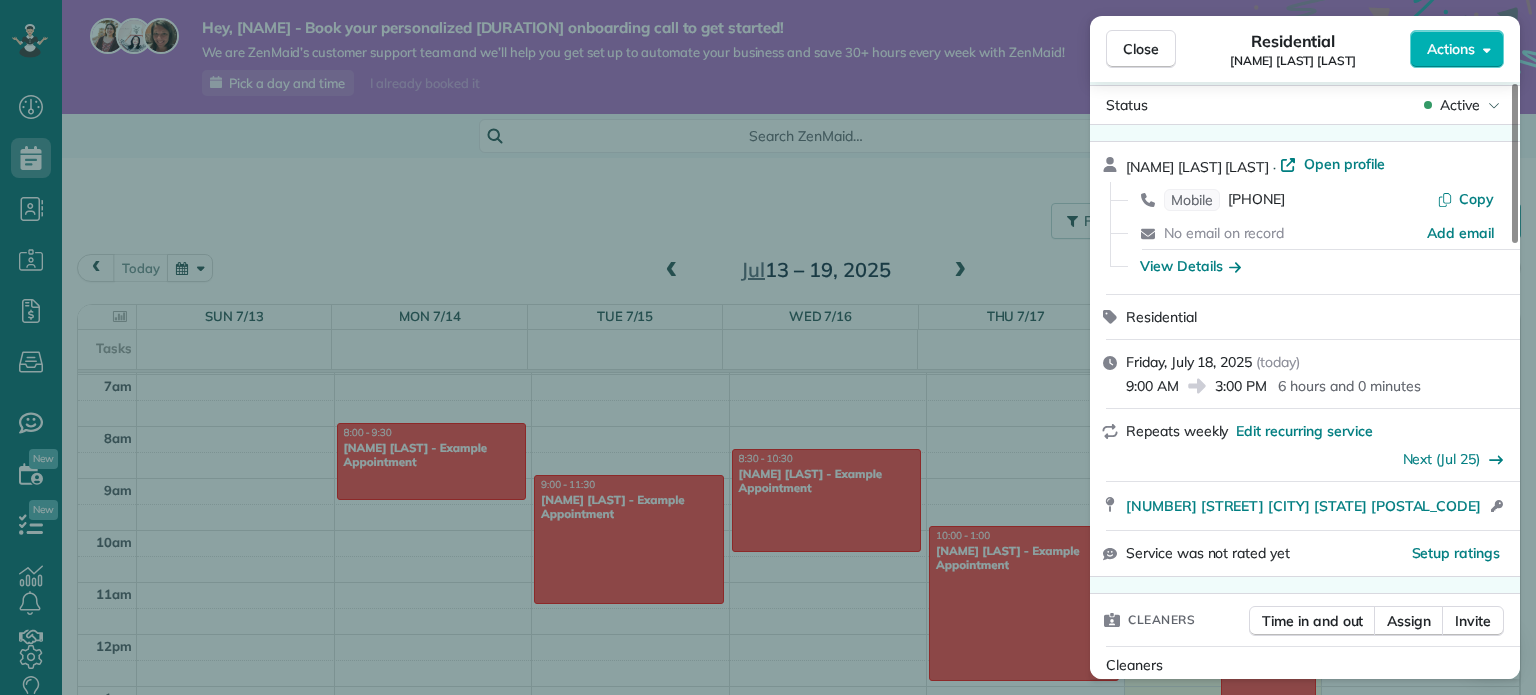 scroll, scrollTop: 0, scrollLeft: 0, axis: both 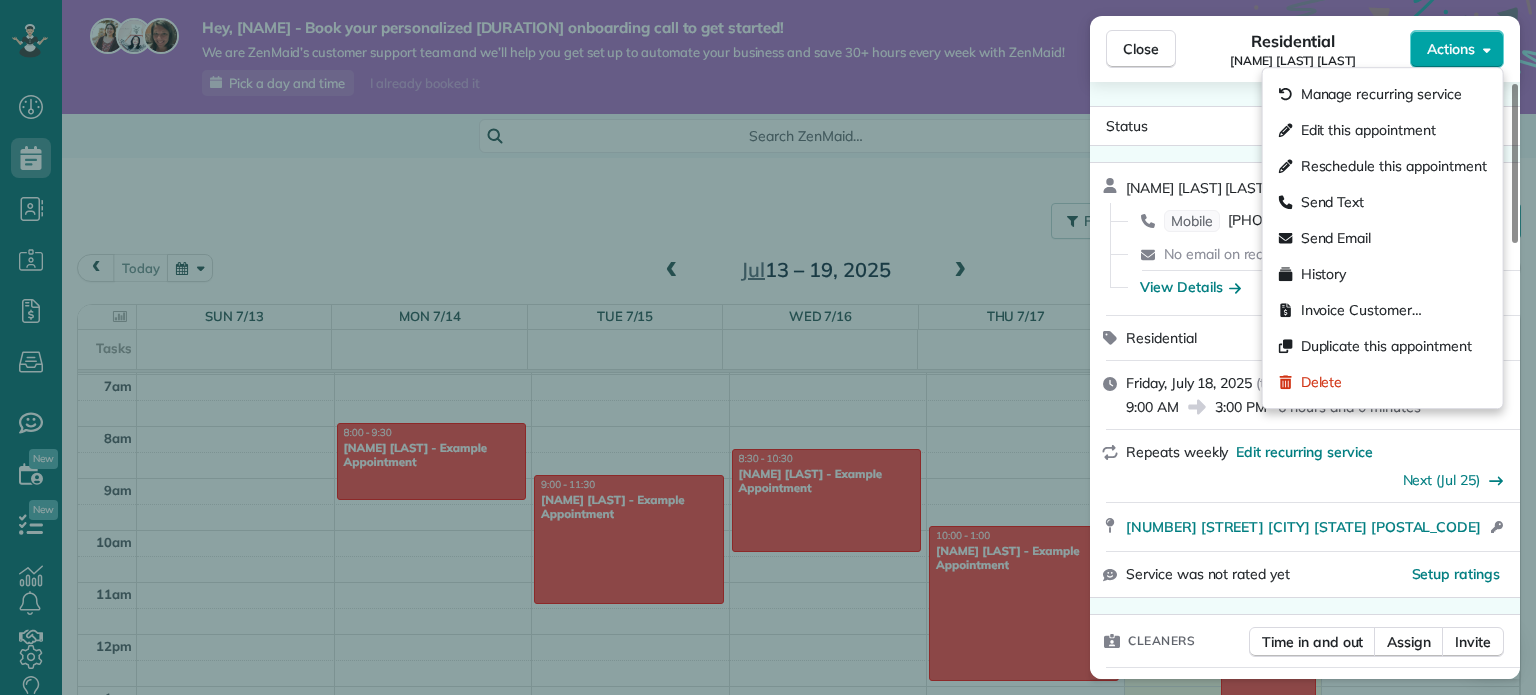 click on "Actions" at bounding box center (1457, 49) 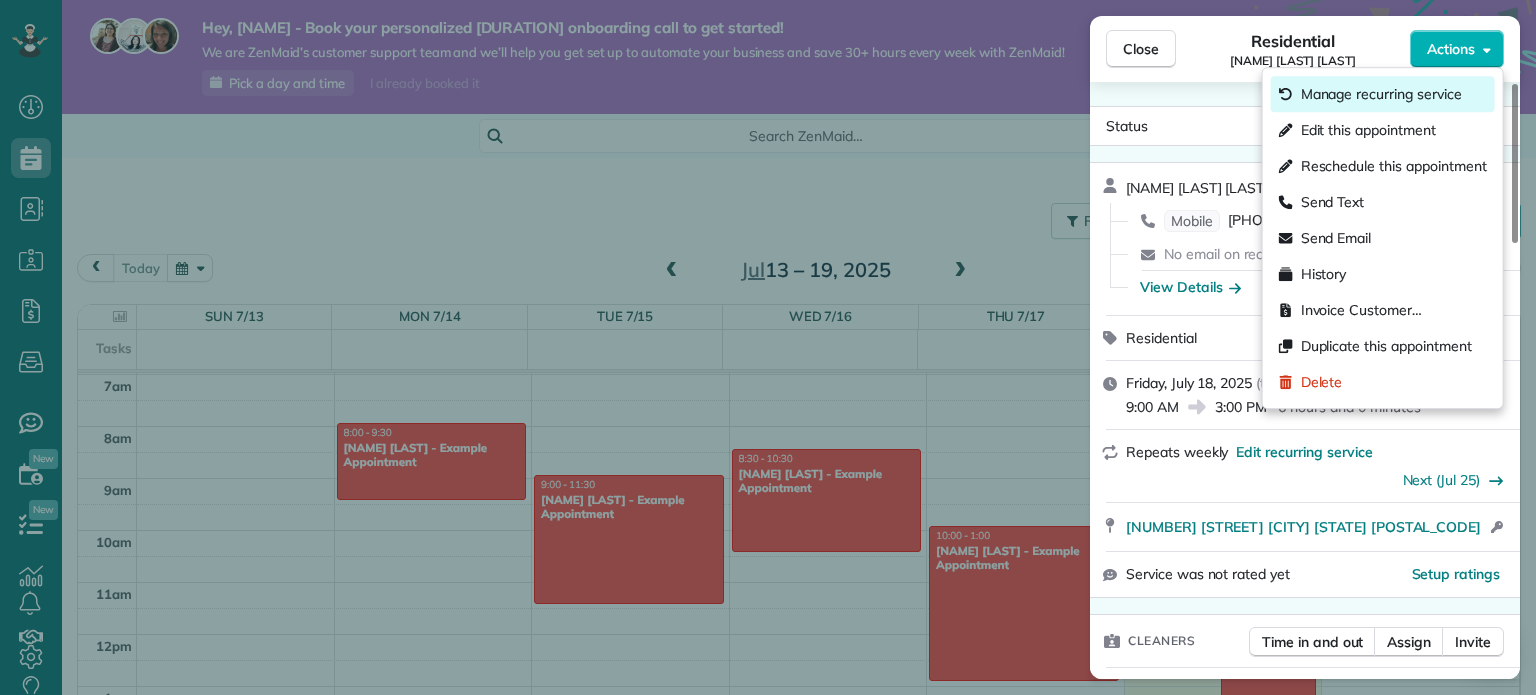 click on "Manage recurring service" at bounding box center [1381, 94] 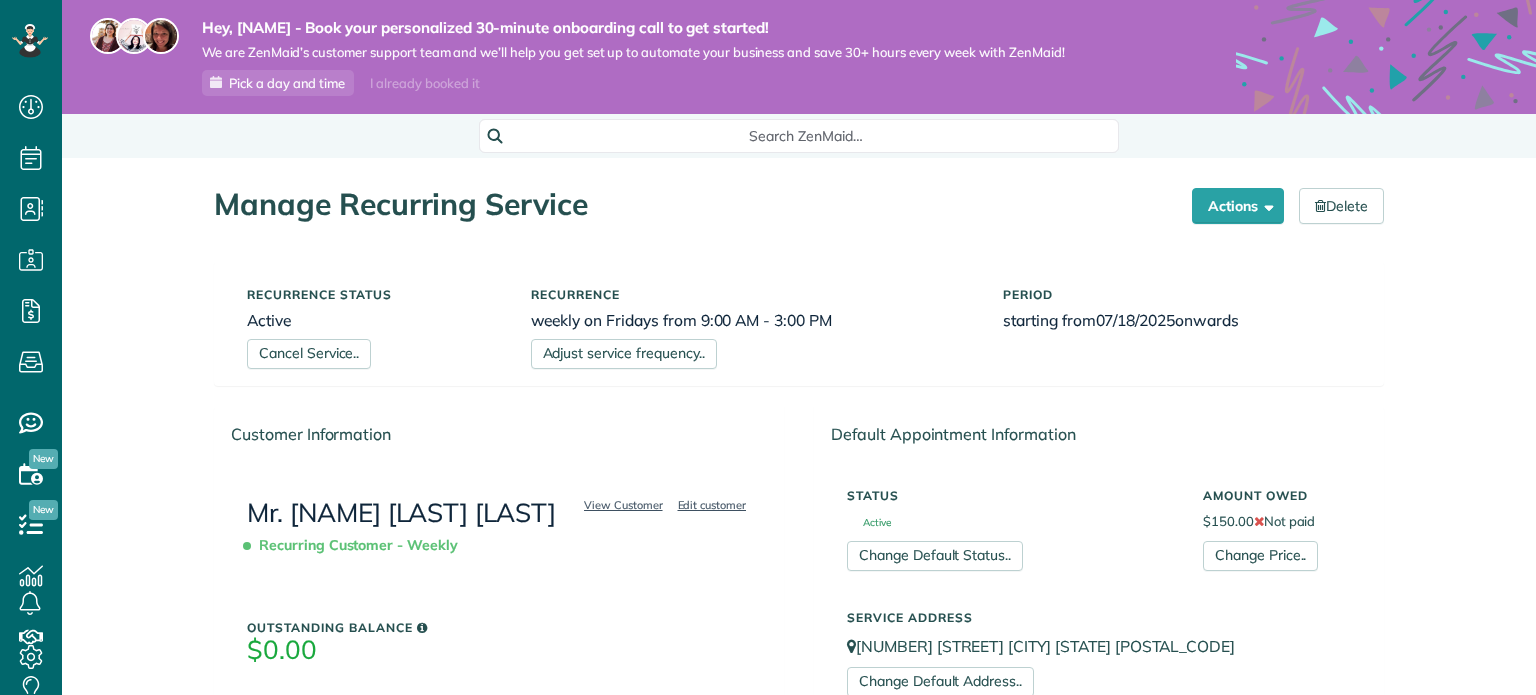 scroll, scrollTop: 0, scrollLeft: 0, axis: both 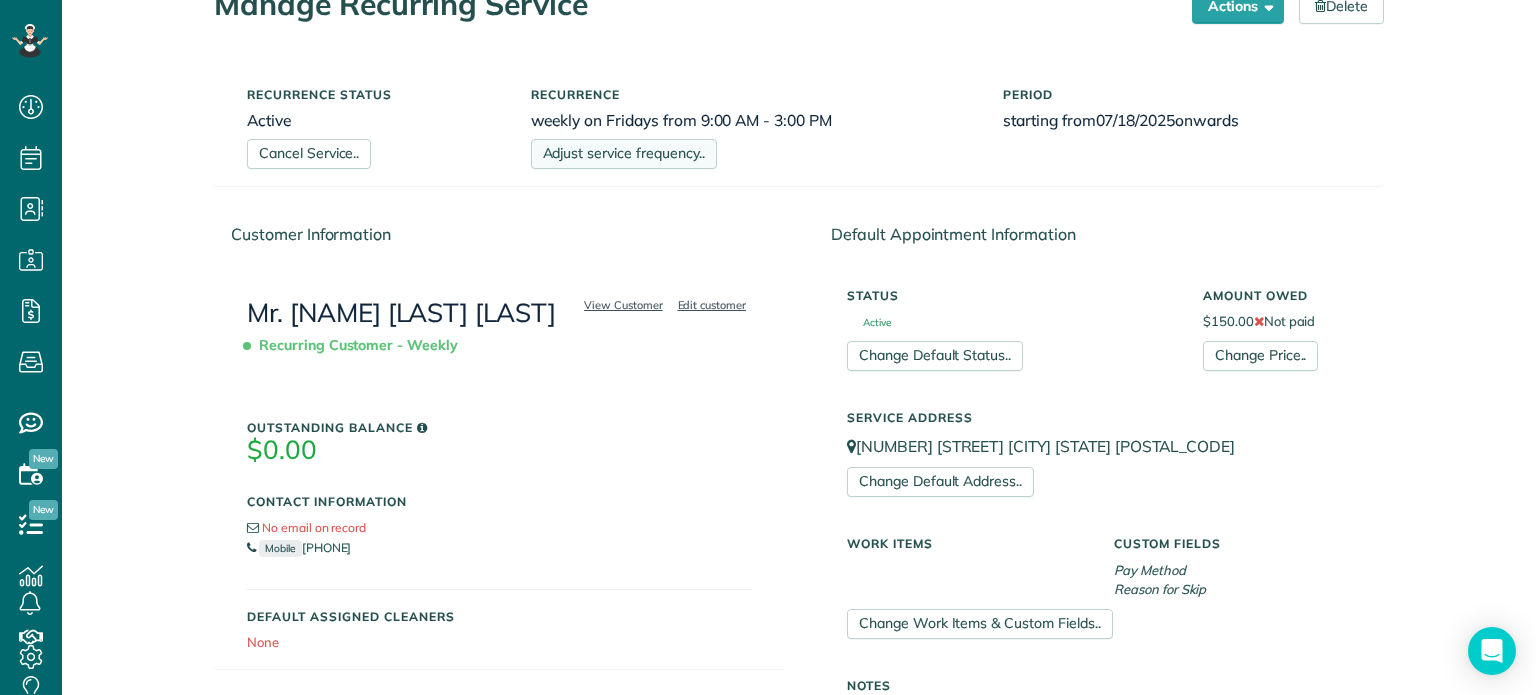 click on "Adjust service frequency.." at bounding box center (624, 154) 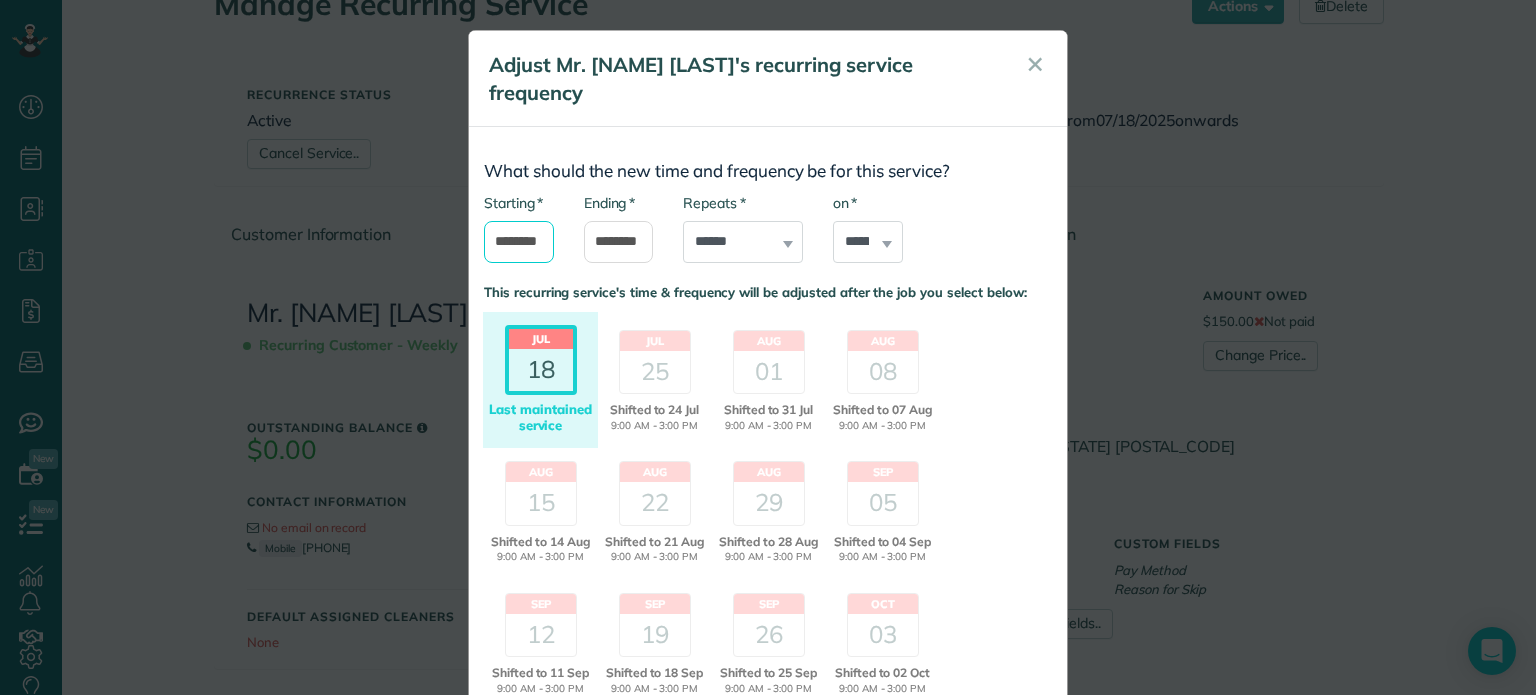 click on "*******" at bounding box center [519, 242] 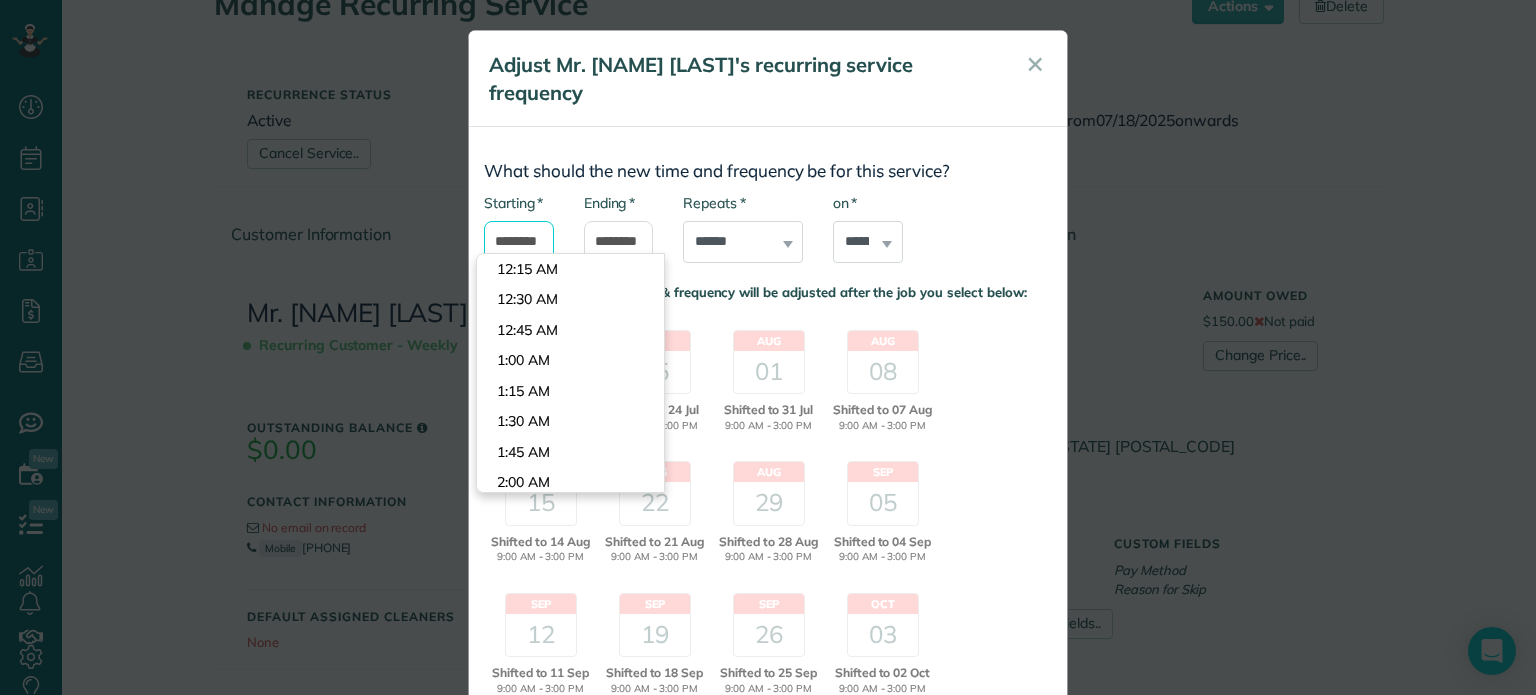 scroll, scrollTop: 1037, scrollLeft: 0, axis: vertical 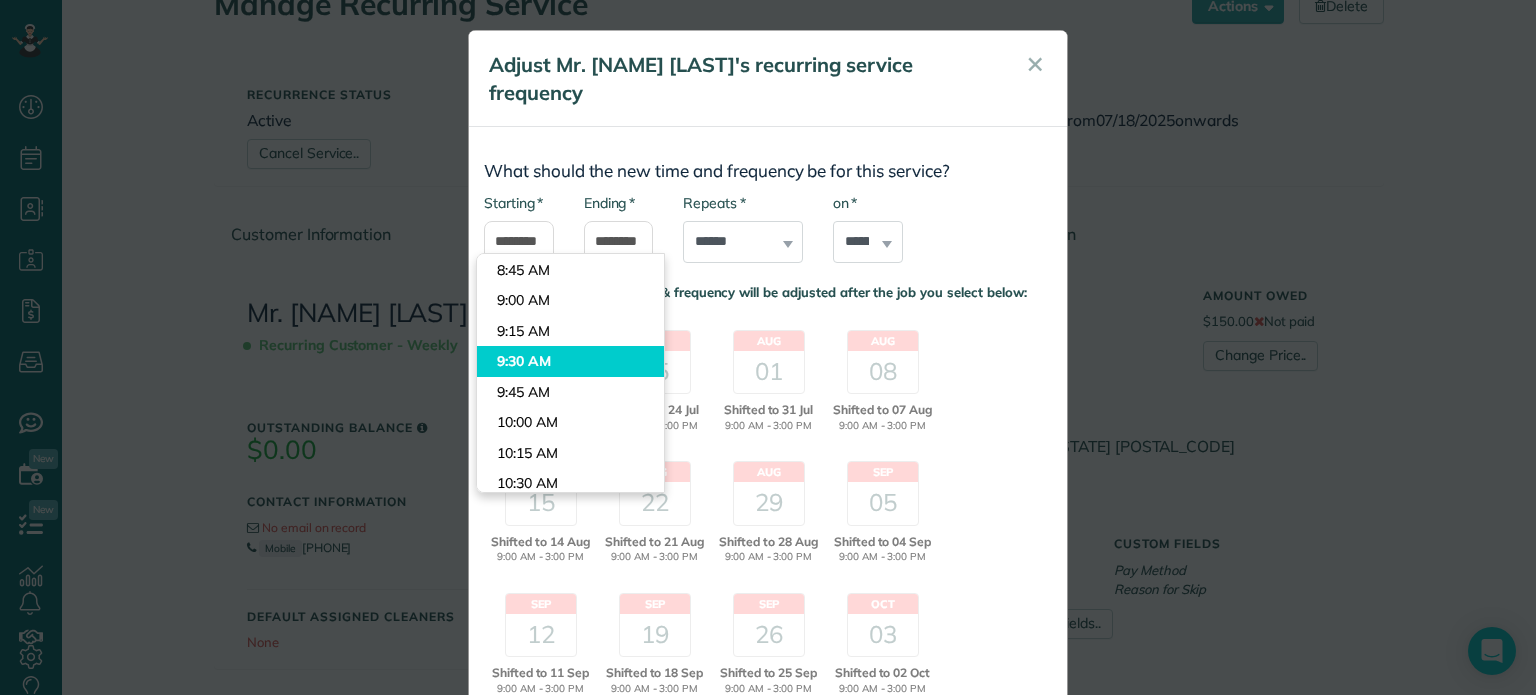 type on "*******" 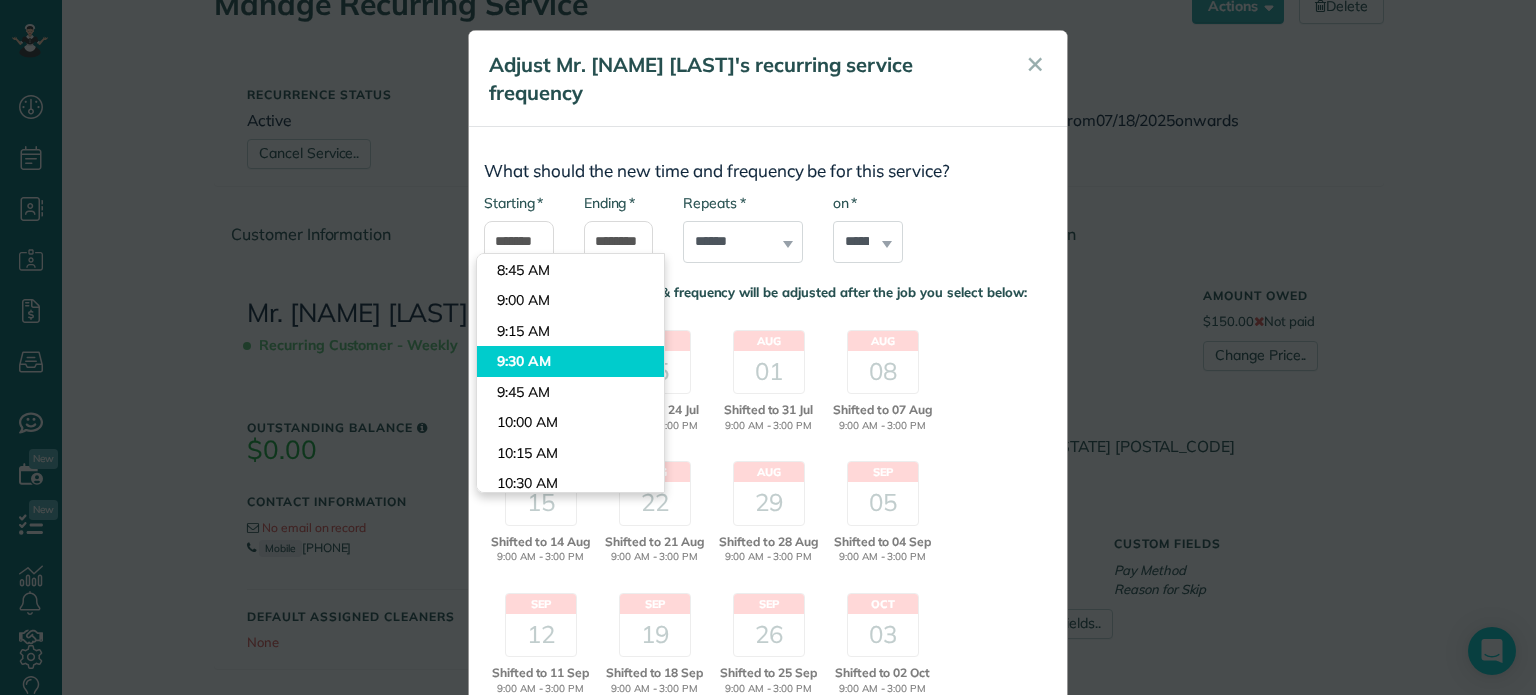 click on "Dashboard
Scheduling
Calendar View
List View
Dispatch View - Weekly scheduling (Beta)" at bounding box center (768, 347) 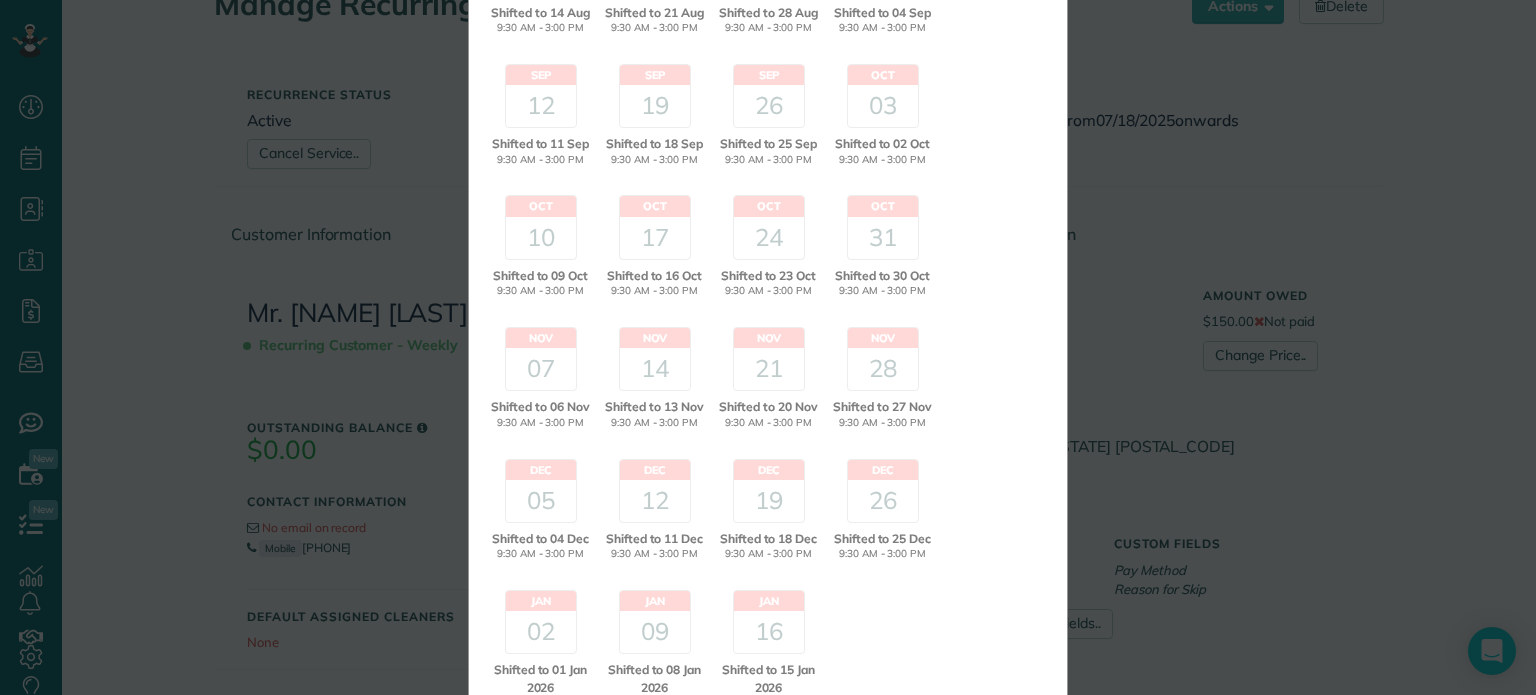 scroll, scrollTop: 714, scrollLeft: 0, axis: vertical 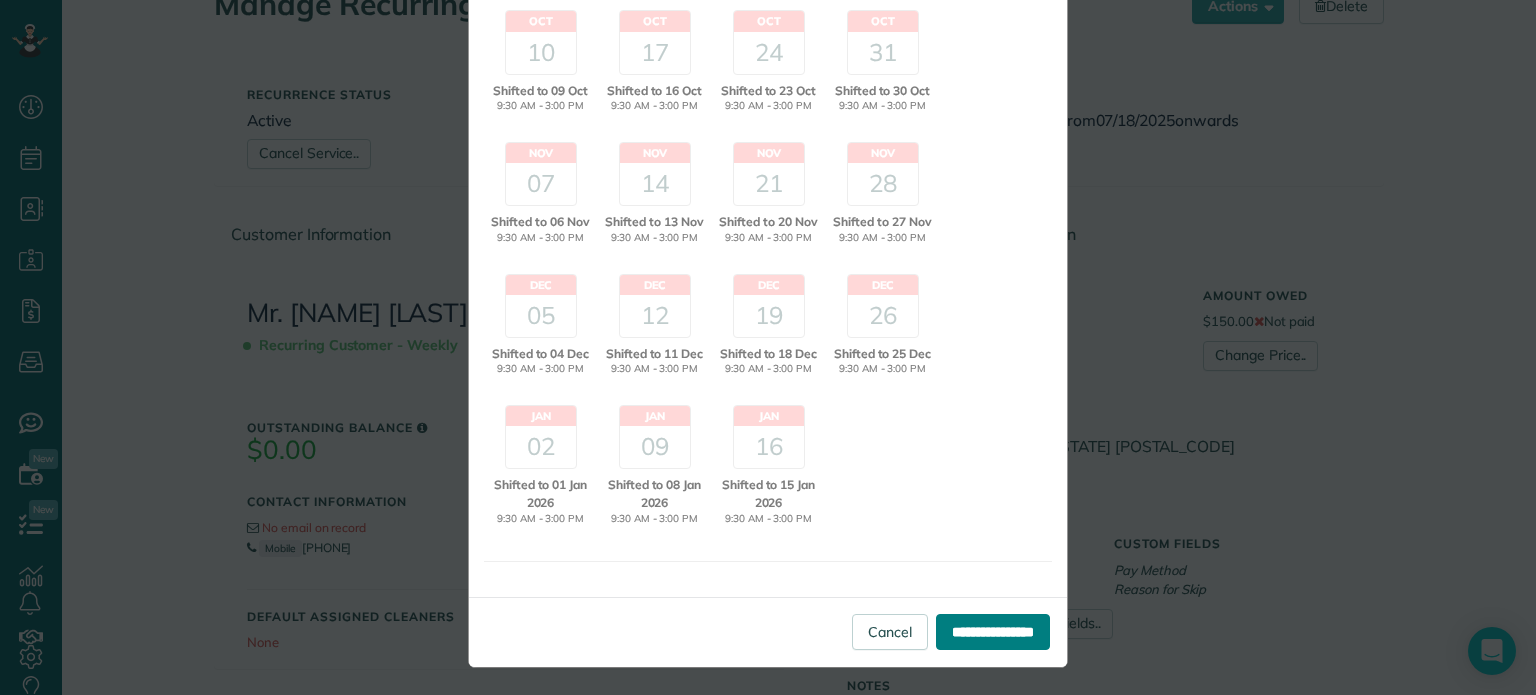 click on "**********" at bounding box center [993, 632] 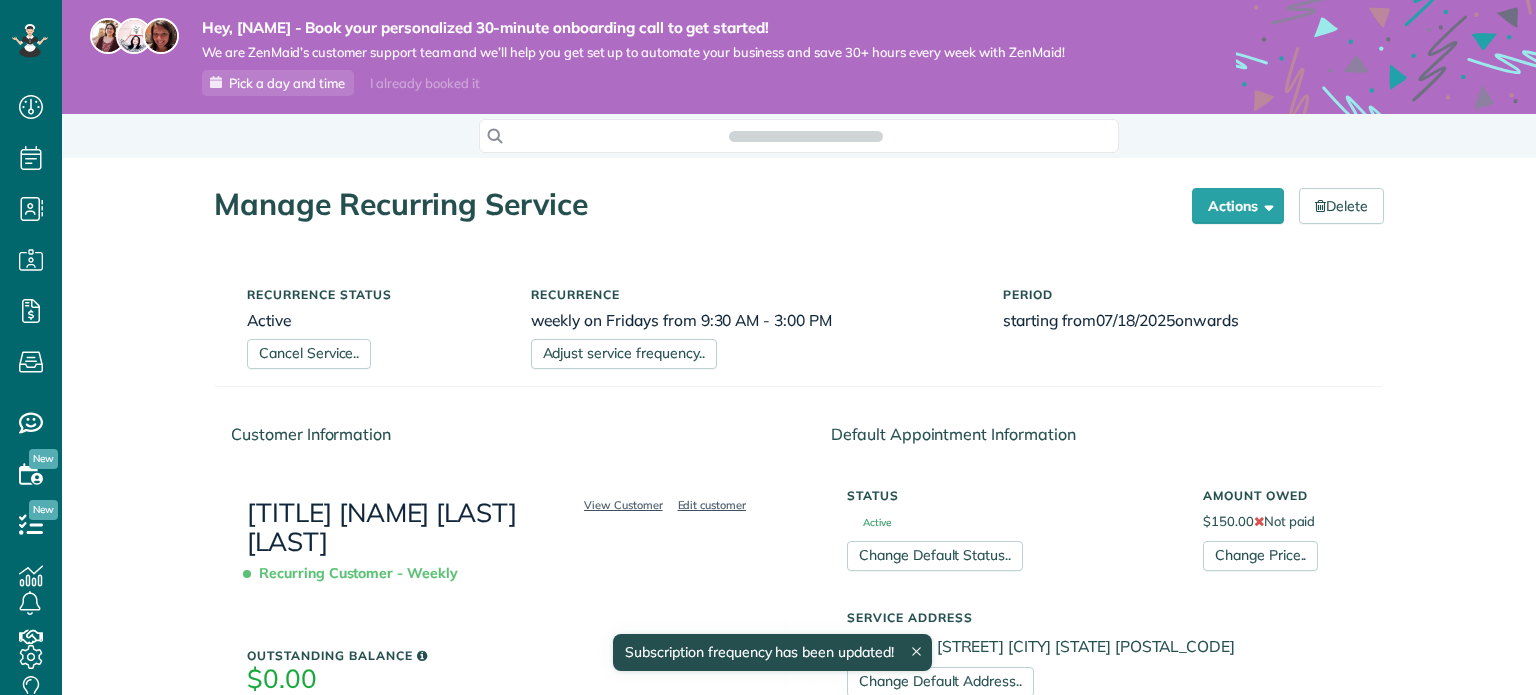 scroll, scrollTop: 0, scrollLeft: 0, axis: both 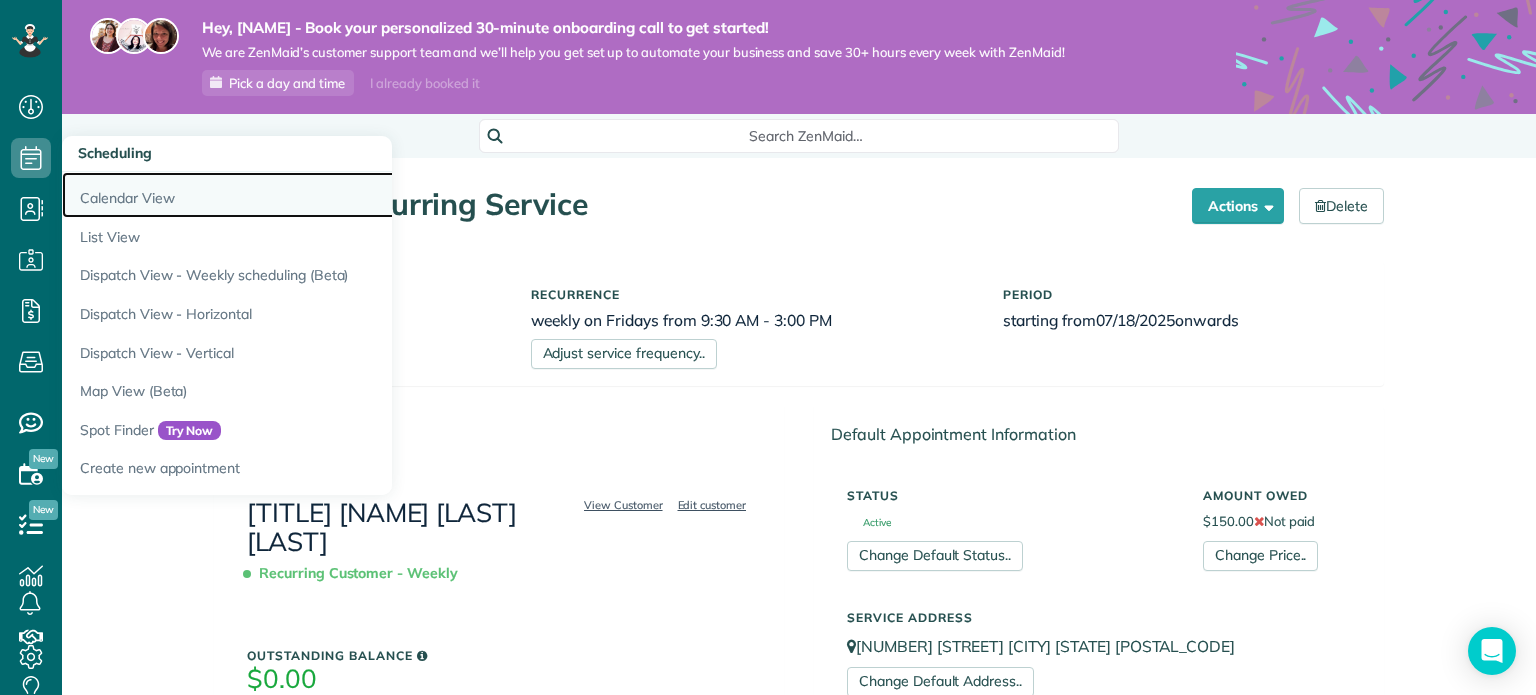 click on "Calendar View" at bounding box center (312, 195) 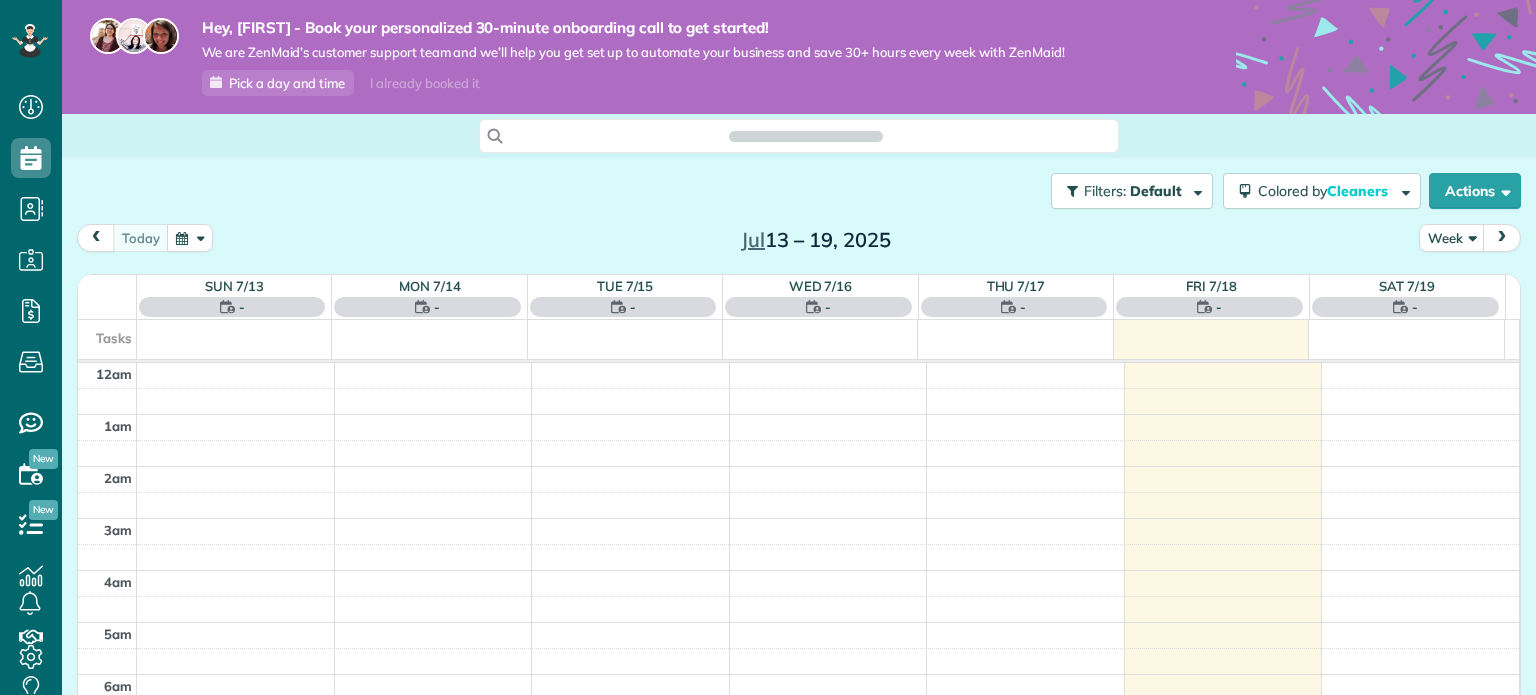 scroll, scrollTop: 0, scrollLeft: 0, axis: both 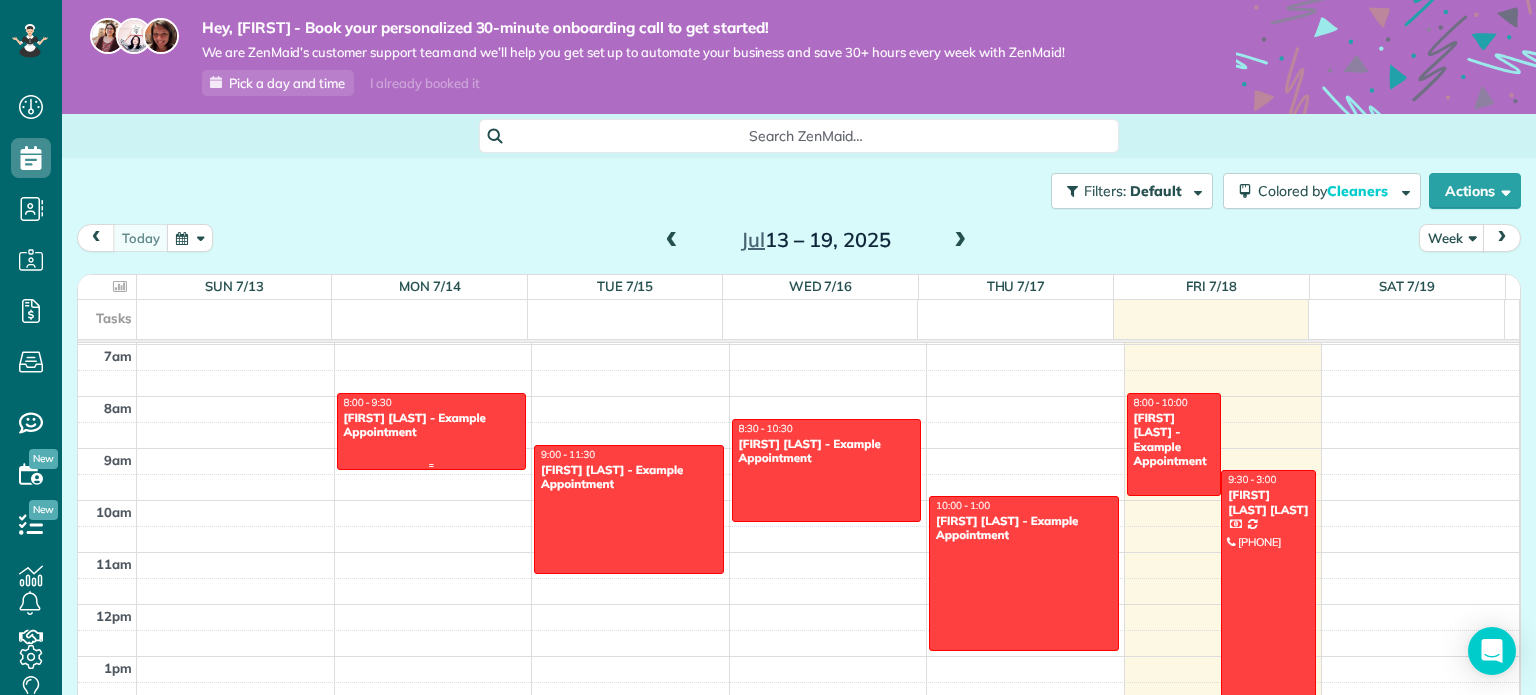 click on "[FIRST] [LAST] - Example Appointment" at bounding box center [432, 425] 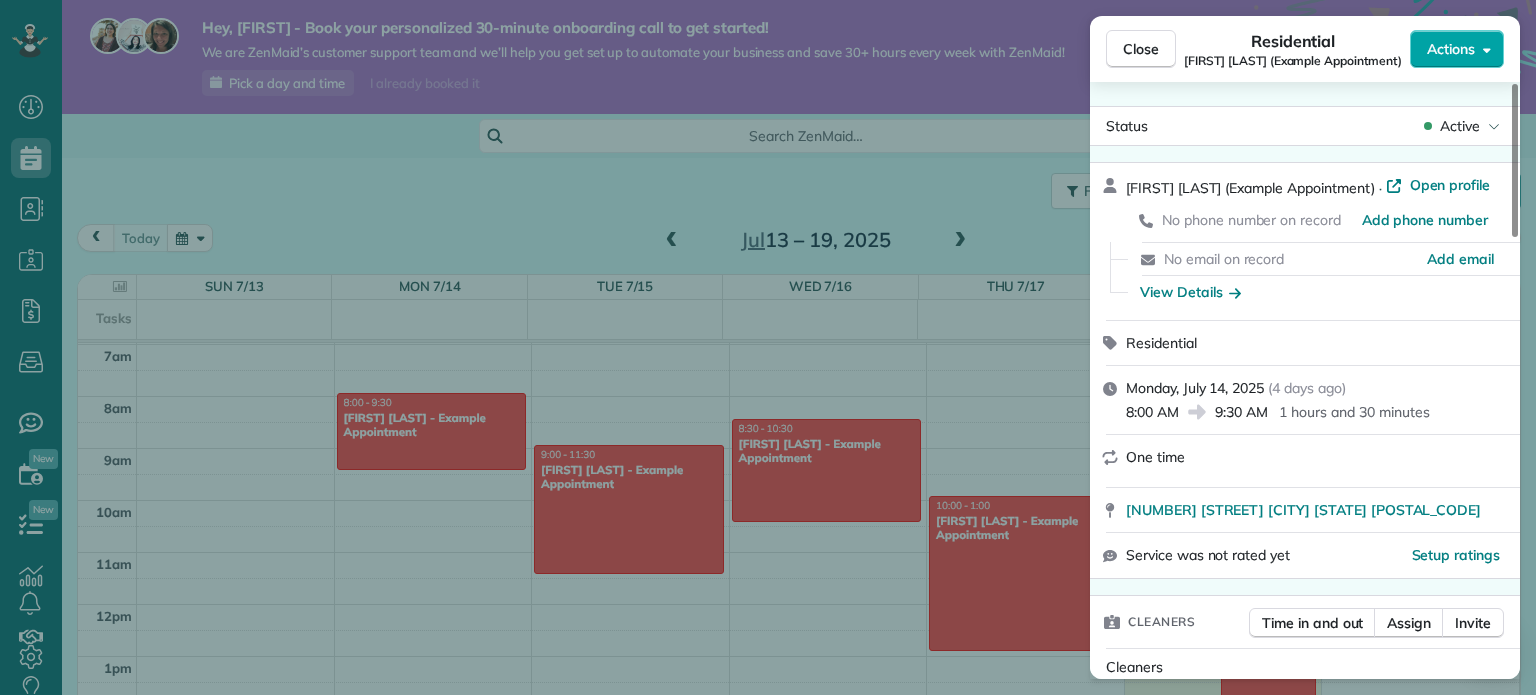 click on "Actions" at bounding box center [1457, 49] 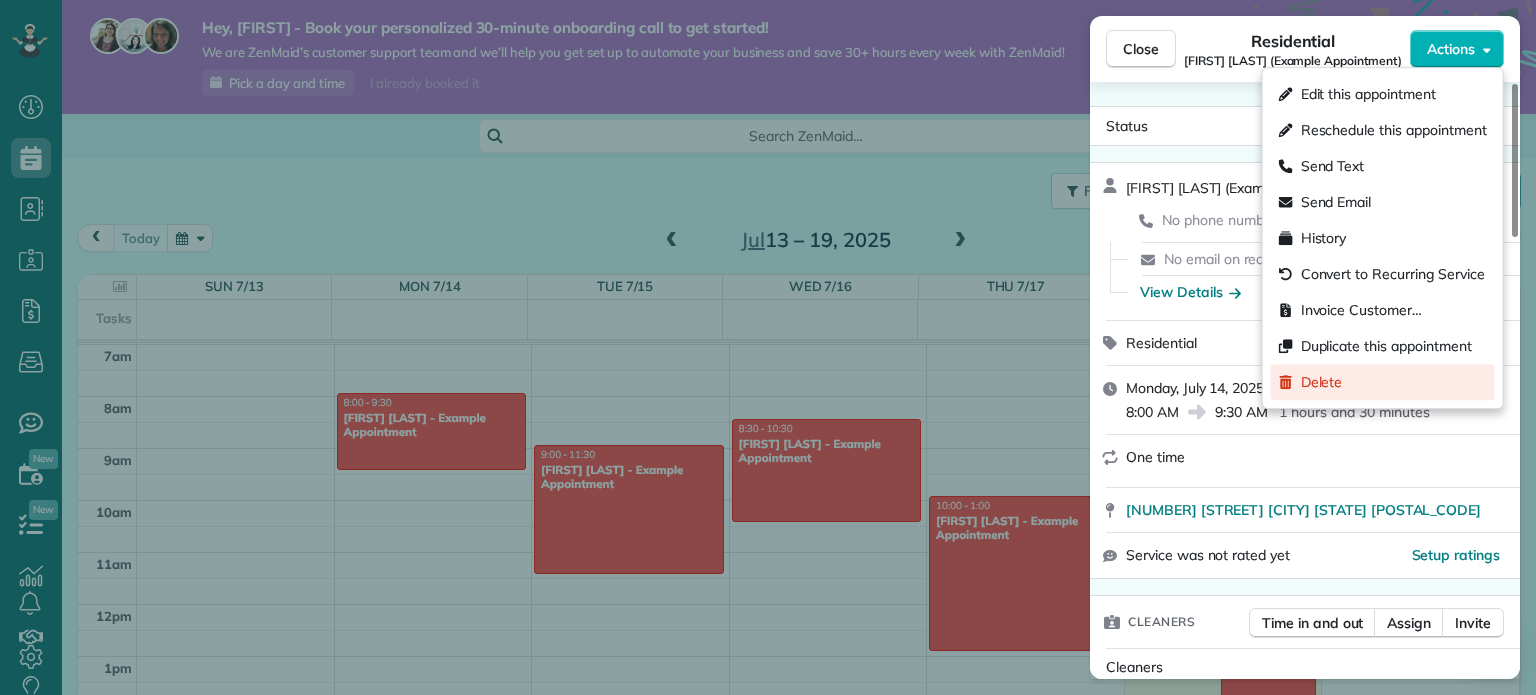 click on "Delete" at bounding box center (1383, 382) 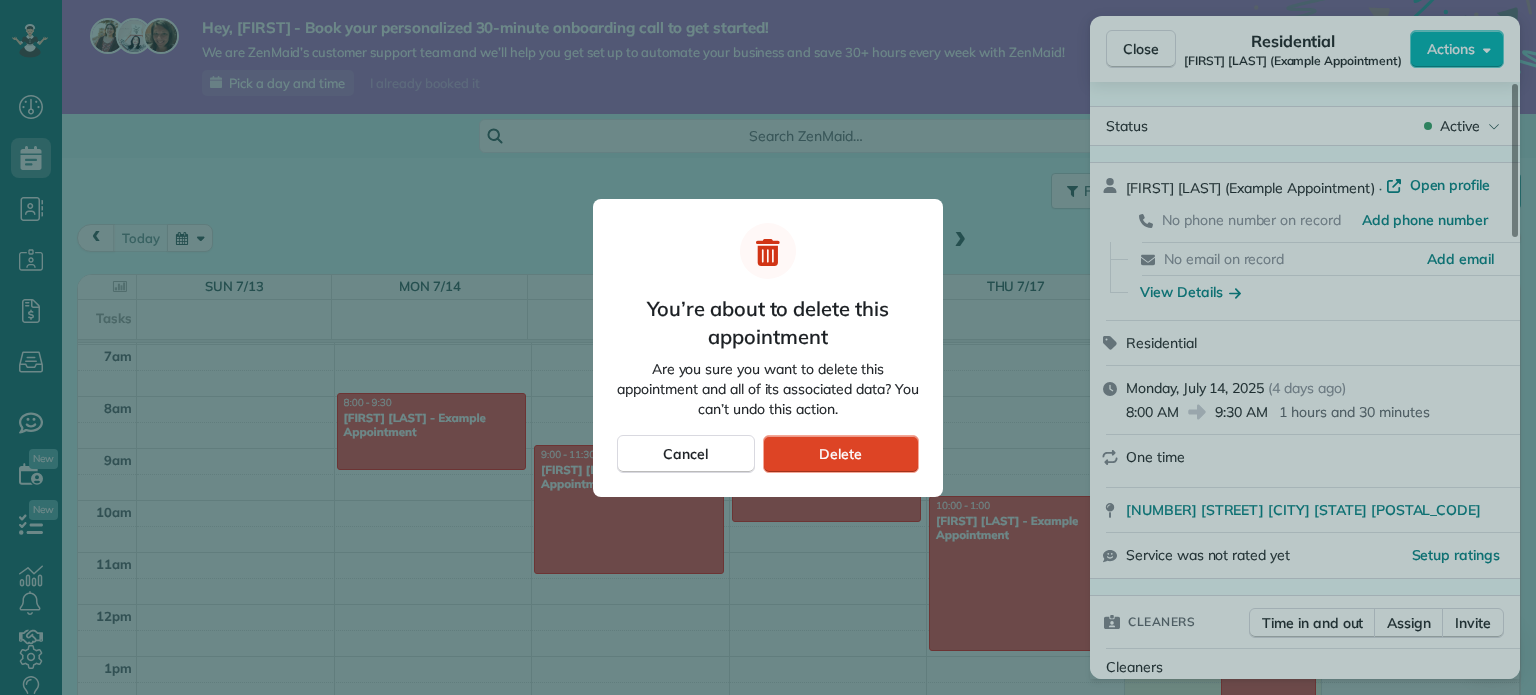click on "Delete" at bounding box center (840, 454) 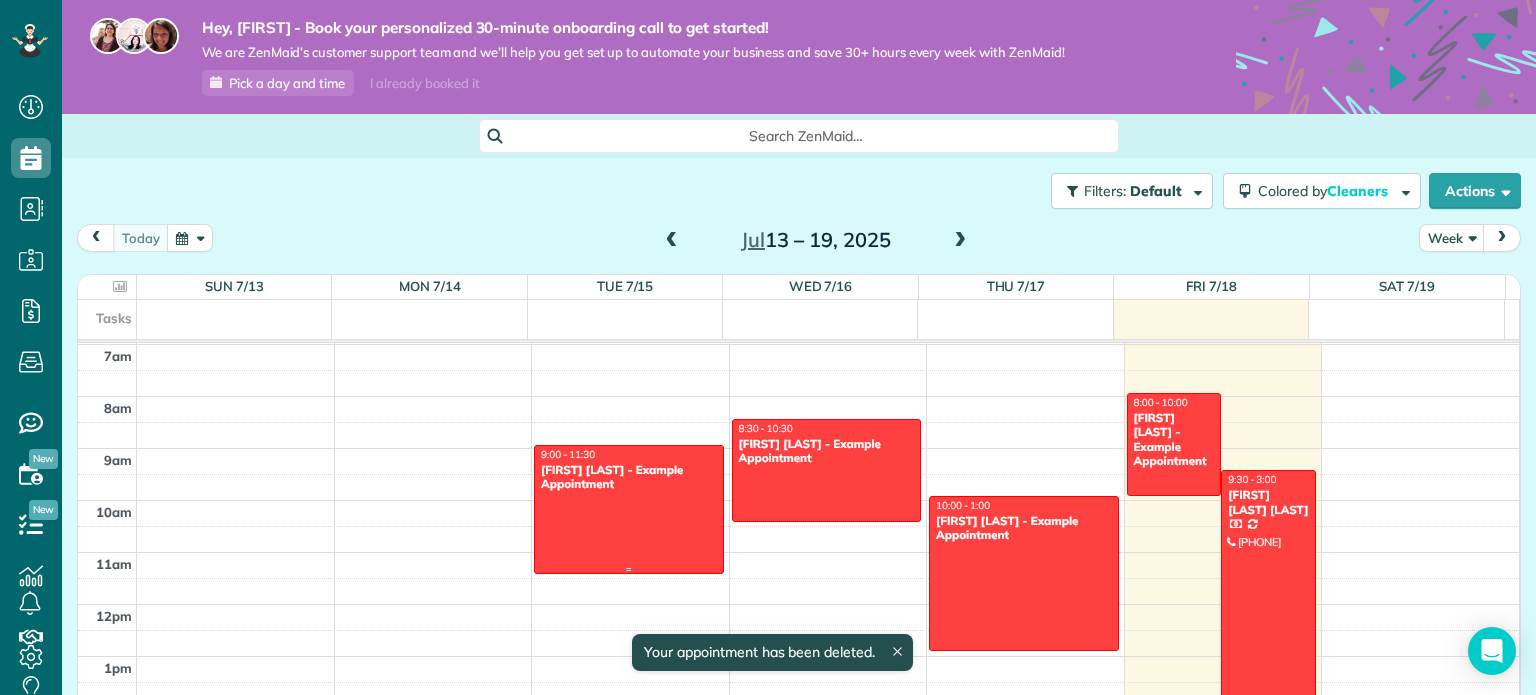 click at bounding box center (629, 509) 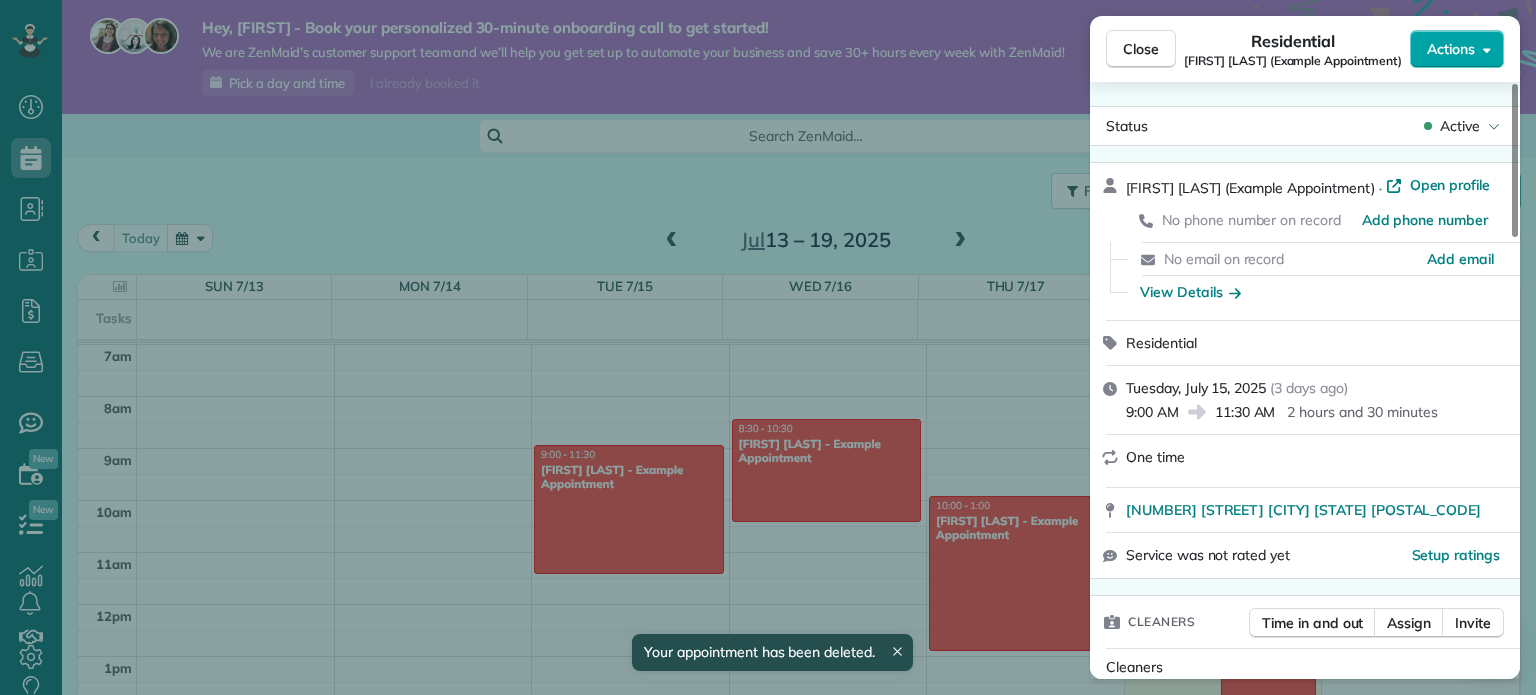 click on "Actions" at bounding box center (1451, 49) 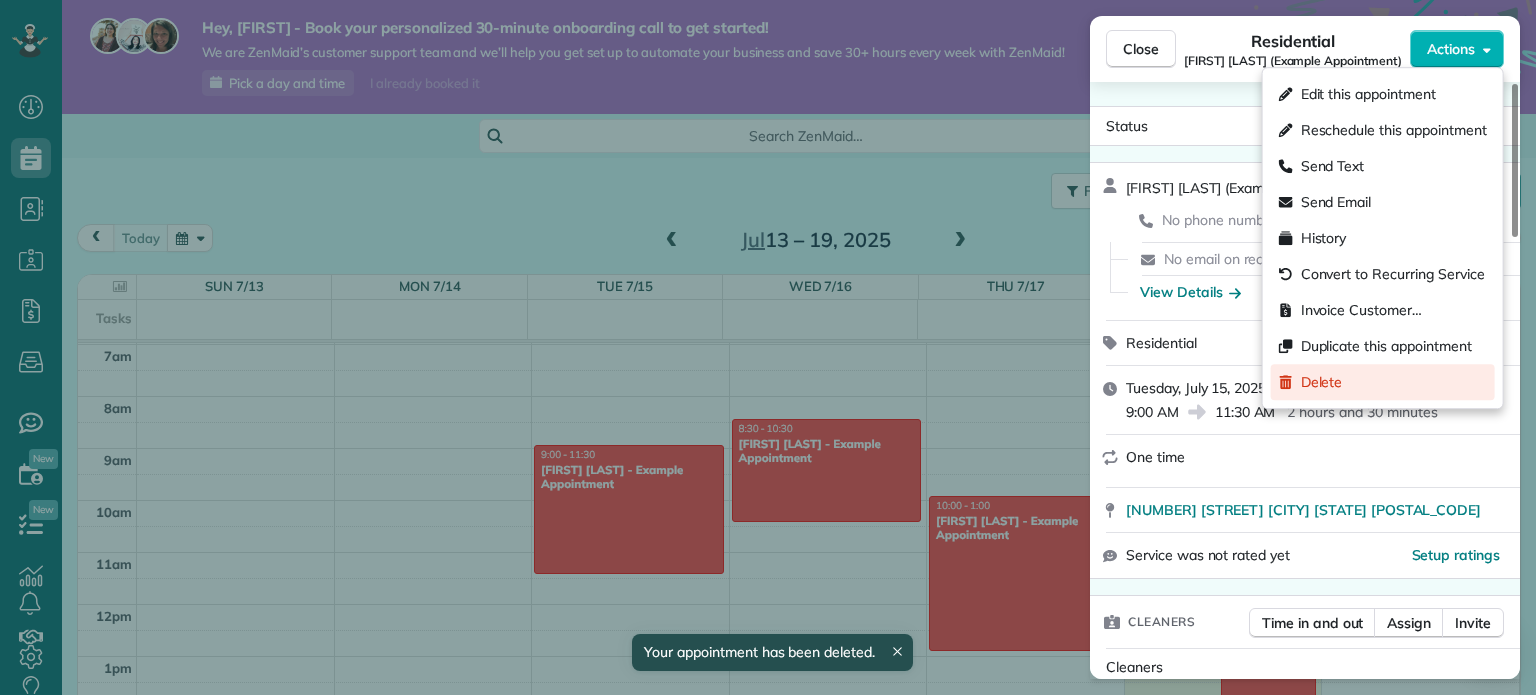 click on "Delete" at bounding box center (1383, 382) 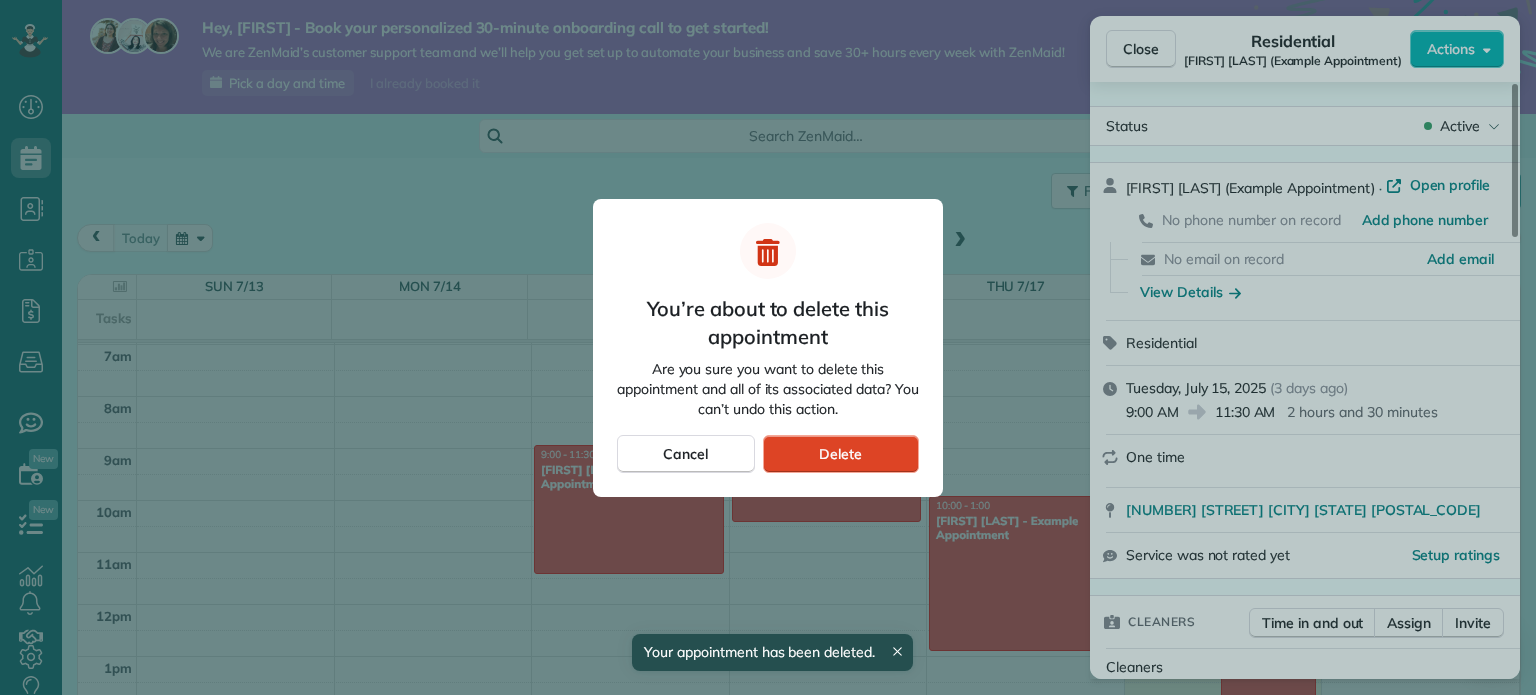 click on "Delete" at bounding box center (841, 454) 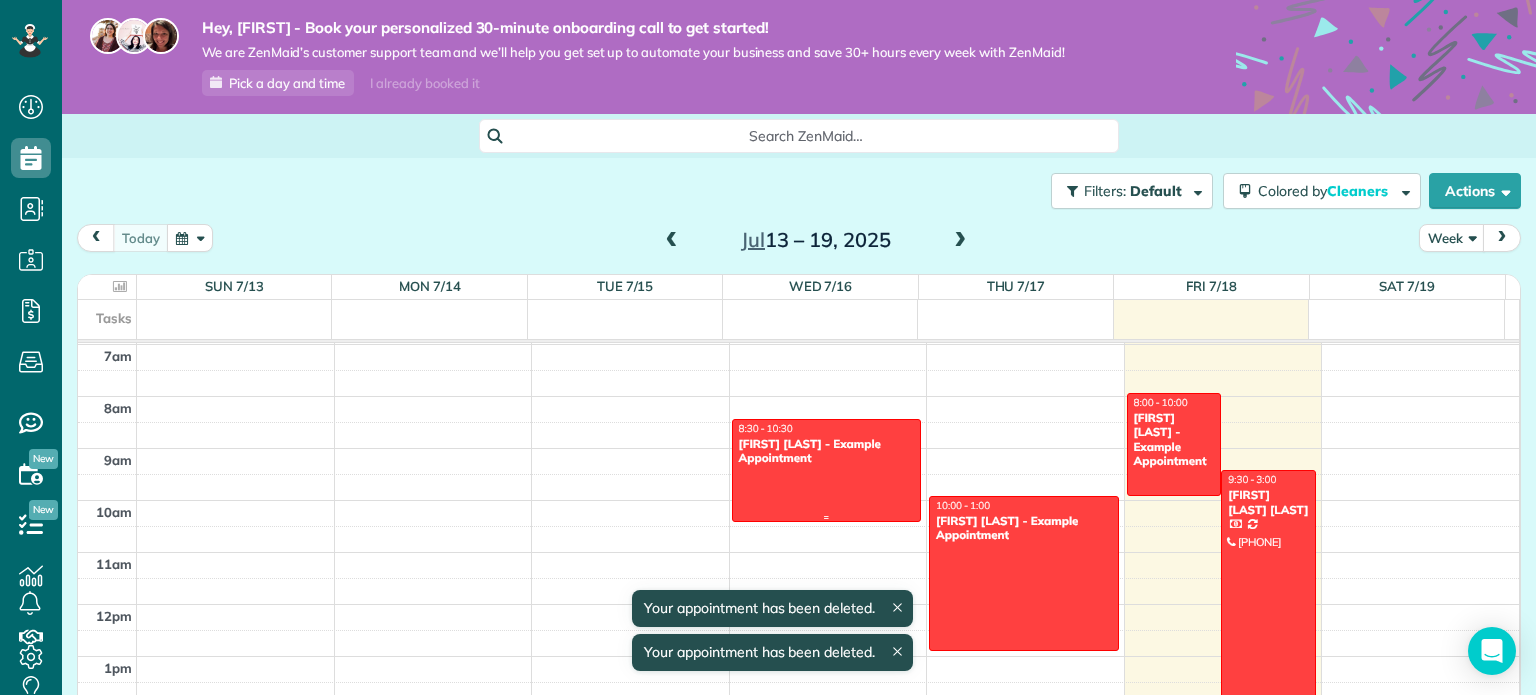click at bounding box center (827, 470) 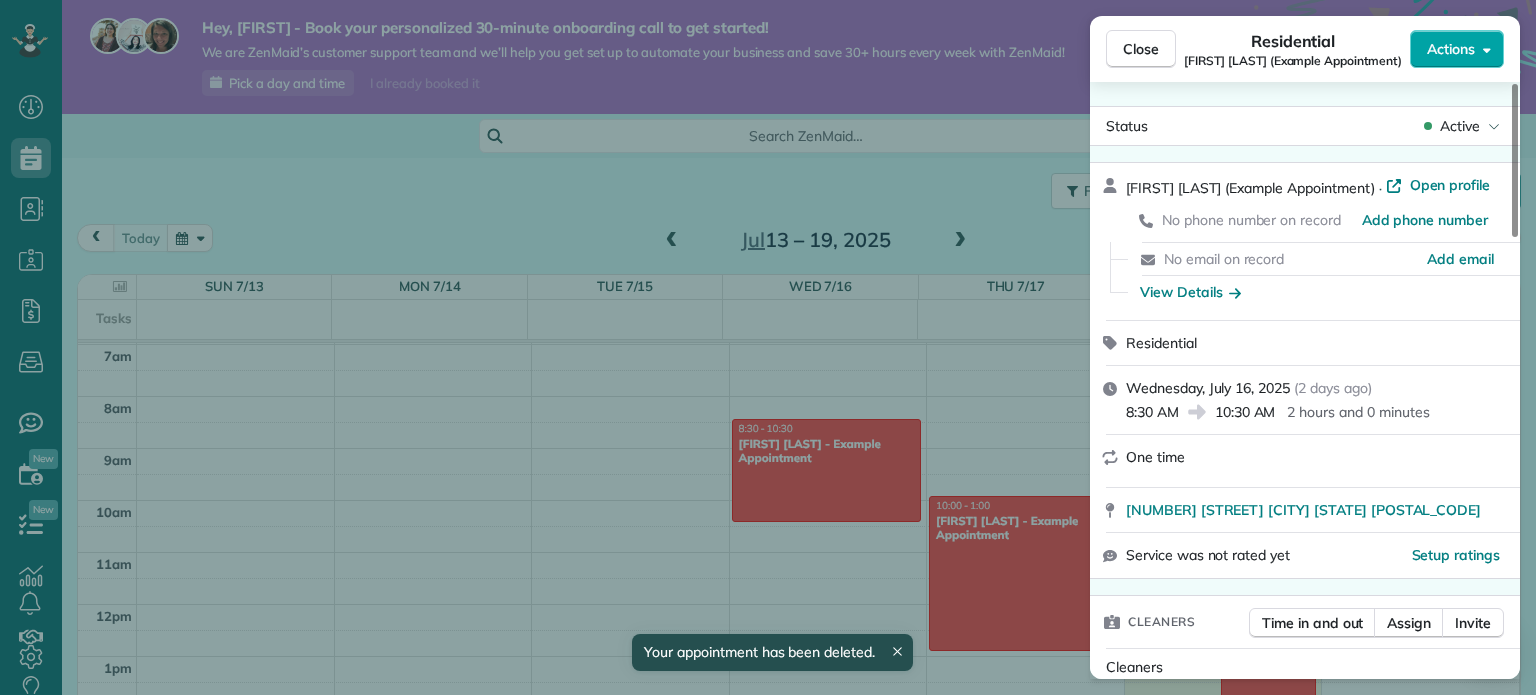click on "Actions" at bounding box center [1451, 49] 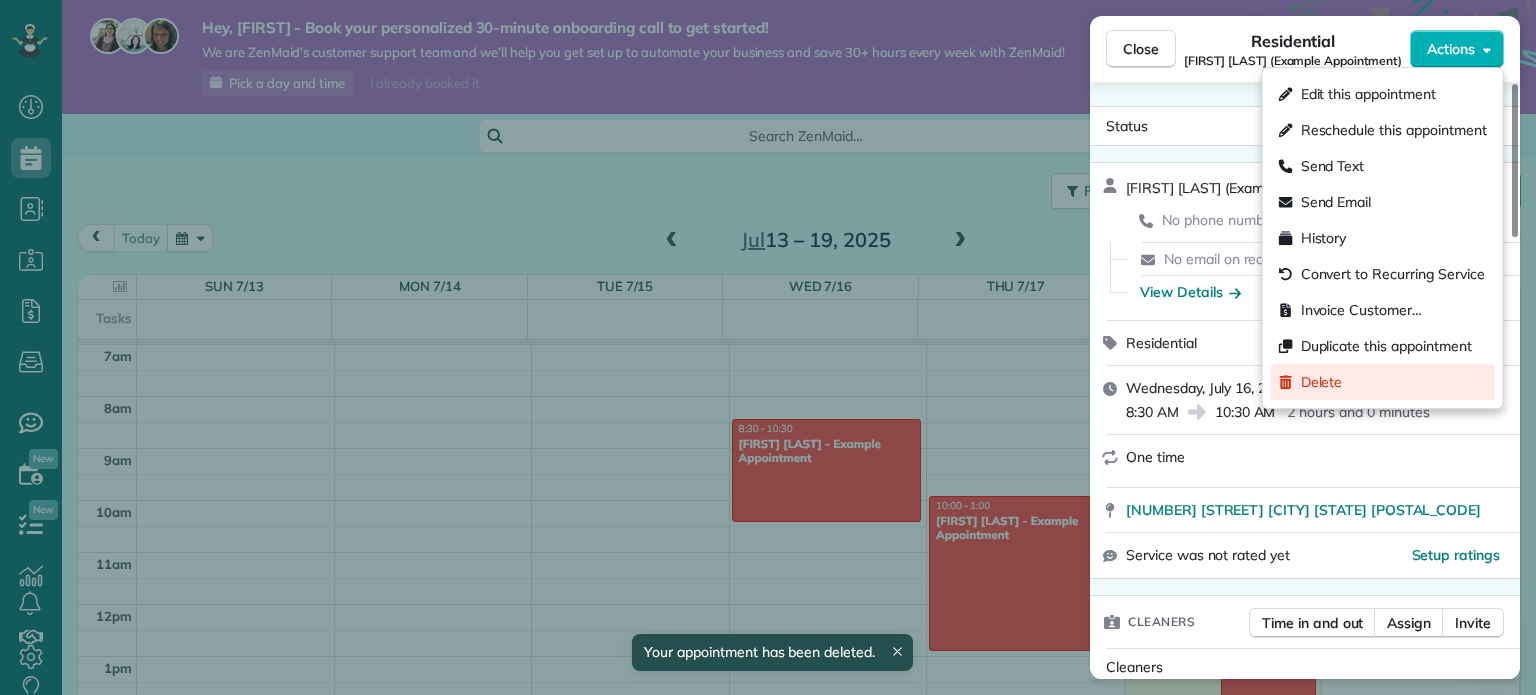 click on "Delete" at bounding box center [1383, 382] 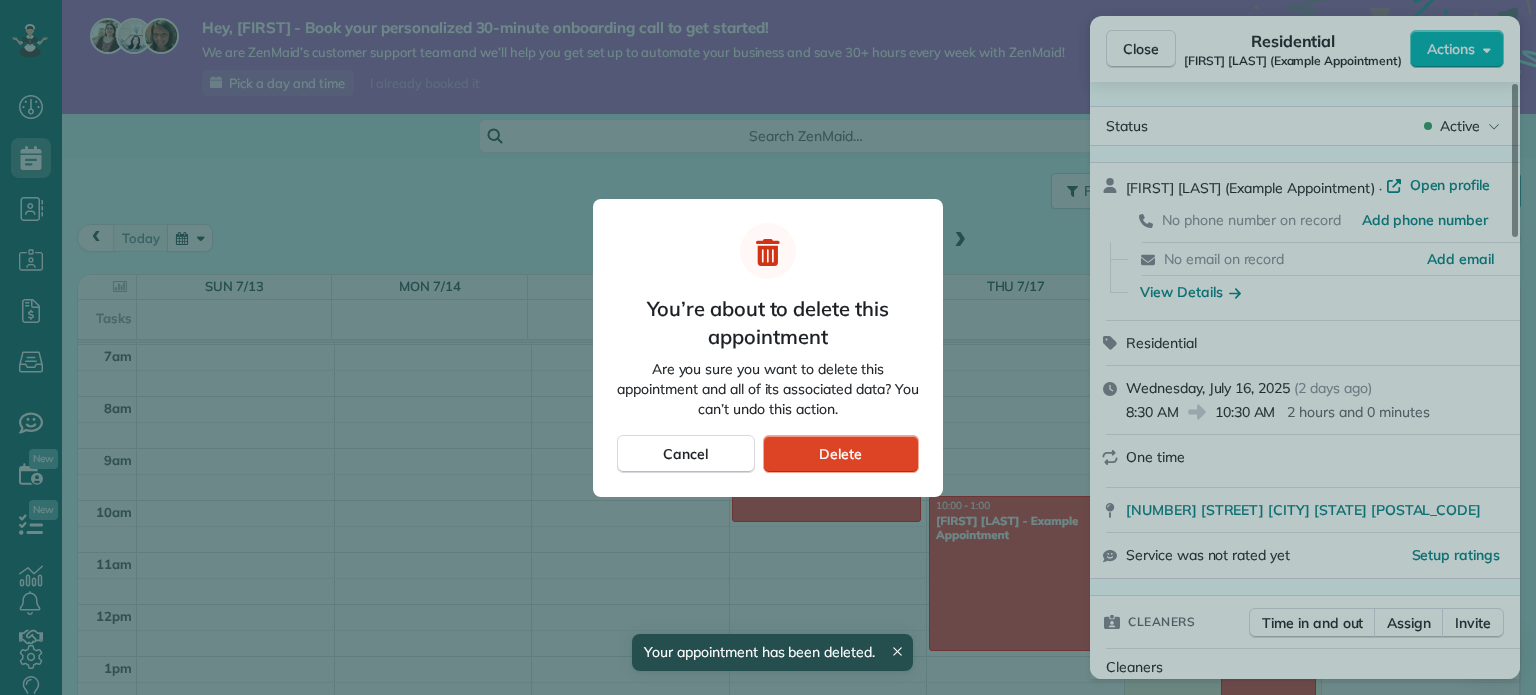 click on "Delete" at bounding box center (841, 454) 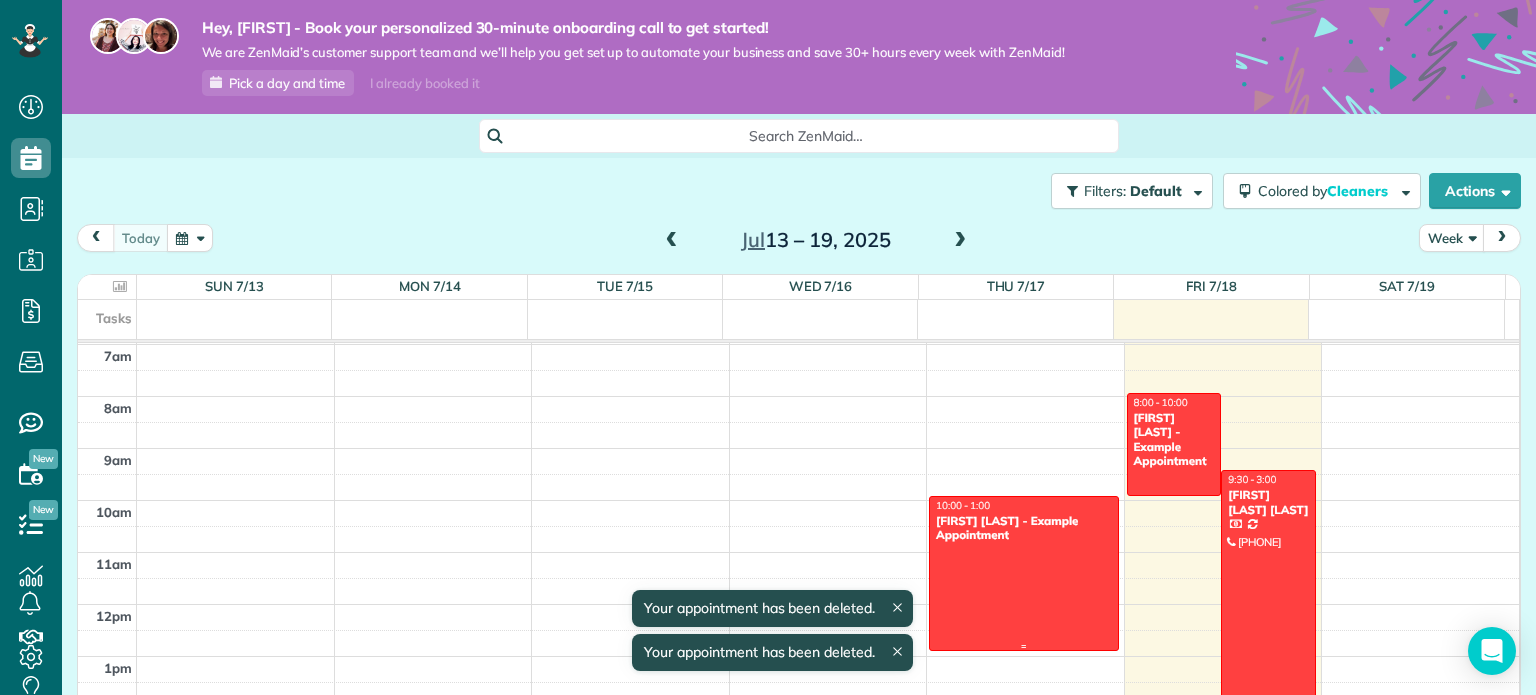 click at bounding box center [1024, 573] 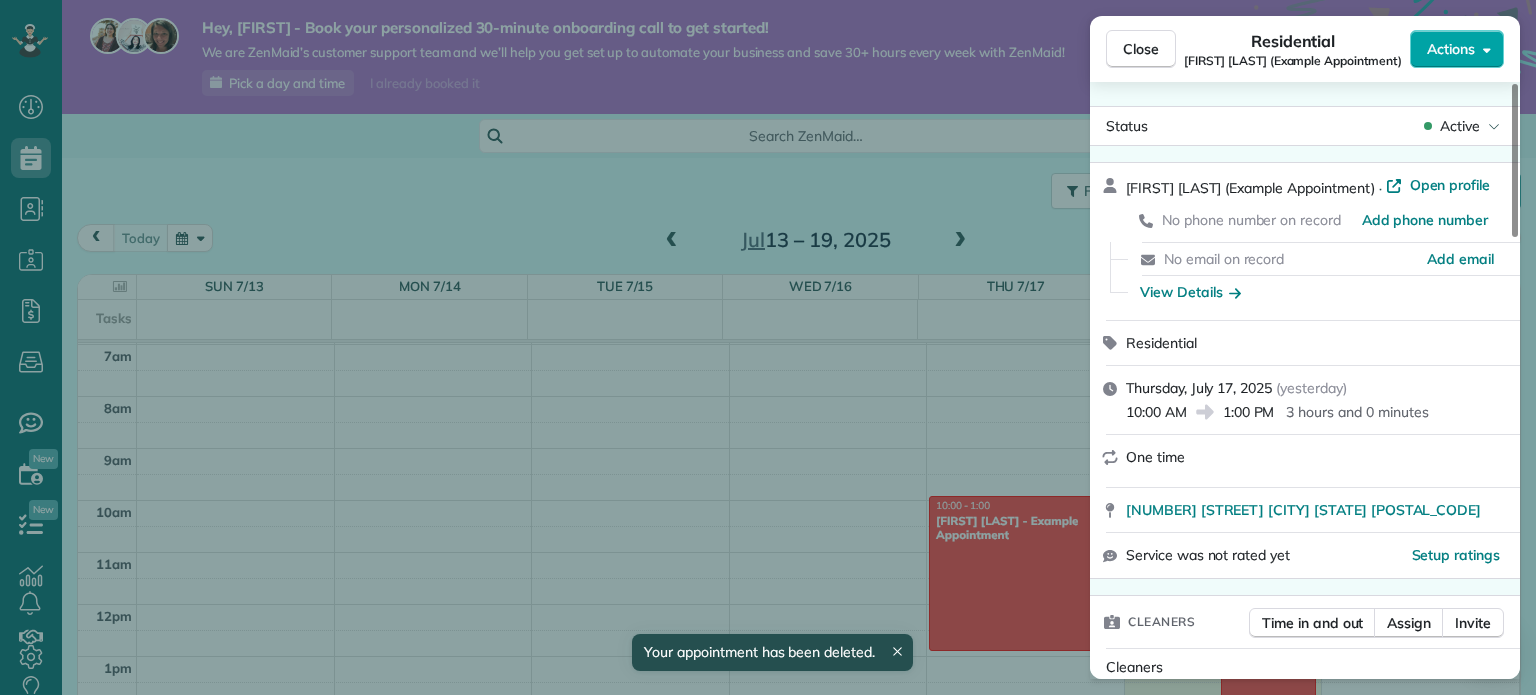 click on "Actions" at bounding box center (1451, 49) 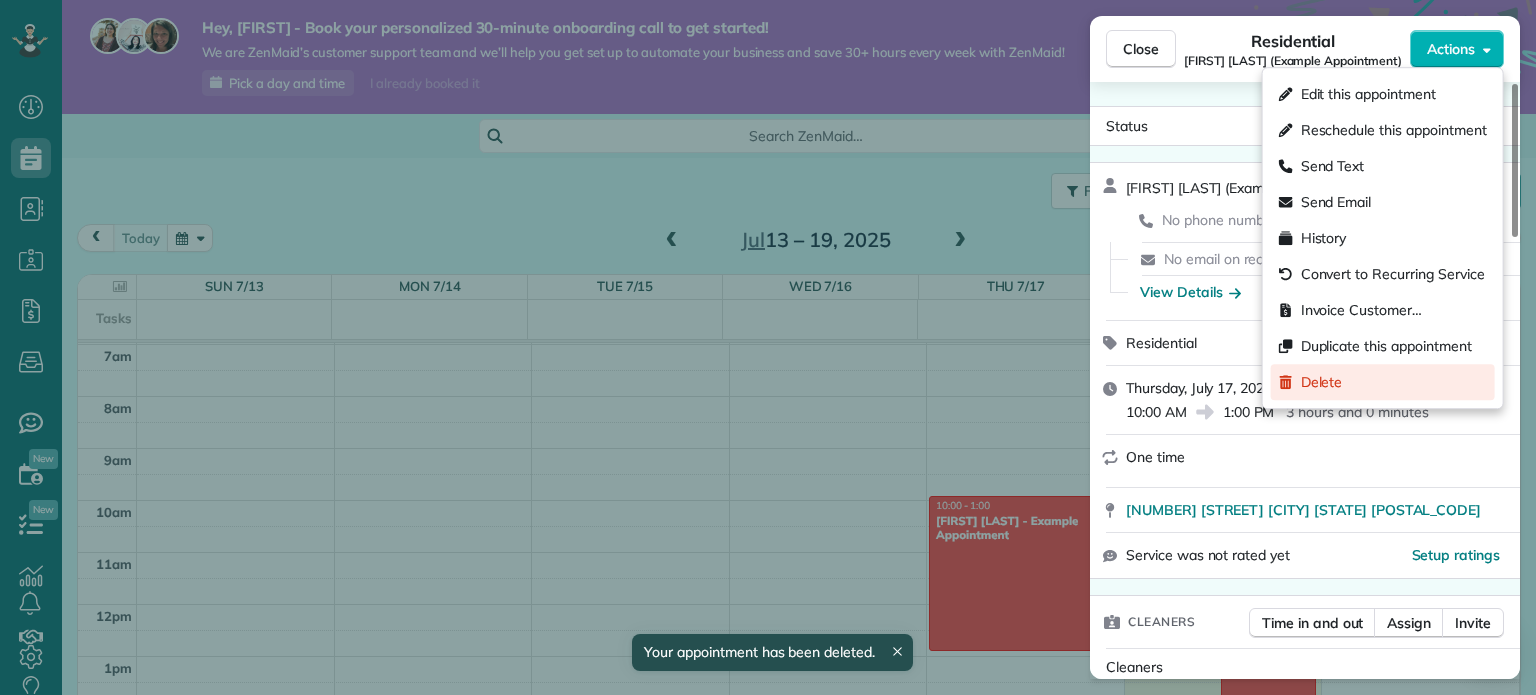 click on "Delete" at bounding box center [1383, 382] 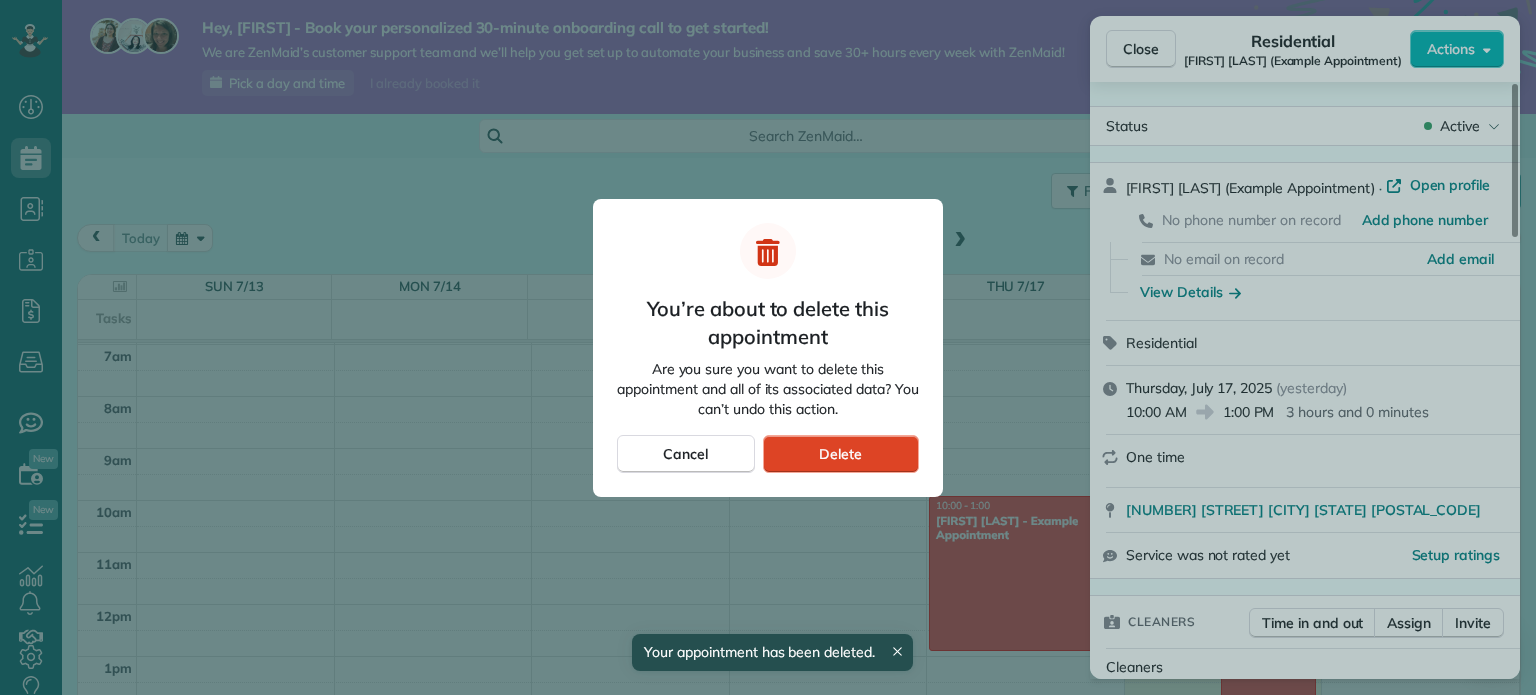 click on "Delete" at bounding box center [841, 454] 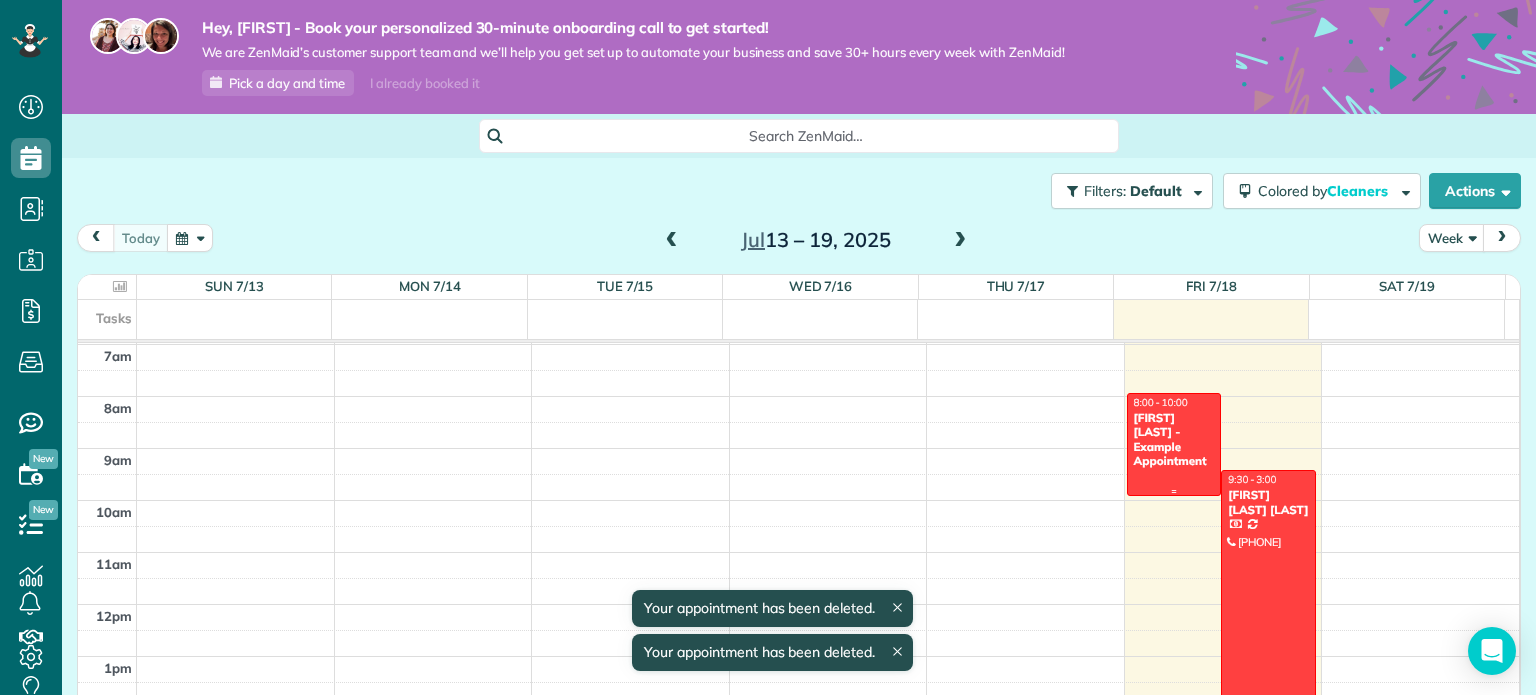 click at bounding box center (1174, 444) 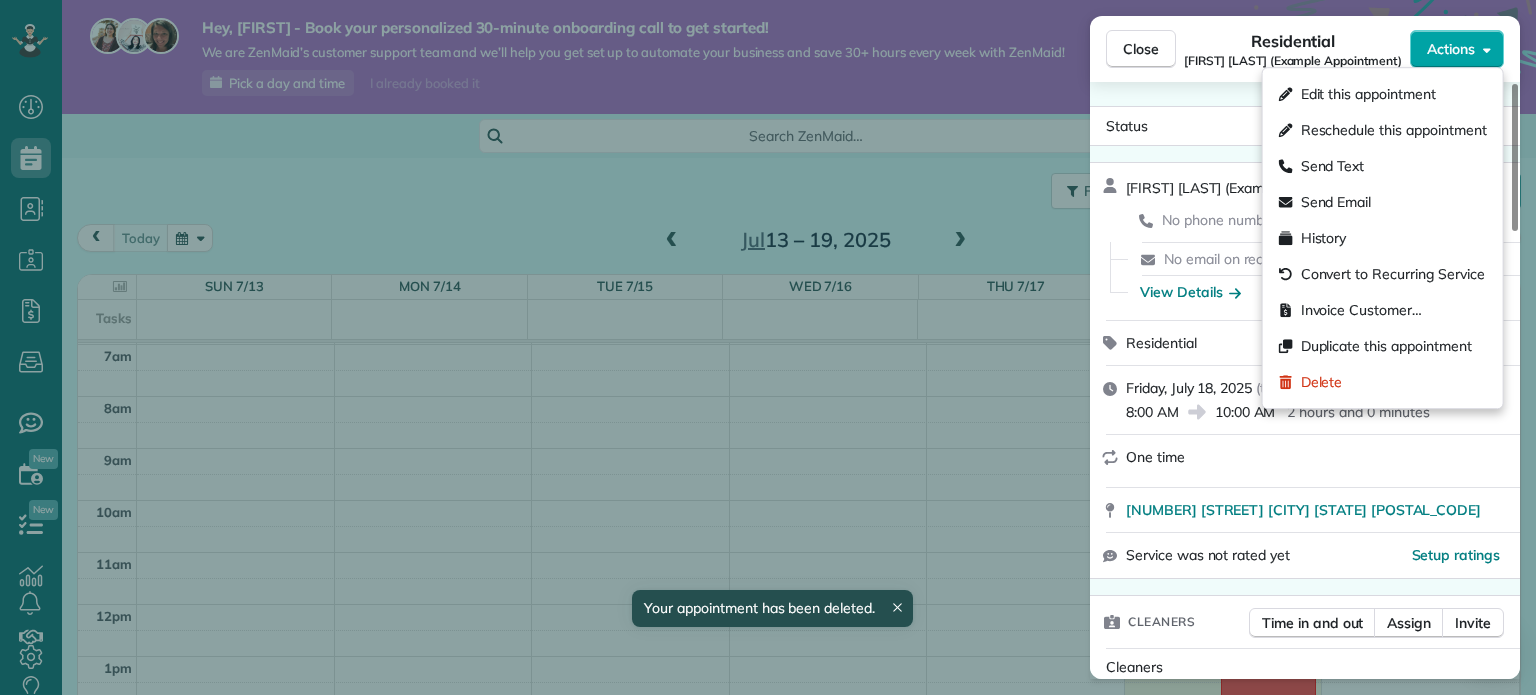 click on "Actions" at bounding box center (1451, 49) 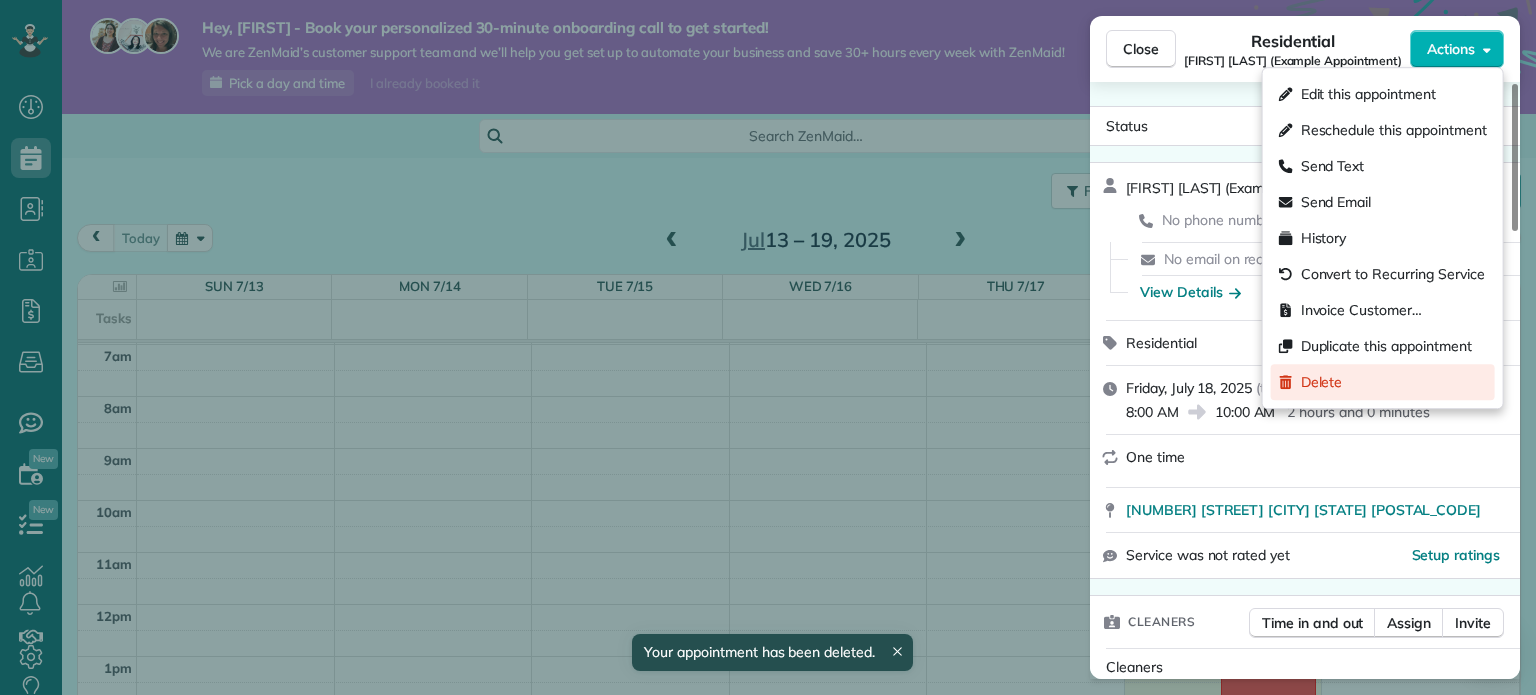 click on "Delete" at bounding box center (1383, 382) 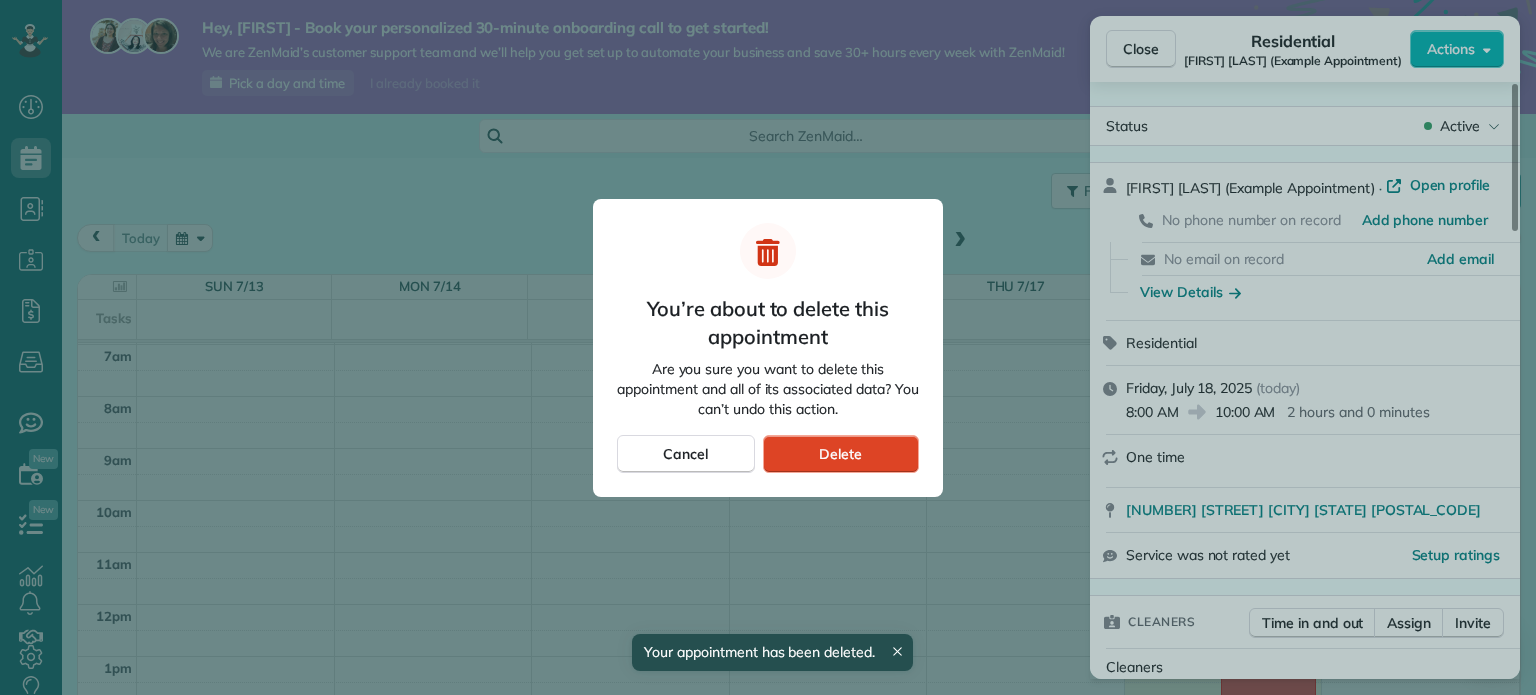 click on "Delete" at bounding box center (841, 454) 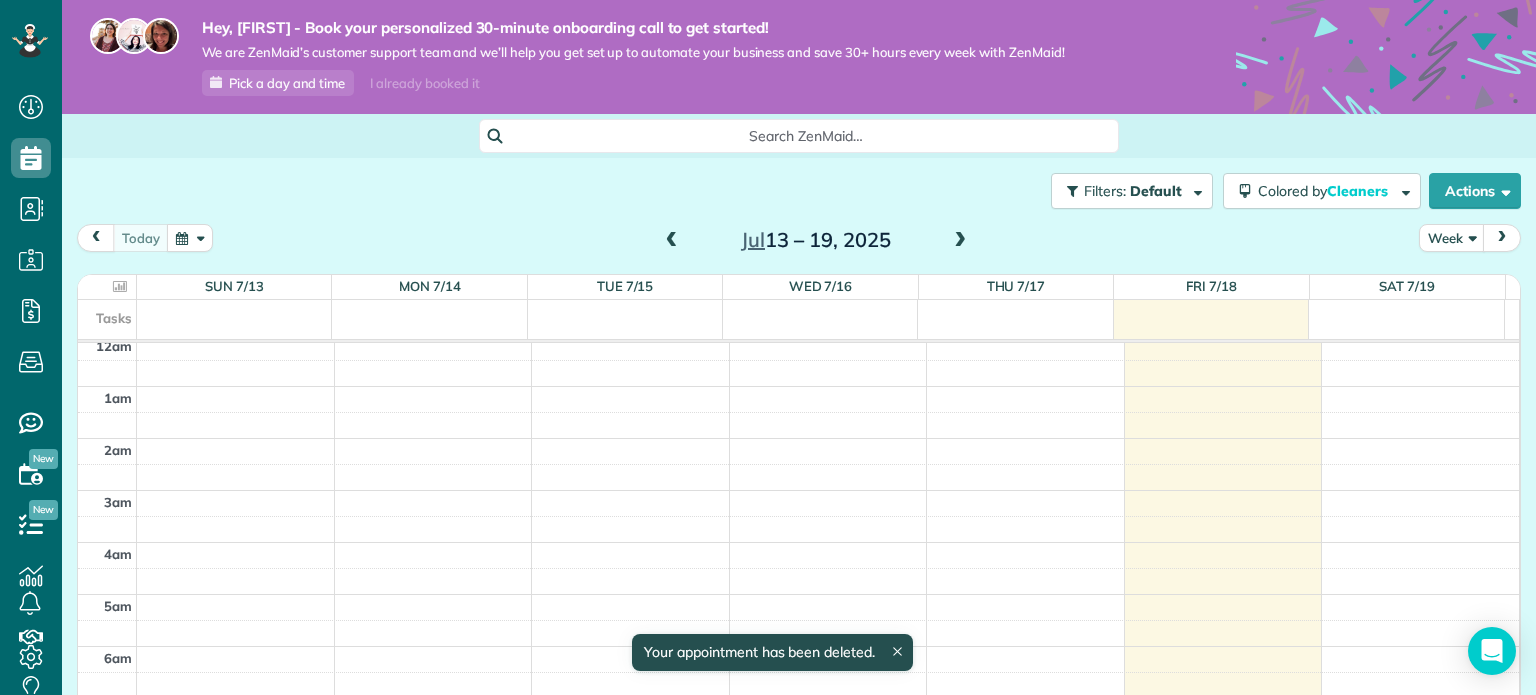 scroll, scrollTop: 0, scrollLeft: 0, axis: both 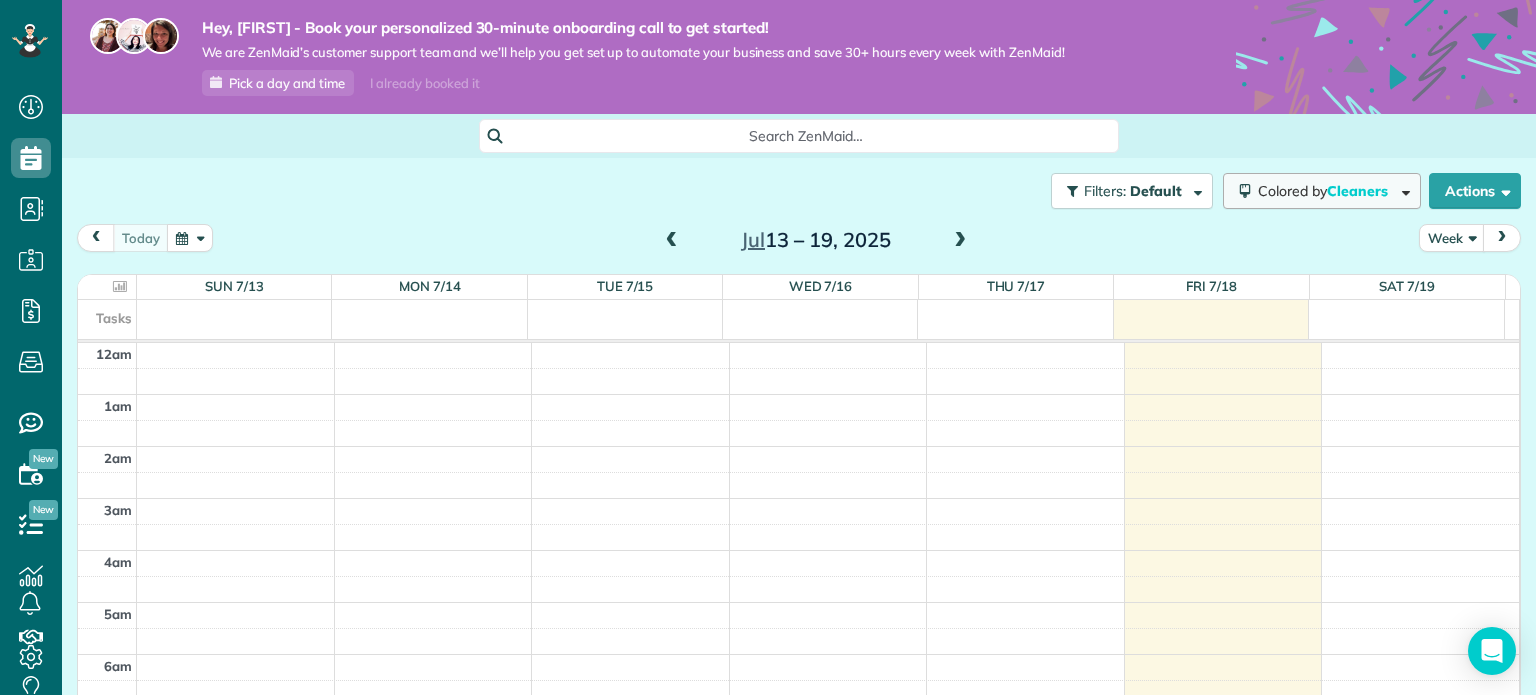 click at bounding box center (1402, 190) 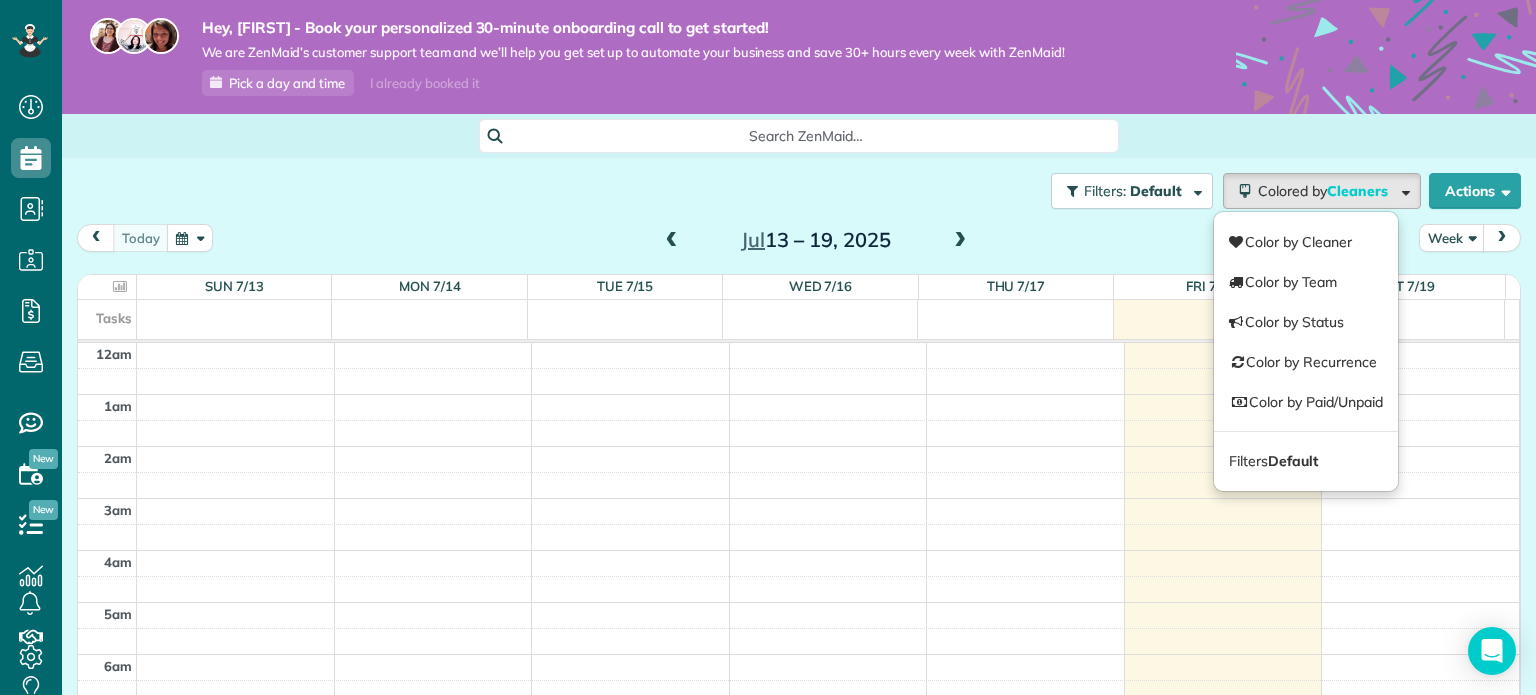 click on "Filters:   Default
Colored by  Cleaners
Color by Cleaner
Color by Team
Color by Status
Color by Recurrence
Color by Paid/Unpaid
Filters  Default
Schedule Changes
Actions
Create Appointment
Create Task
Clock In/Out
Send Work Orders
Print Route Sheets
Today's Emails/Texts
View Metrics" at bounding box center (799, 191) 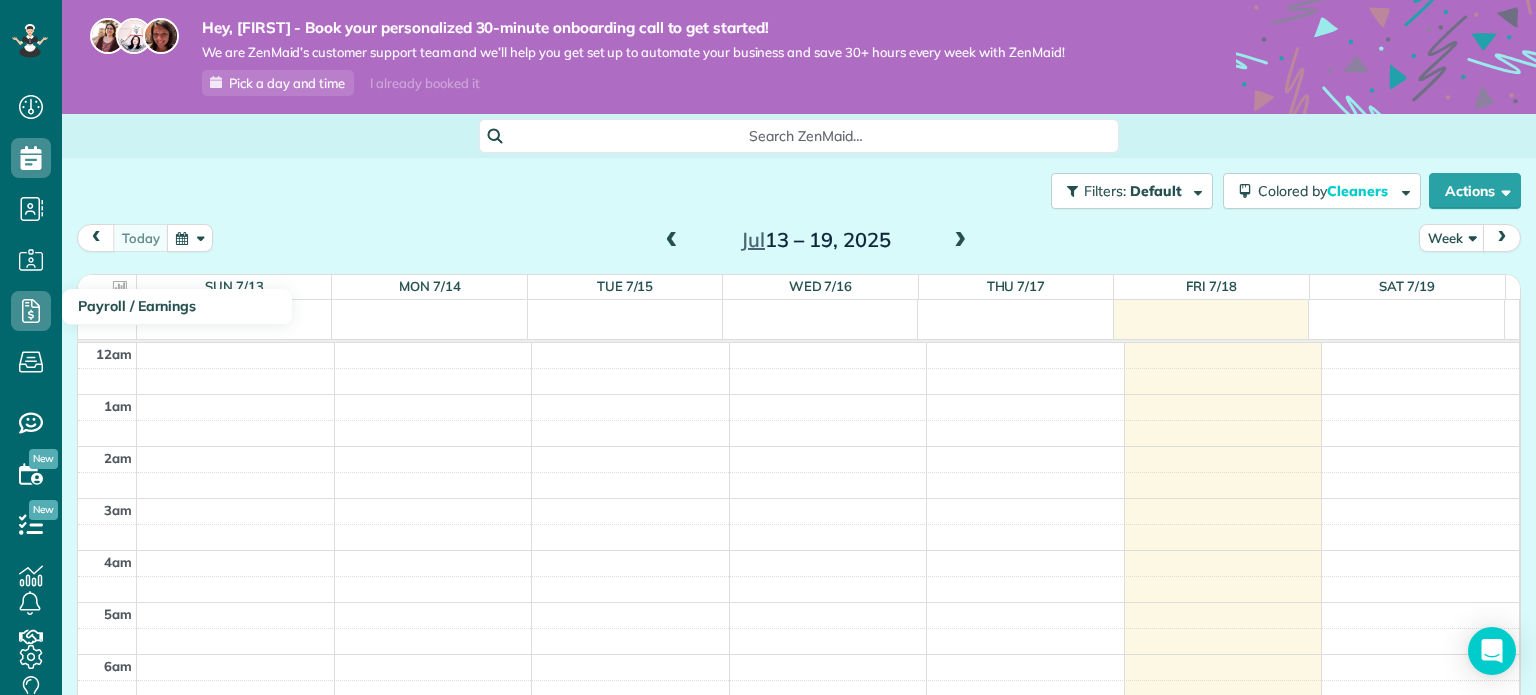 click on "Payroll / Earnings" at bounding box center (137, 306) 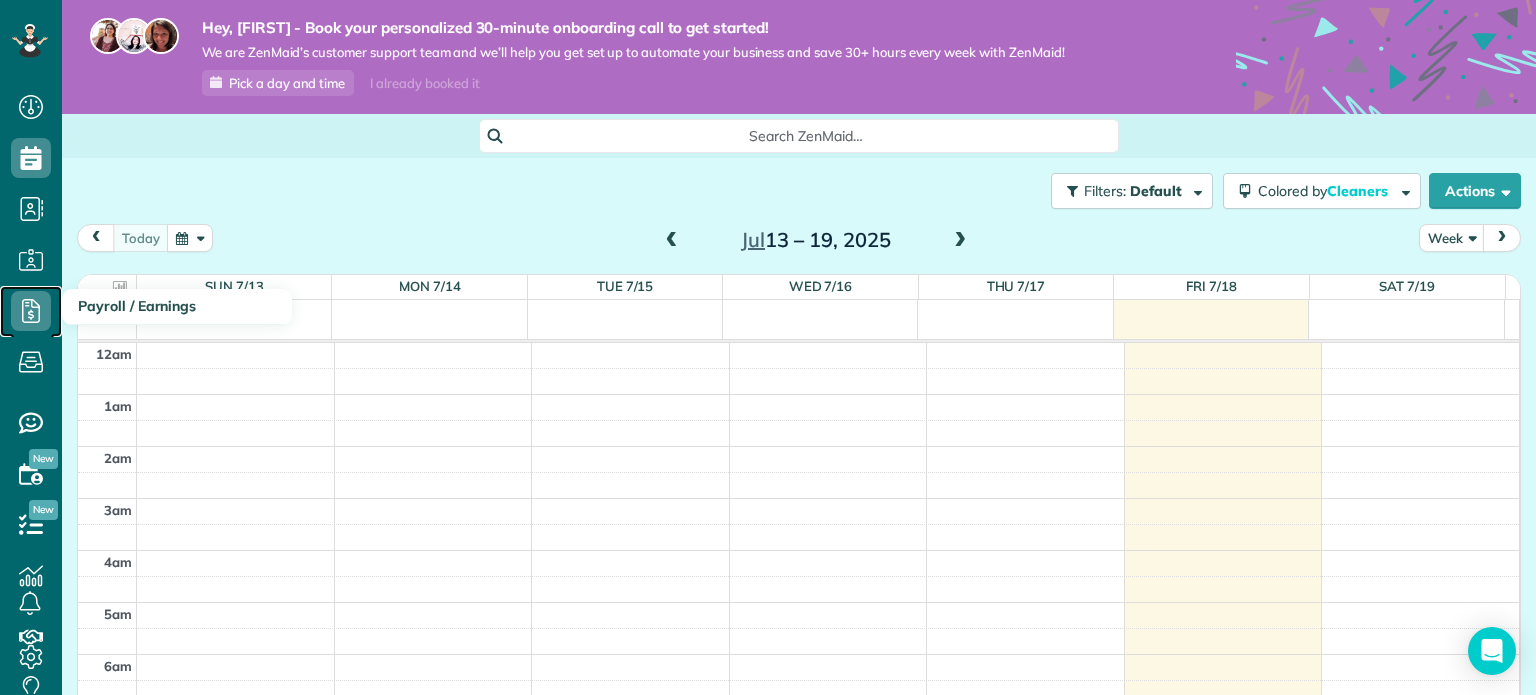 click 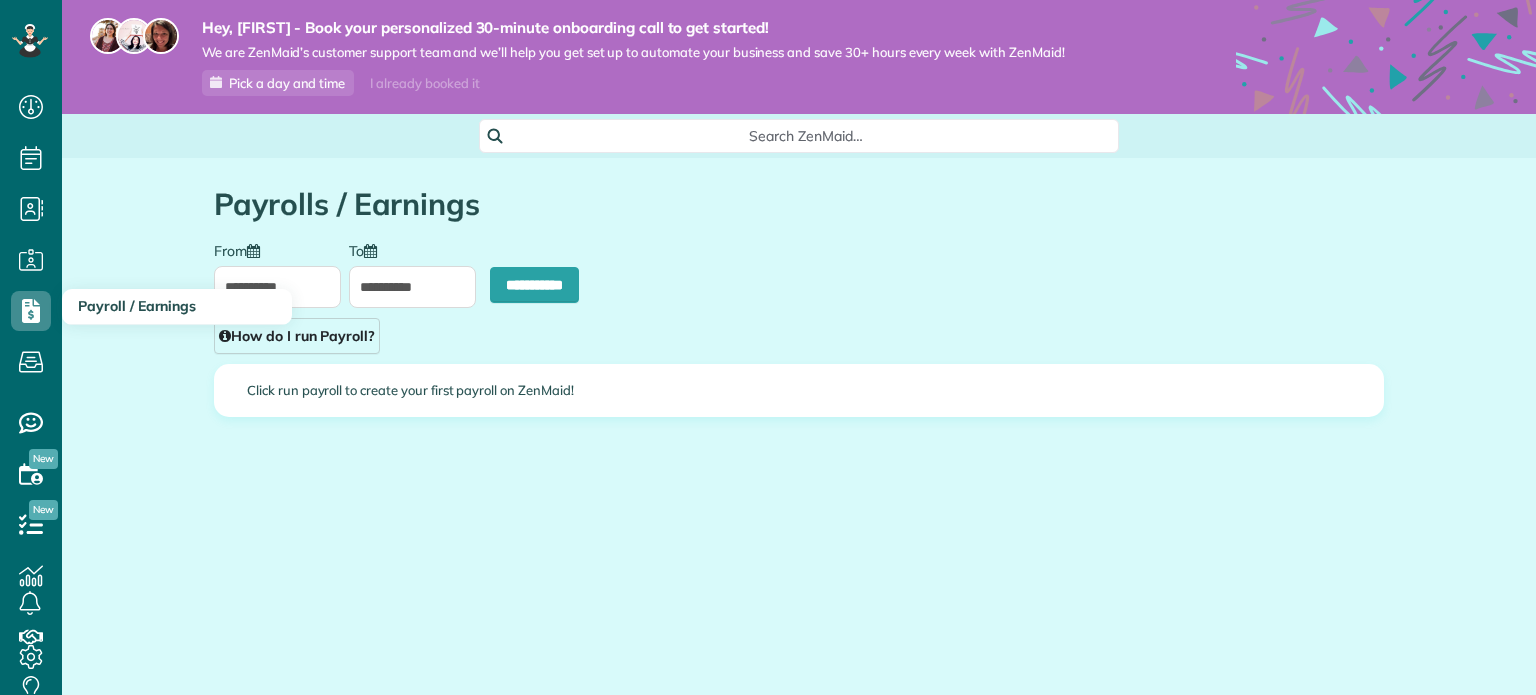scroll, scrollTop: 0, scrollLeft: 0, axis: both 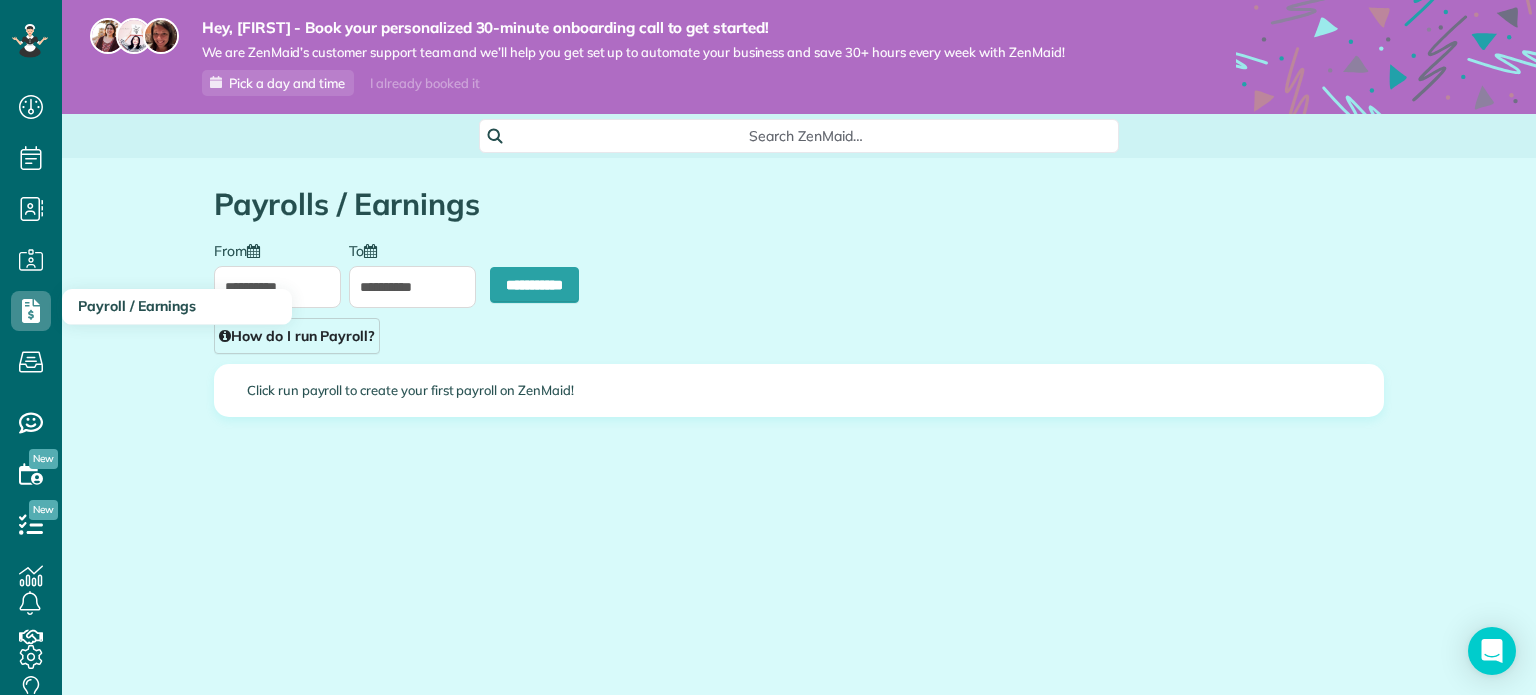 type on "**********" 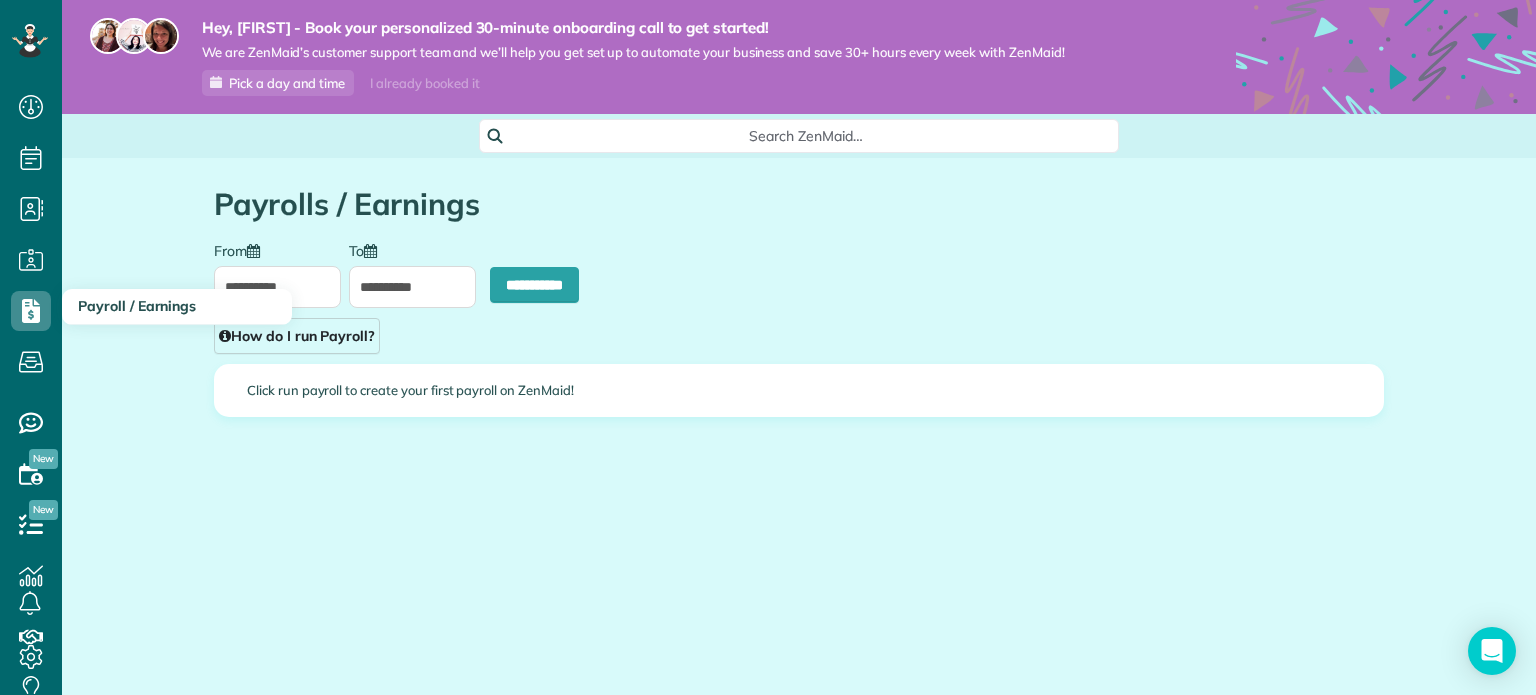 type on "**********" 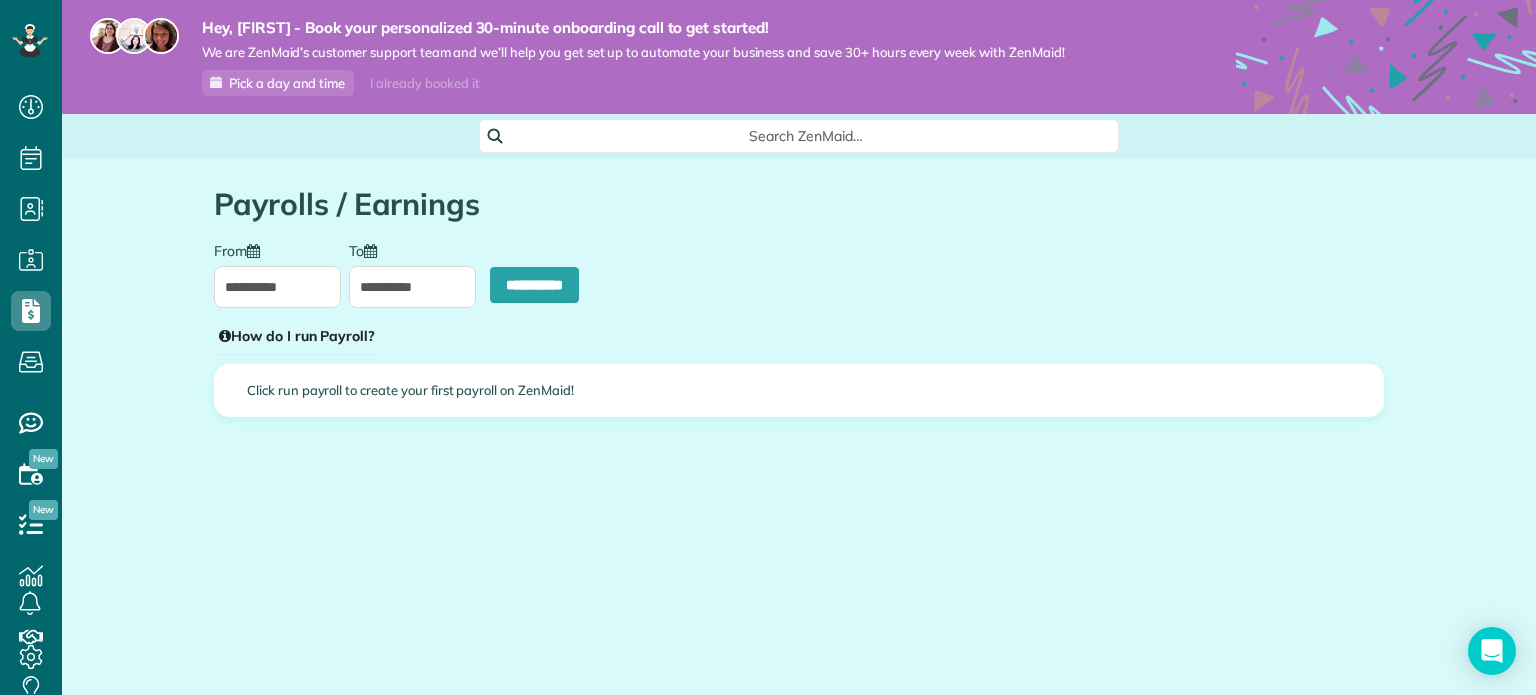 click on "How do I run Payroll?" at bounding box center [297, 336] 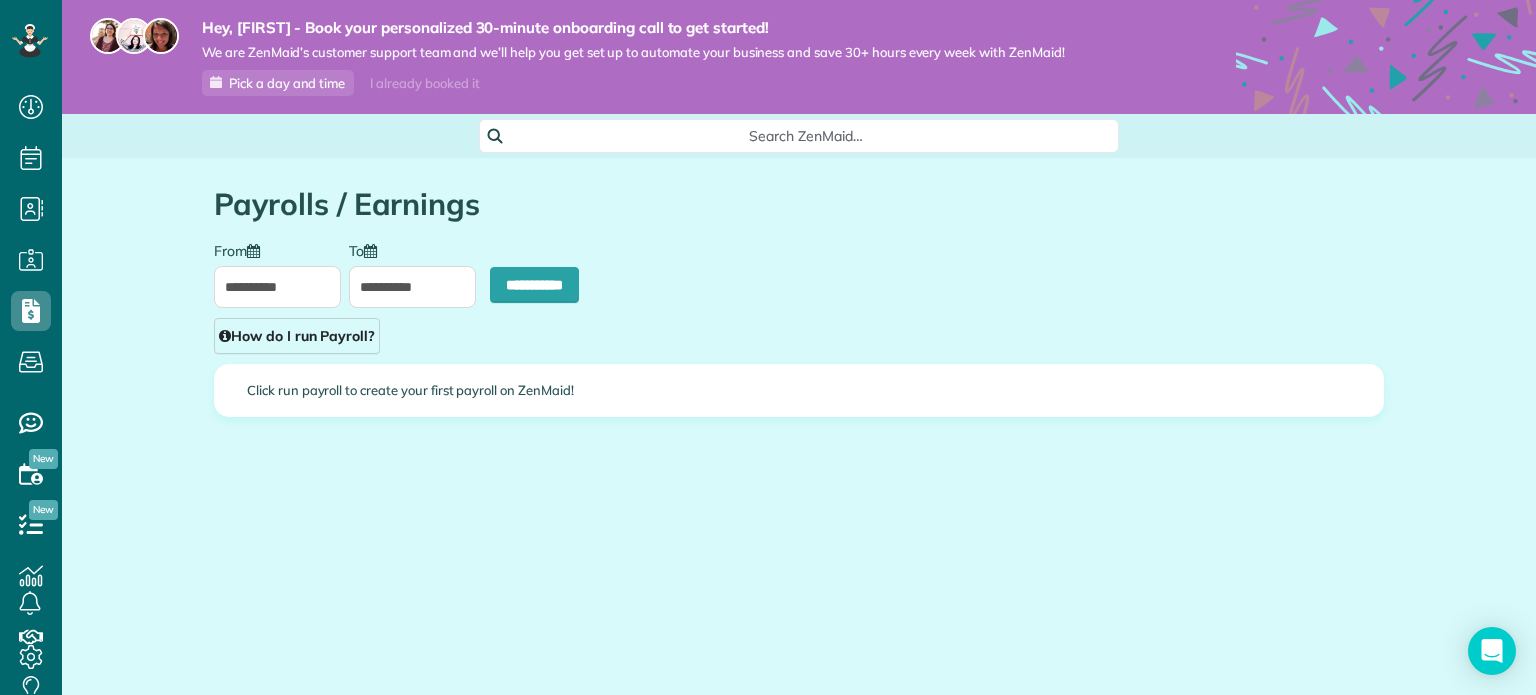 click on "Close
How do I run payroll?
Payroll
You can calculate how much you owe your cleaners for any given 'payment period' using your existing calendar. Just set the pay rate for each cleaner (revenue share, hourly, or flat rate) and we'll calculate how much you owe them based on their assigned appointments.
Example
You can even allow your cleaners to login to ZenMaid and record their 'clock-in' and 'clock-out' times for each appointment to save yourself more time (click the 'Edit' button on the cleaner you want to let clock in and out)!" at bounding box center (768, 347) 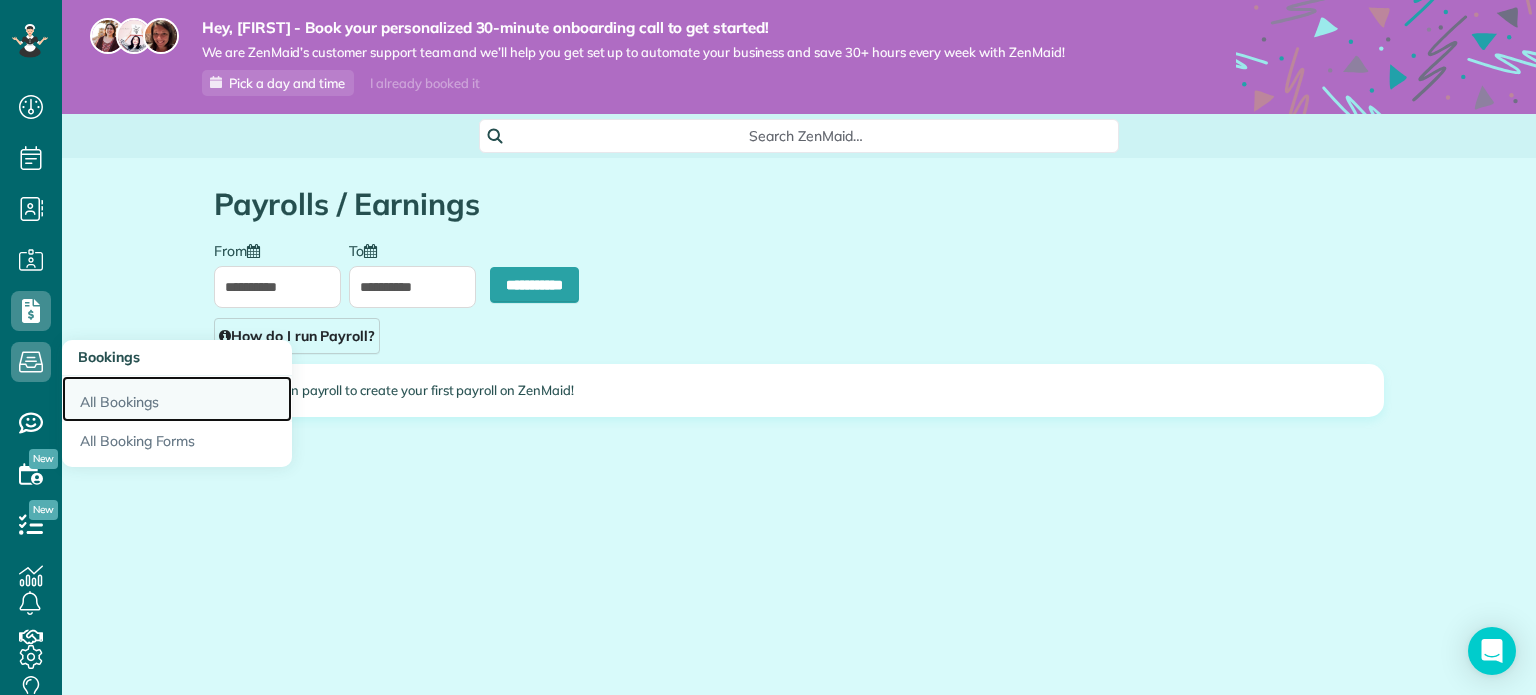 click on "All Bookings" at bounding box center [177, 399] 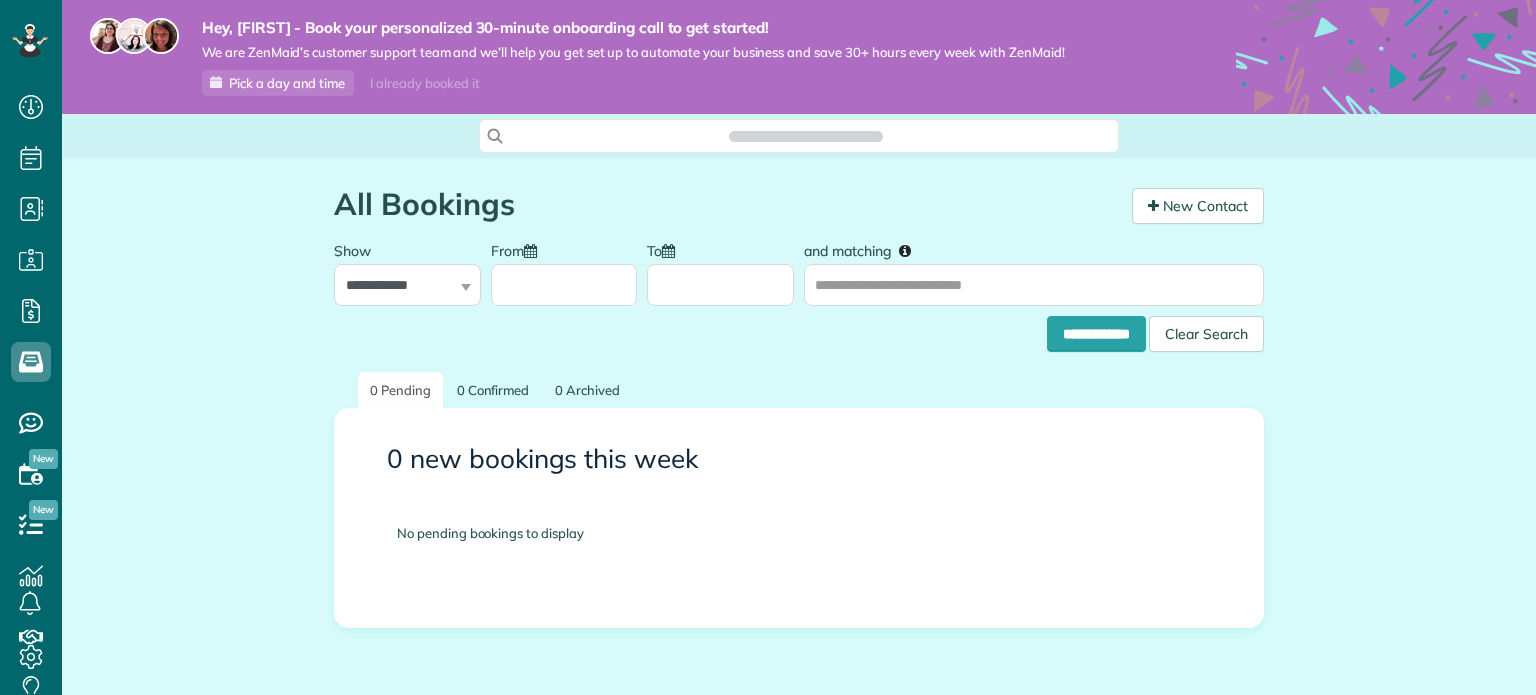 scroll, scrollTop: 0, scrollLeft: 0, axis: both 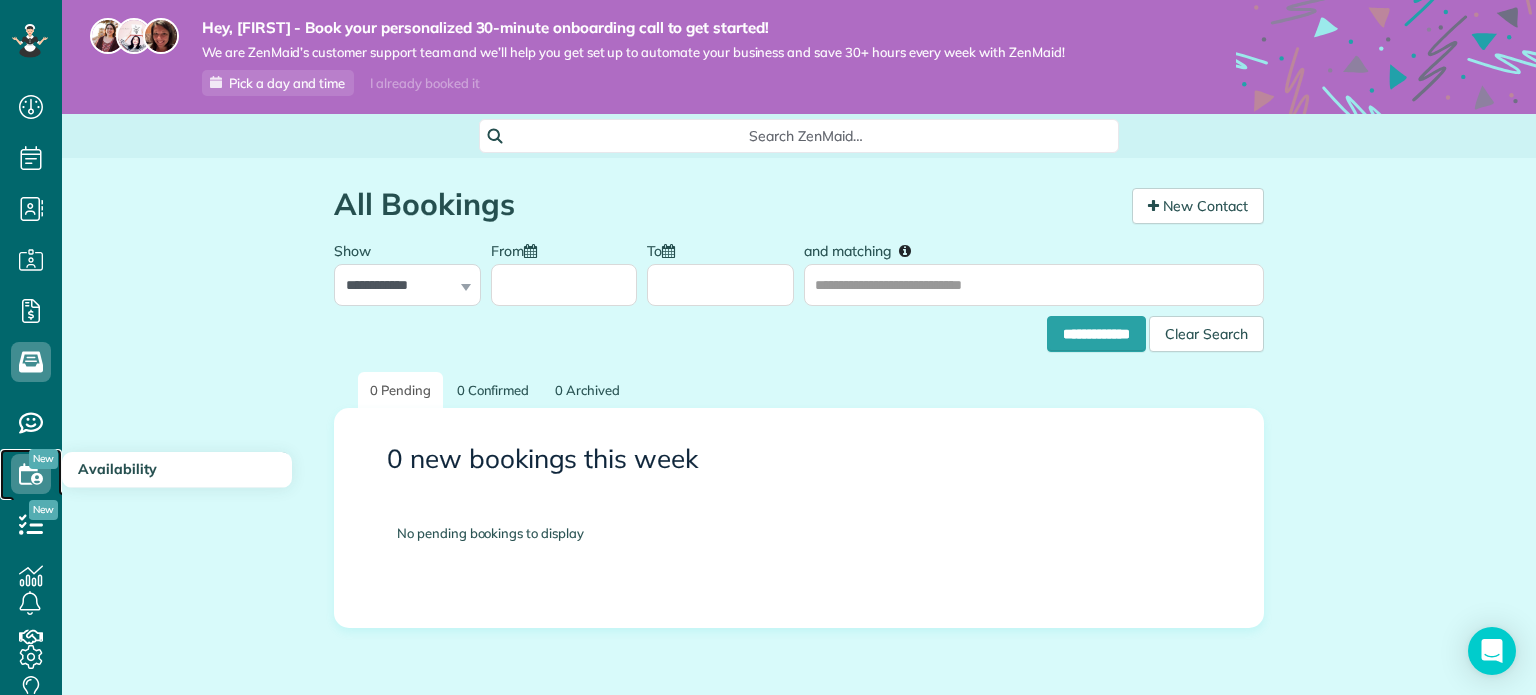 click 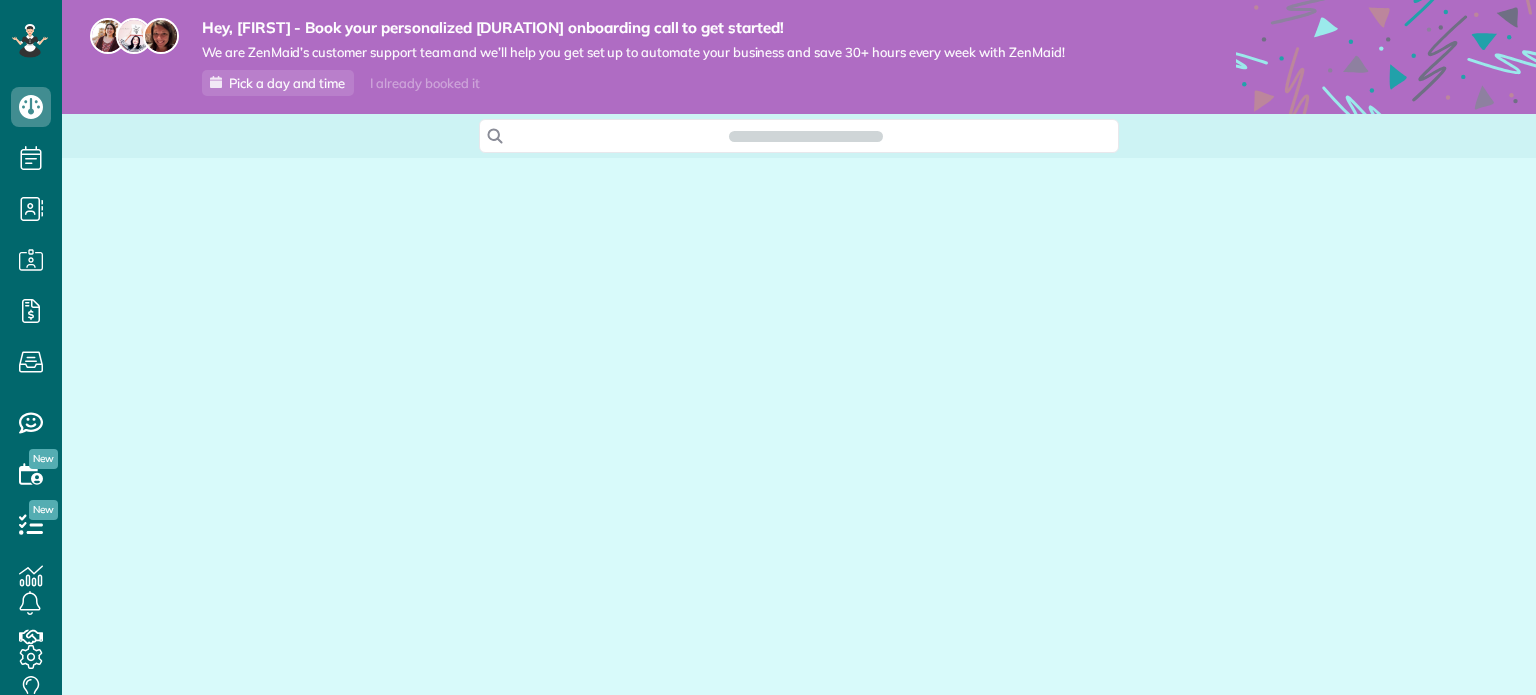 scroll, scrollTop: 0, scrollLeft: 0, axis: both 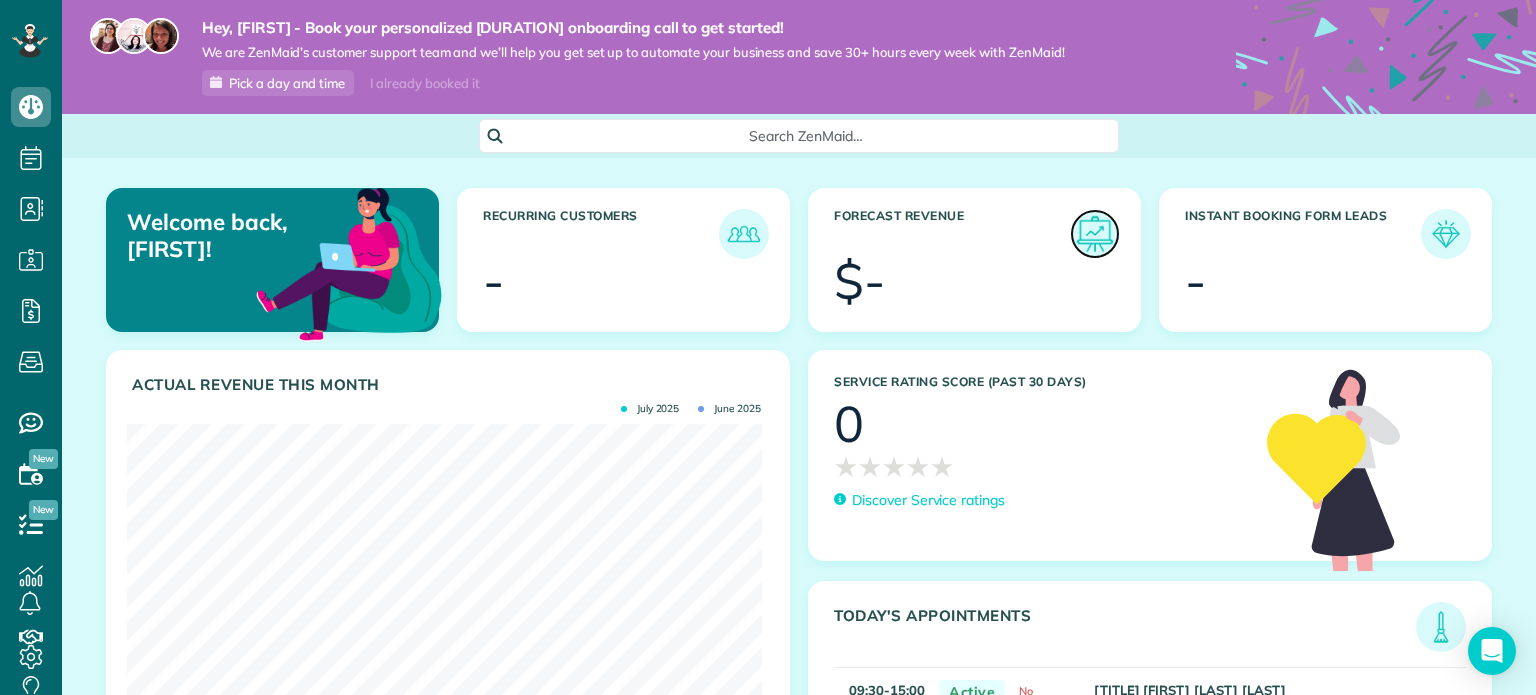 click at bounding box center [1095, 234] 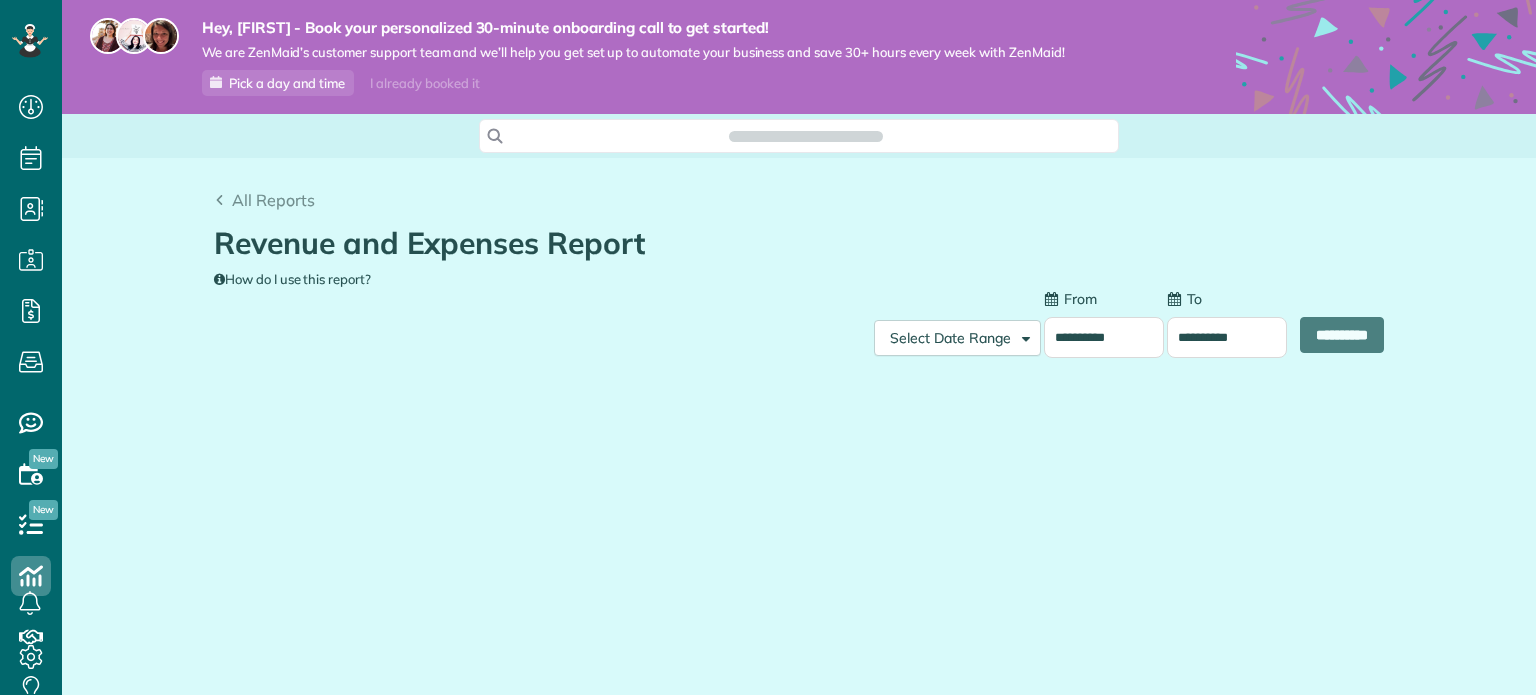 scroll, scrollTop: 0, scrollLeft: 0, axis: both 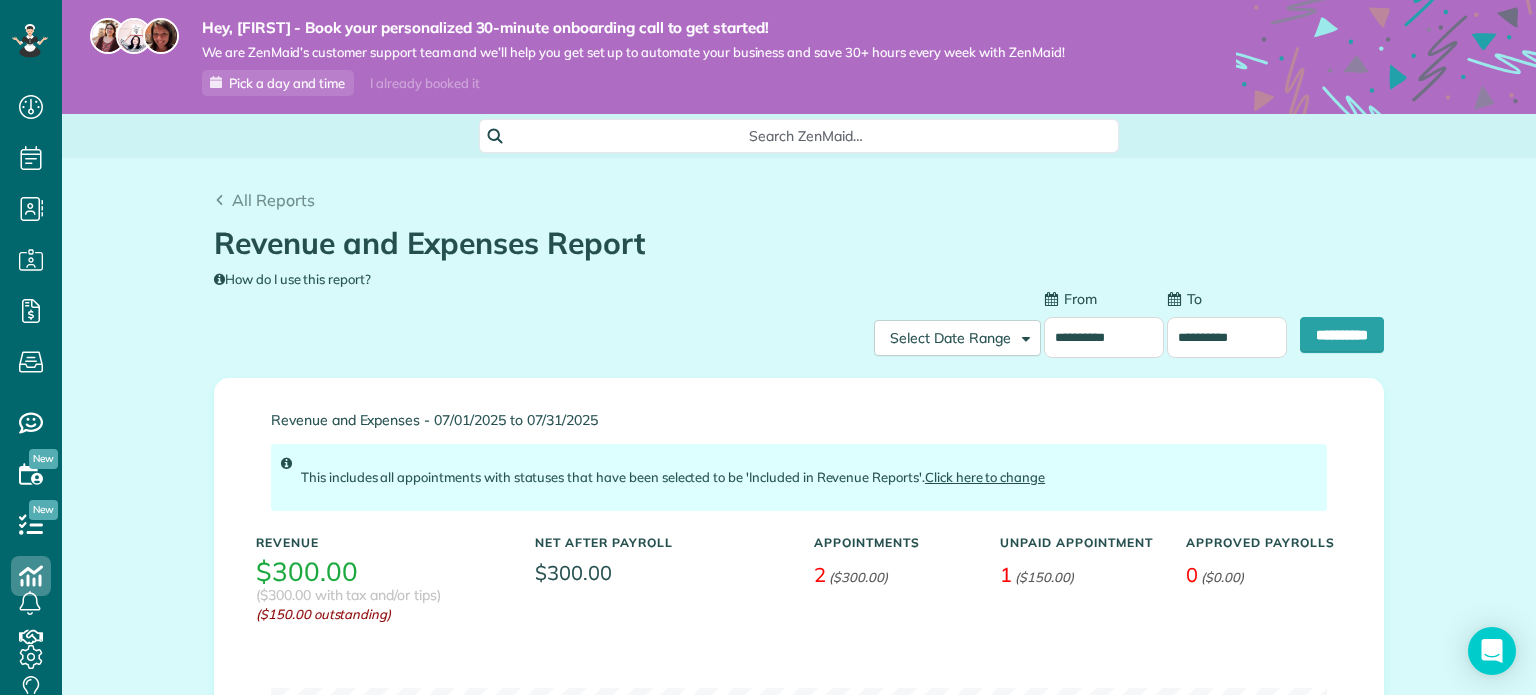 type on "**********" 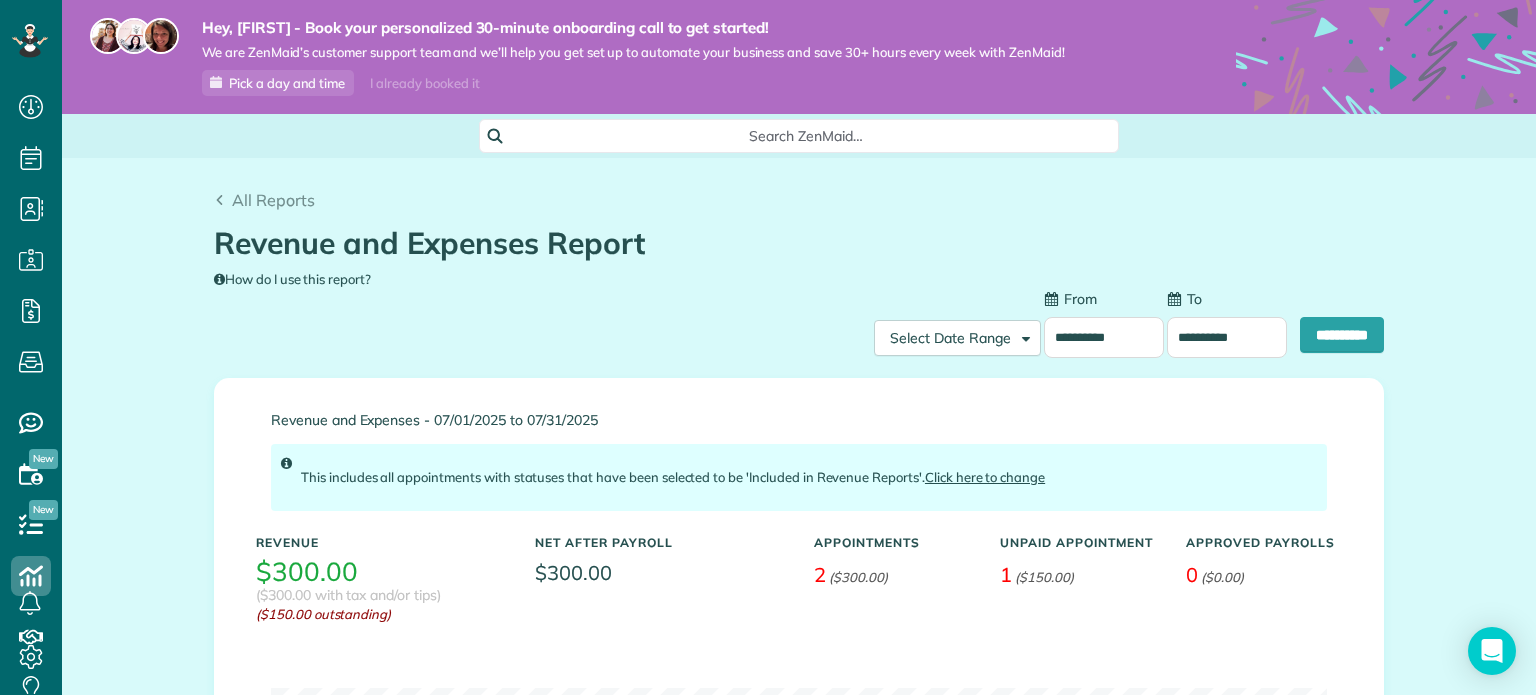 type on "**********" 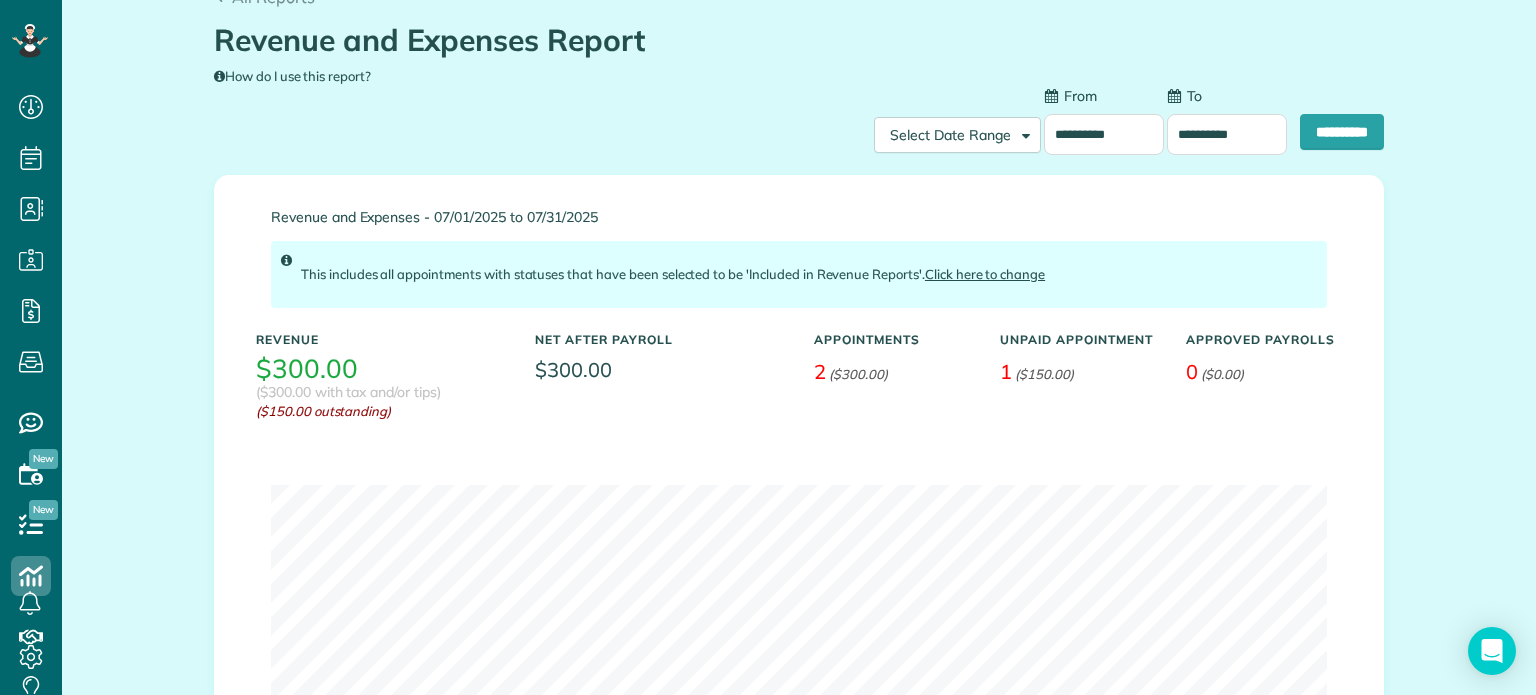 scroll, scrollTop: 195, scrollLeft: 0, axis: vertical 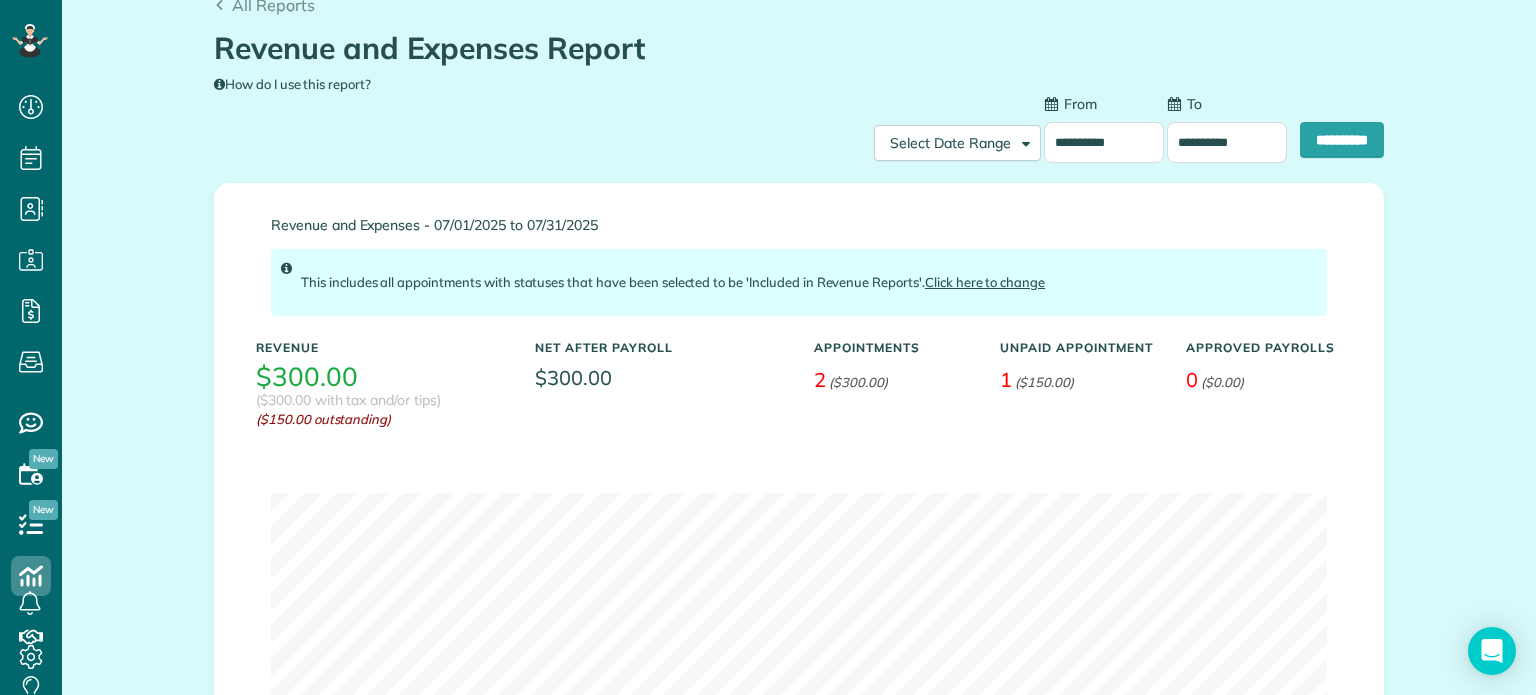 click on "**********" at bounding box center (799, 138) 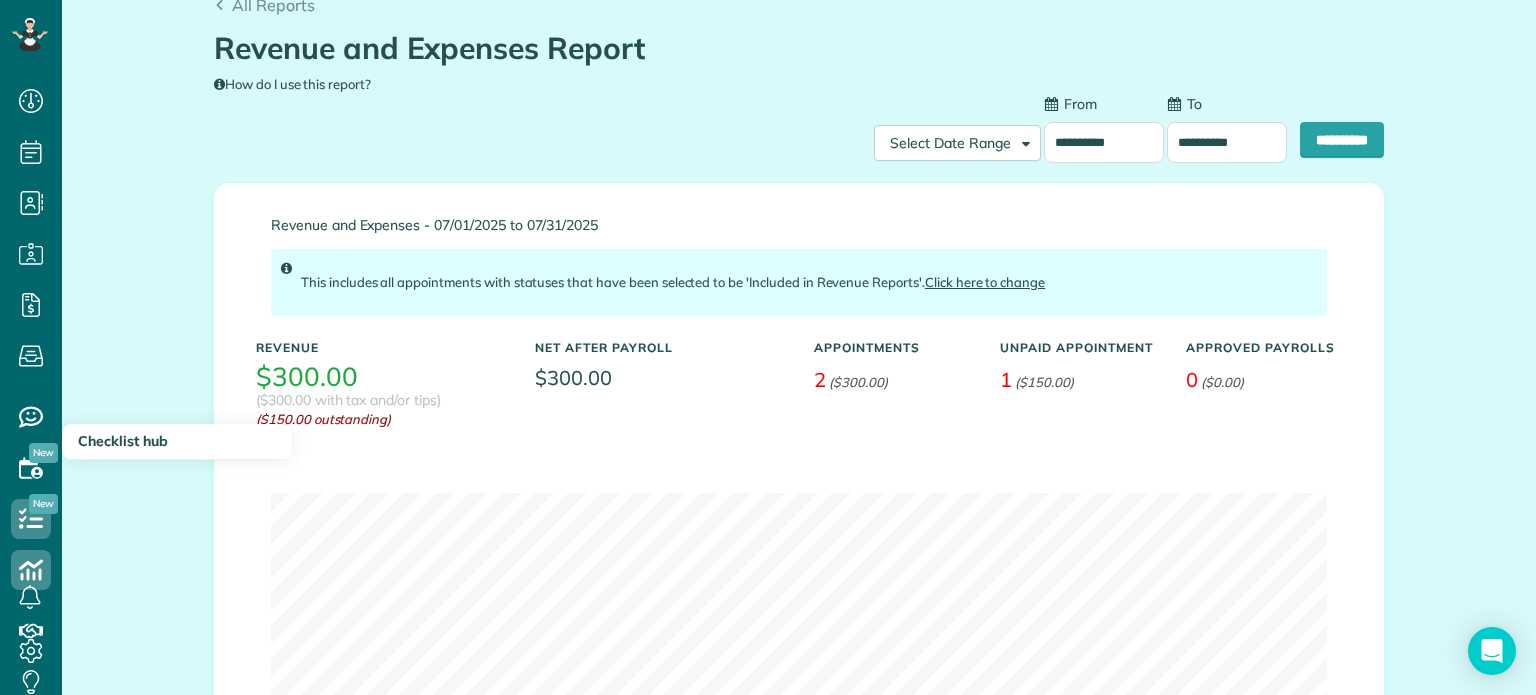 scroll, scrollTop: 0, scrollLeft: 0, axis: both 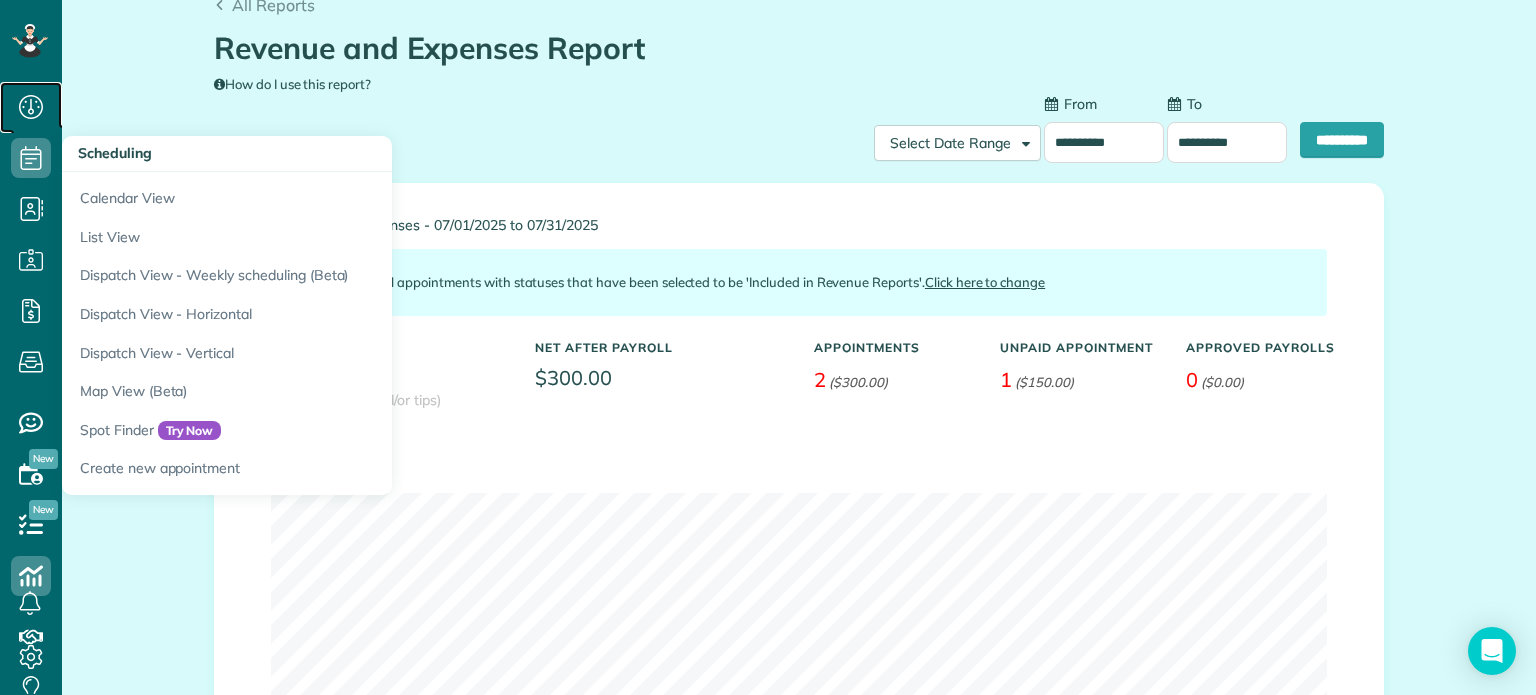 click 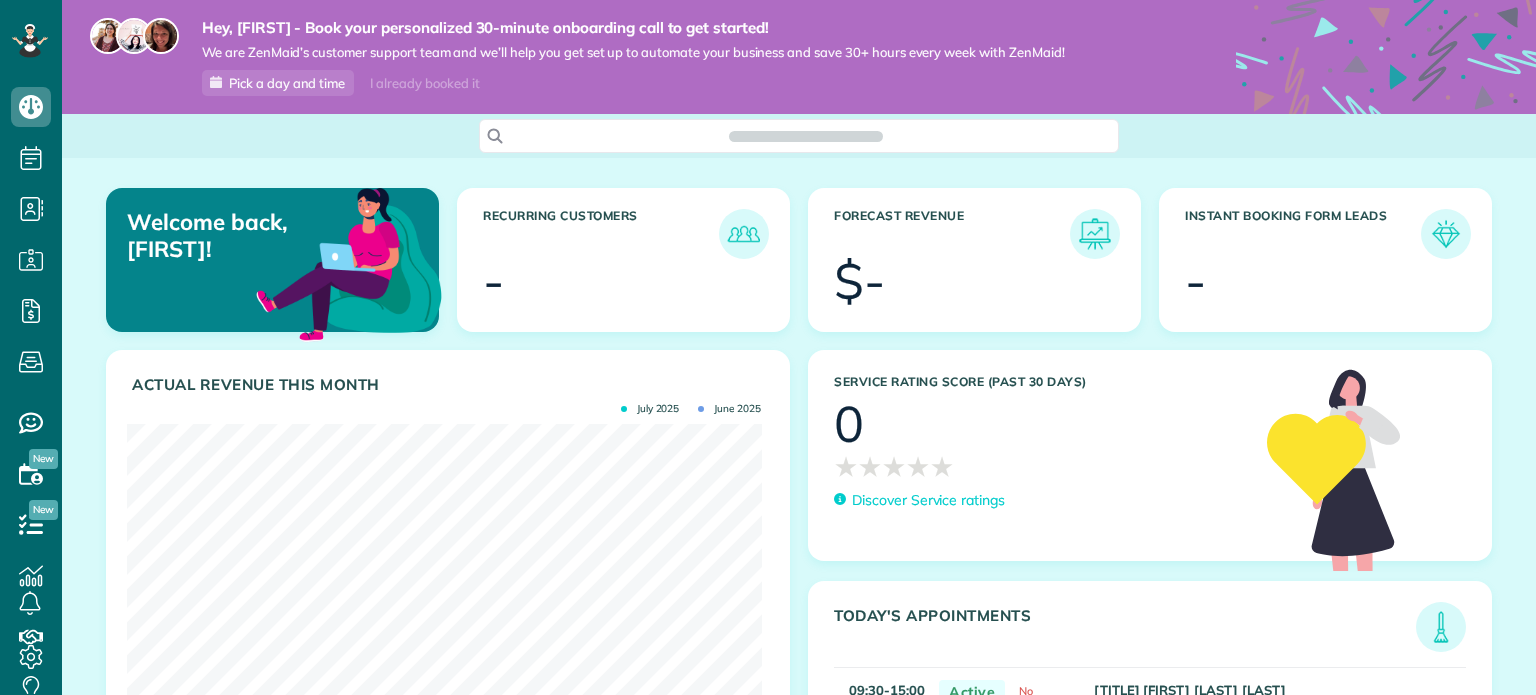 scroll, scrollTop: 0, scrollLeft: 0, axis: both 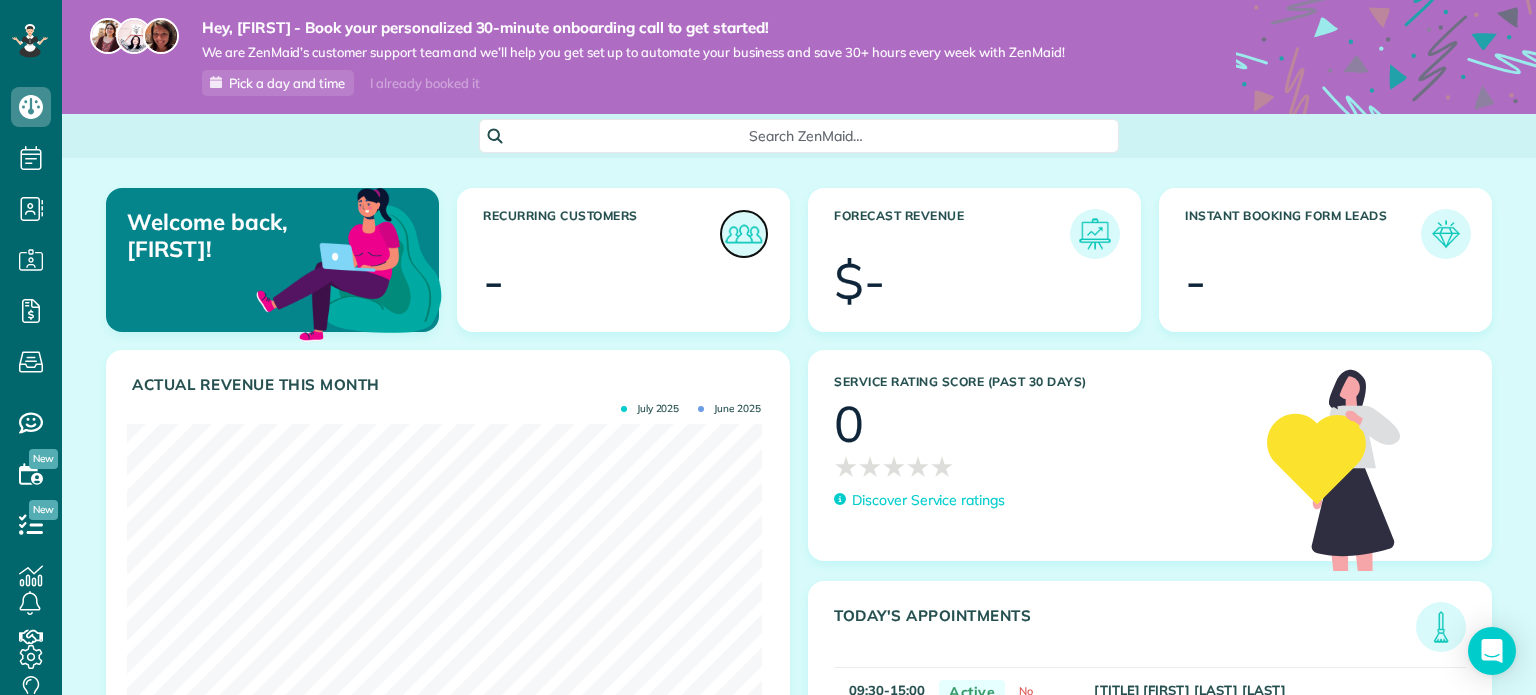 click at bounding box center [744, 234] 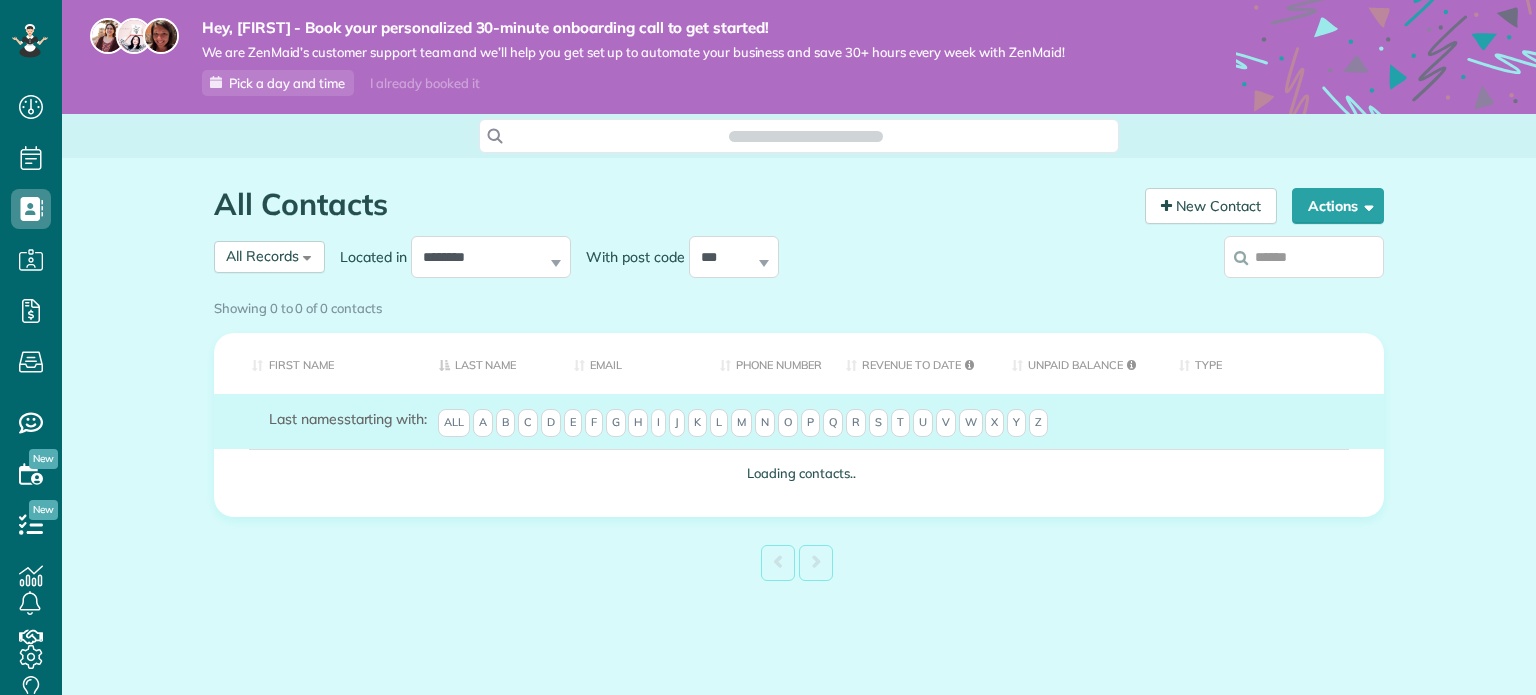 scroll, scrollTop: 0, scrollLeft: 0, axis: both 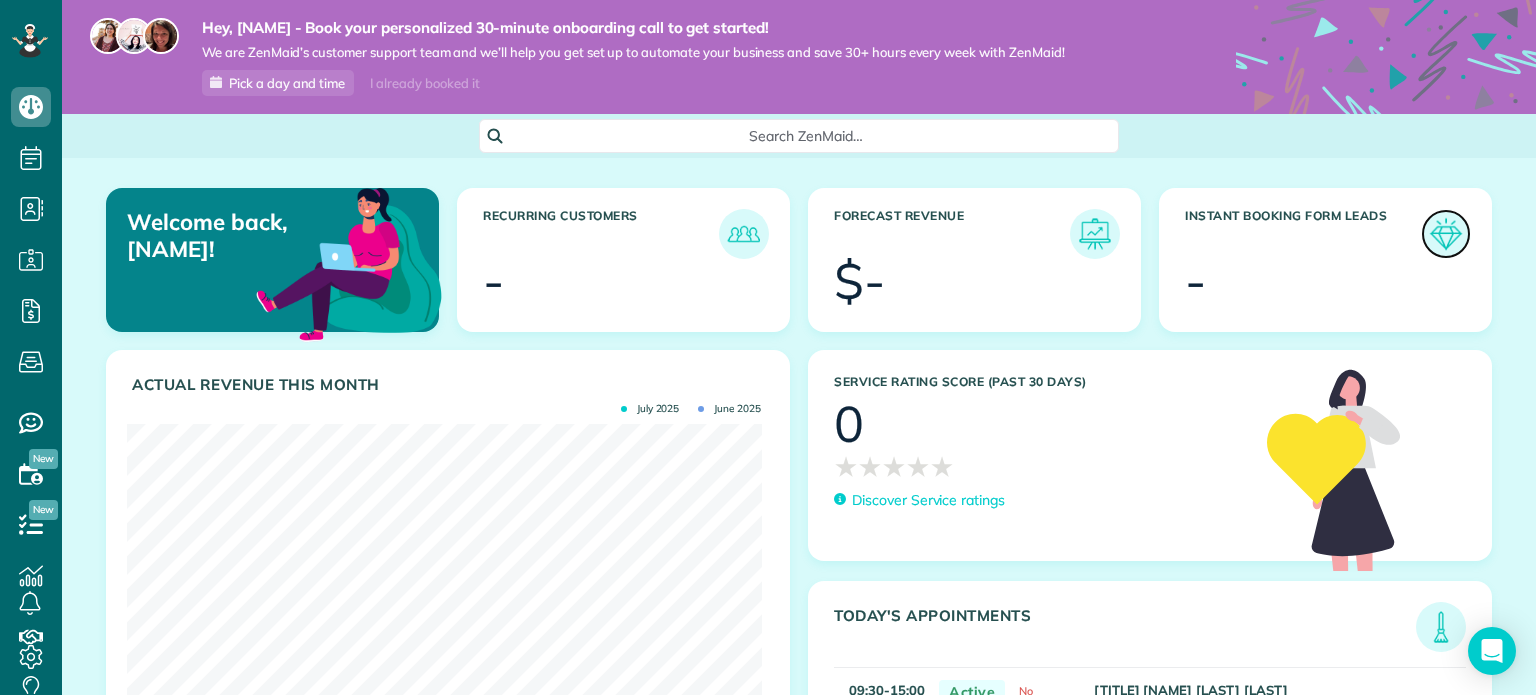 click at bounding box center [1446, 234] 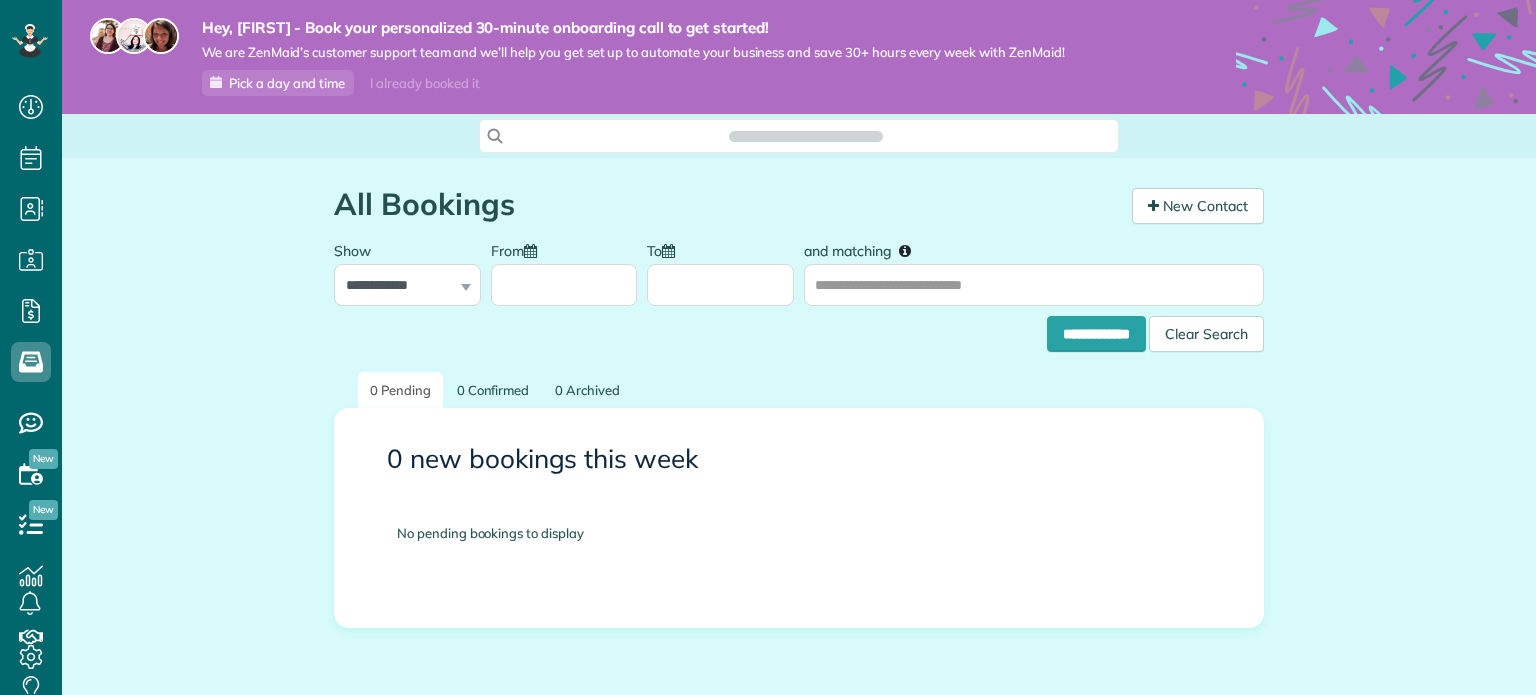 scroll, scrollTop: 0, scrollLeft: 0, axis: both 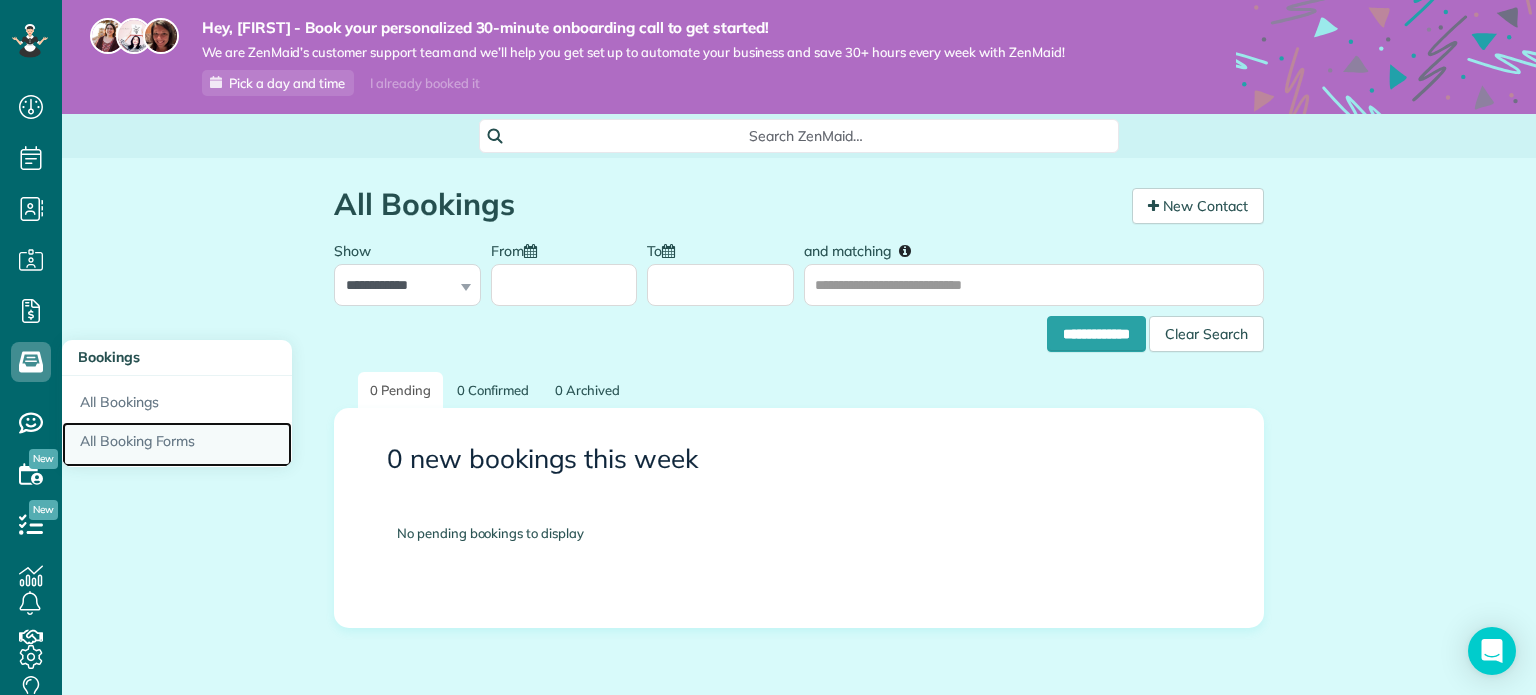 click on "All Booking Forms" at bounding box center [177, 445] 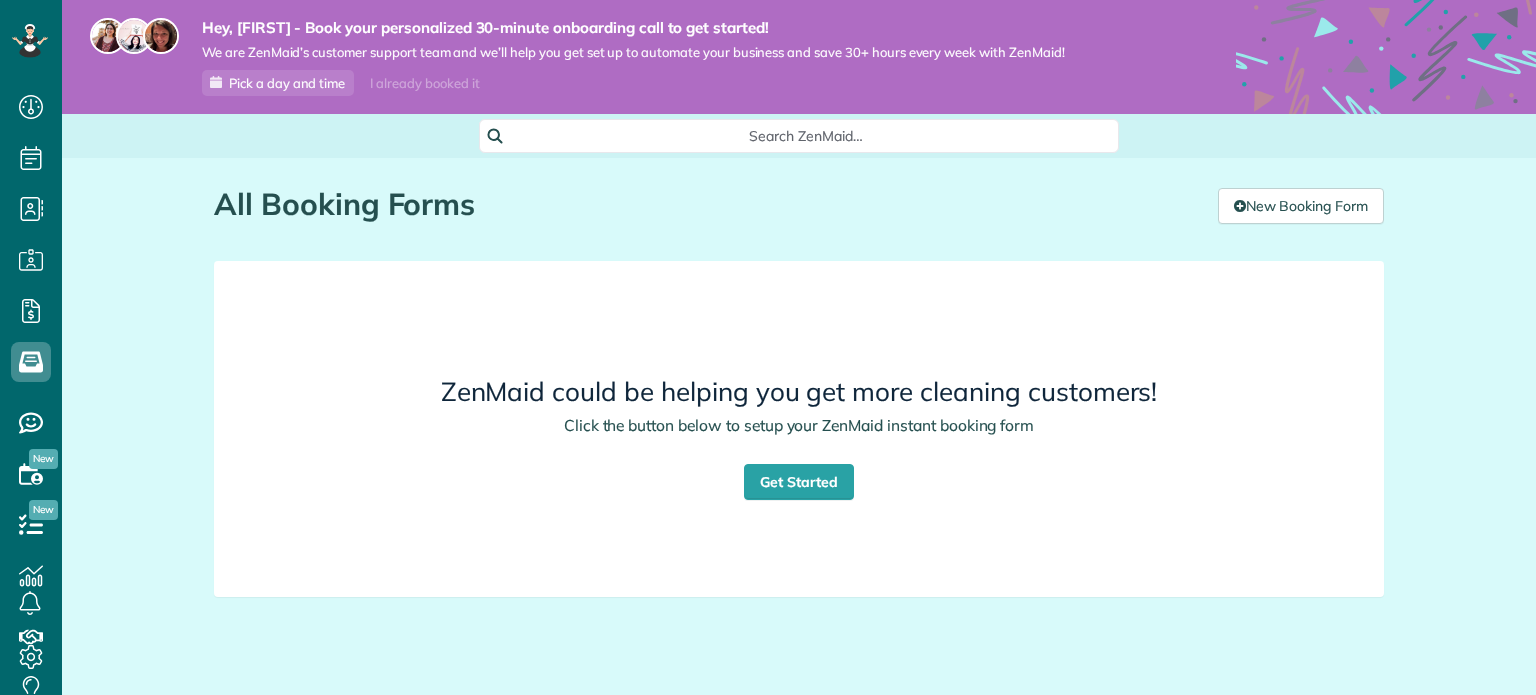 scroll, scrollTop: 0, scrollLeft: 0, axis: both 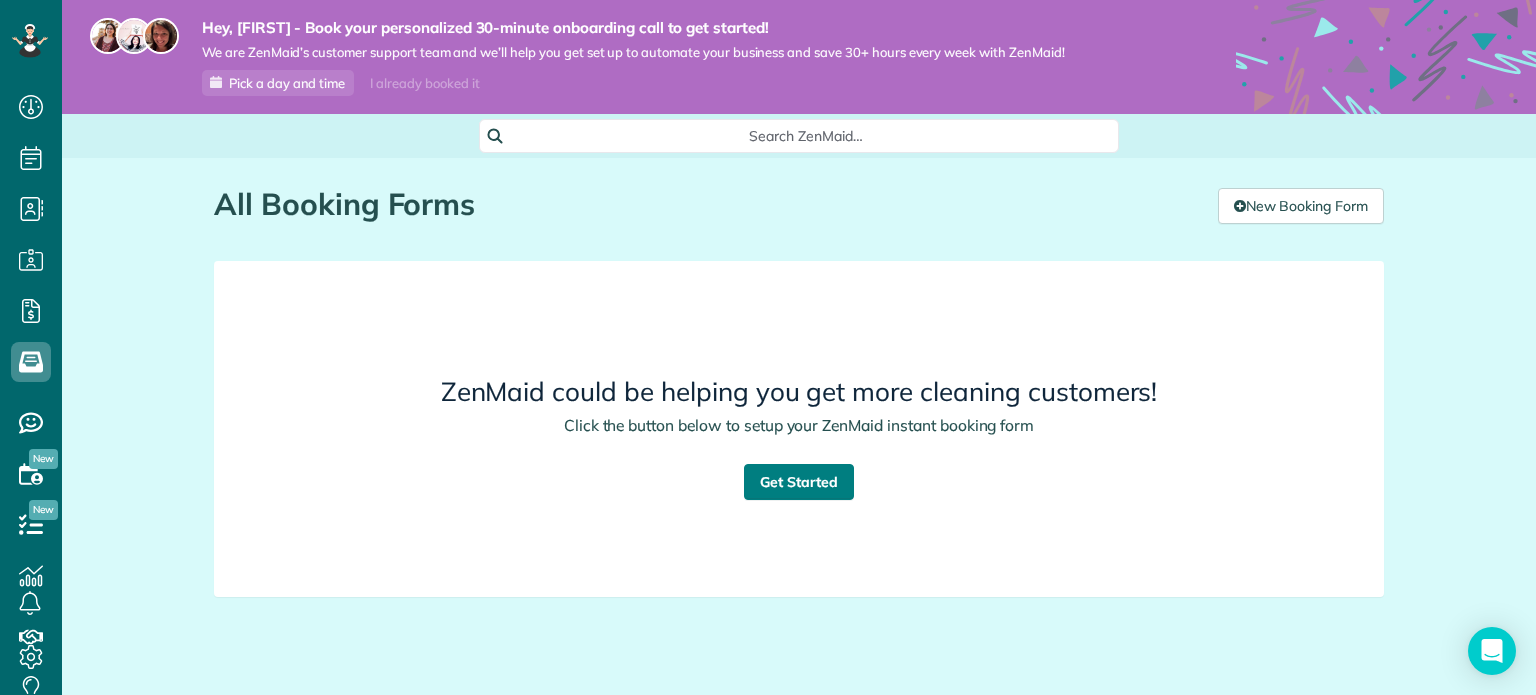 click on "Get Started" at bounding box center (799, 482) 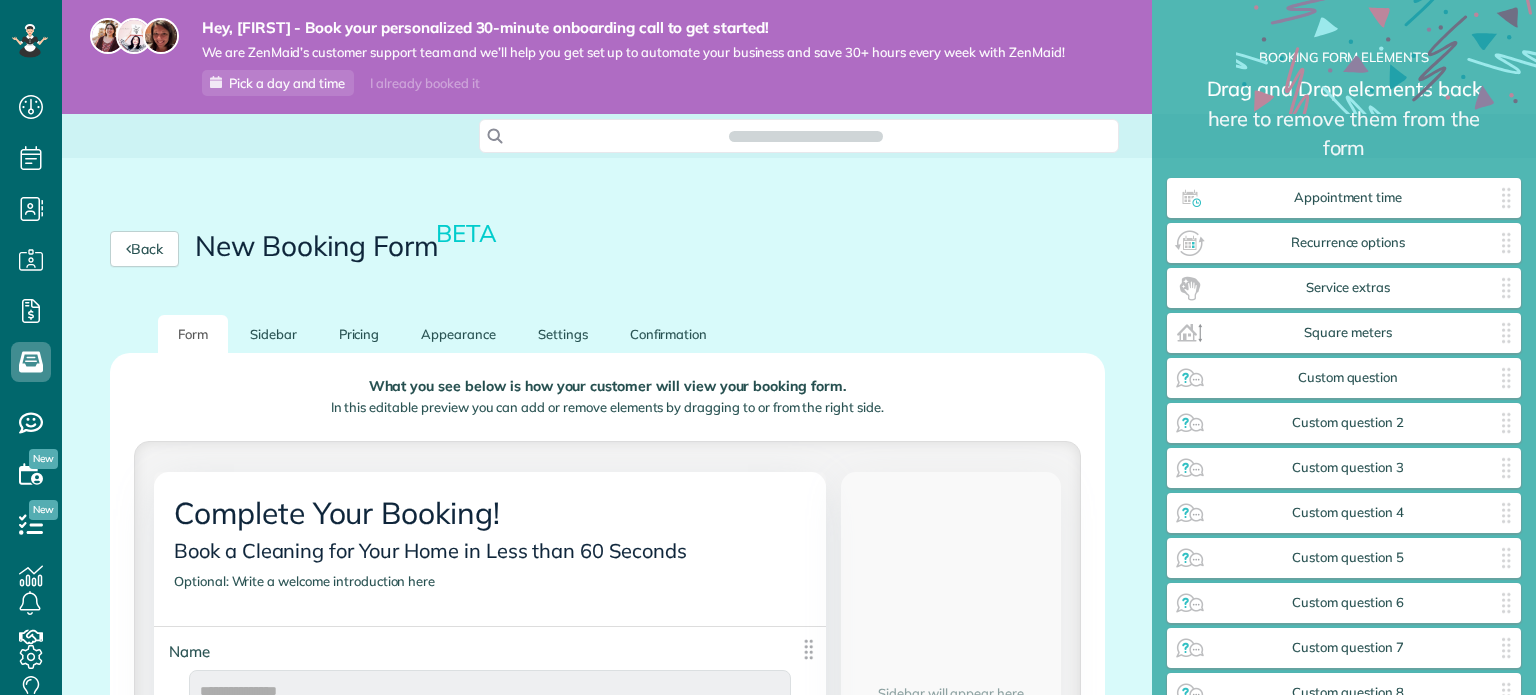 scroll, scrollTop: 0, scrollLeft: 0, axis: both 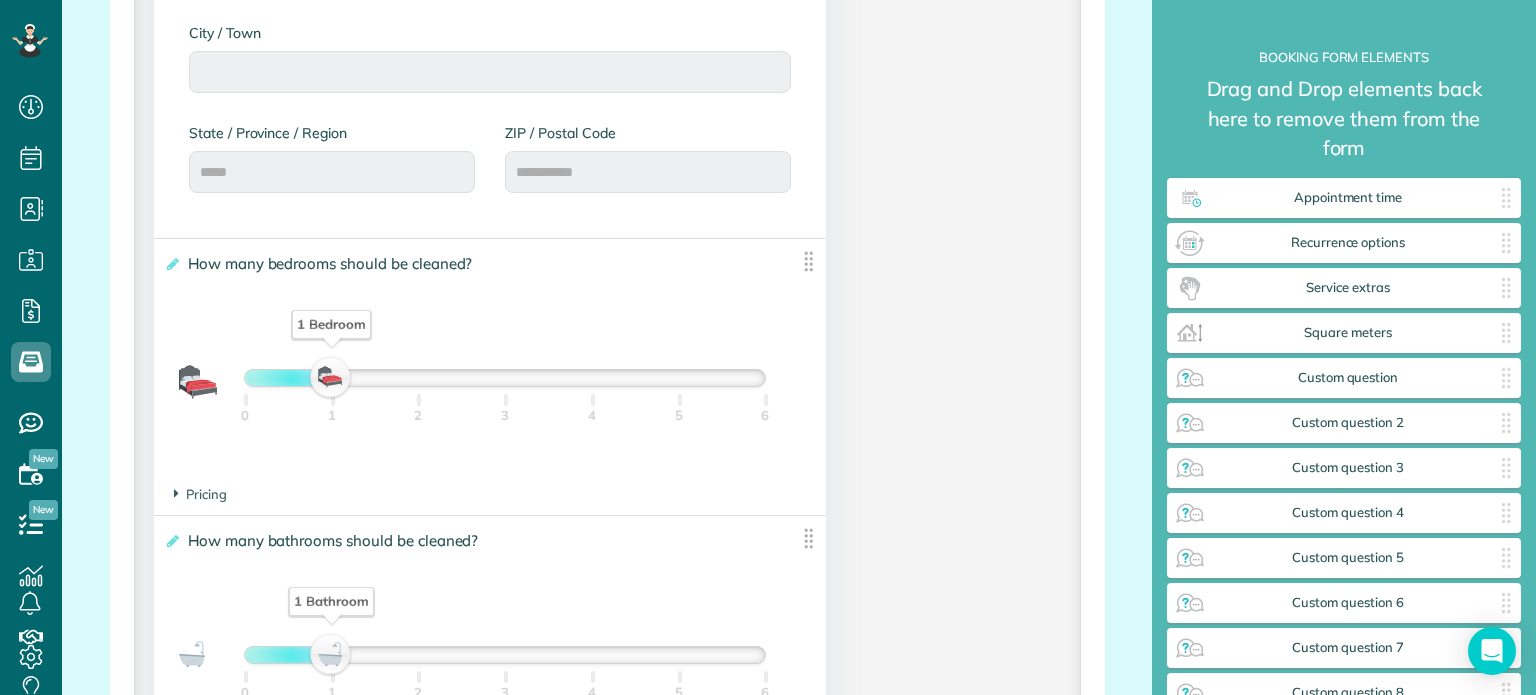 click on "1 Bedroom" at bounding box center [332, 378] 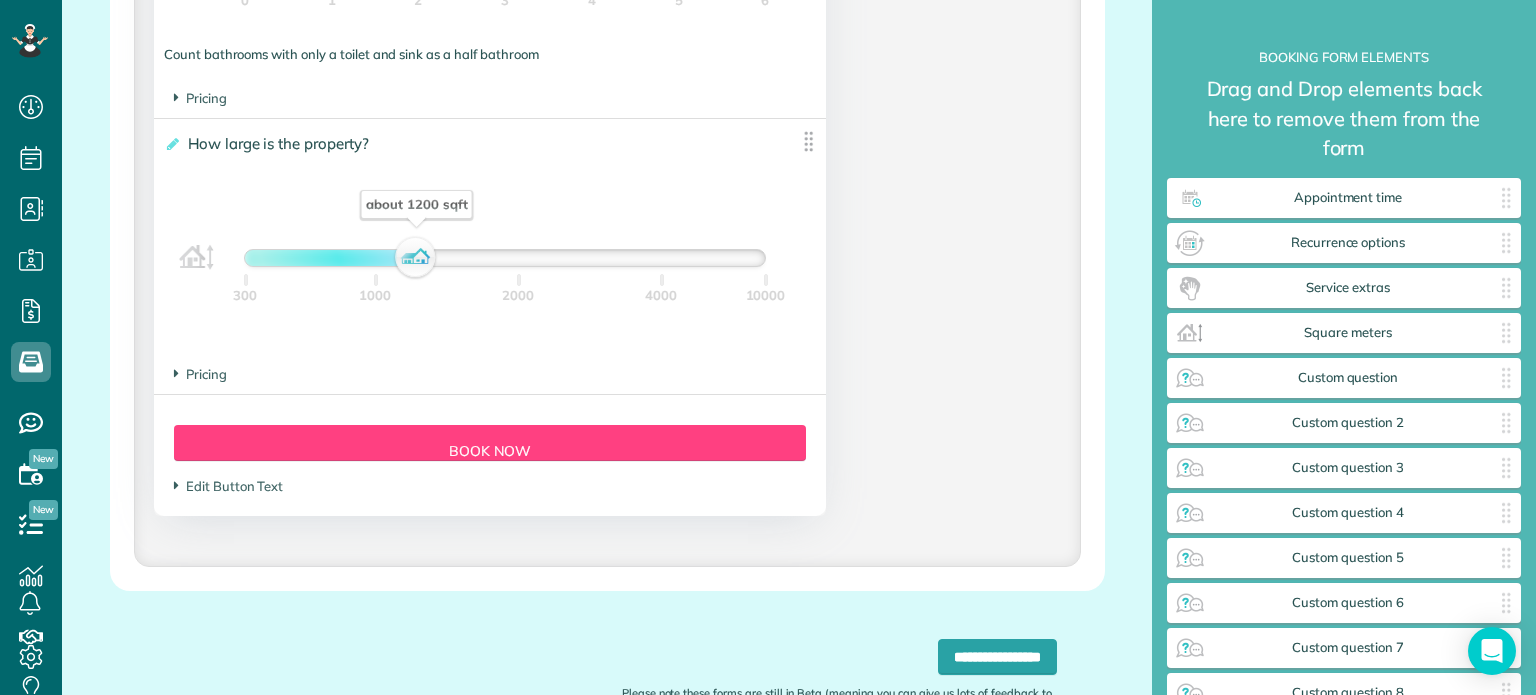 scroll, scrollTop: 1900, scrollLeft: 0, axis: vertical 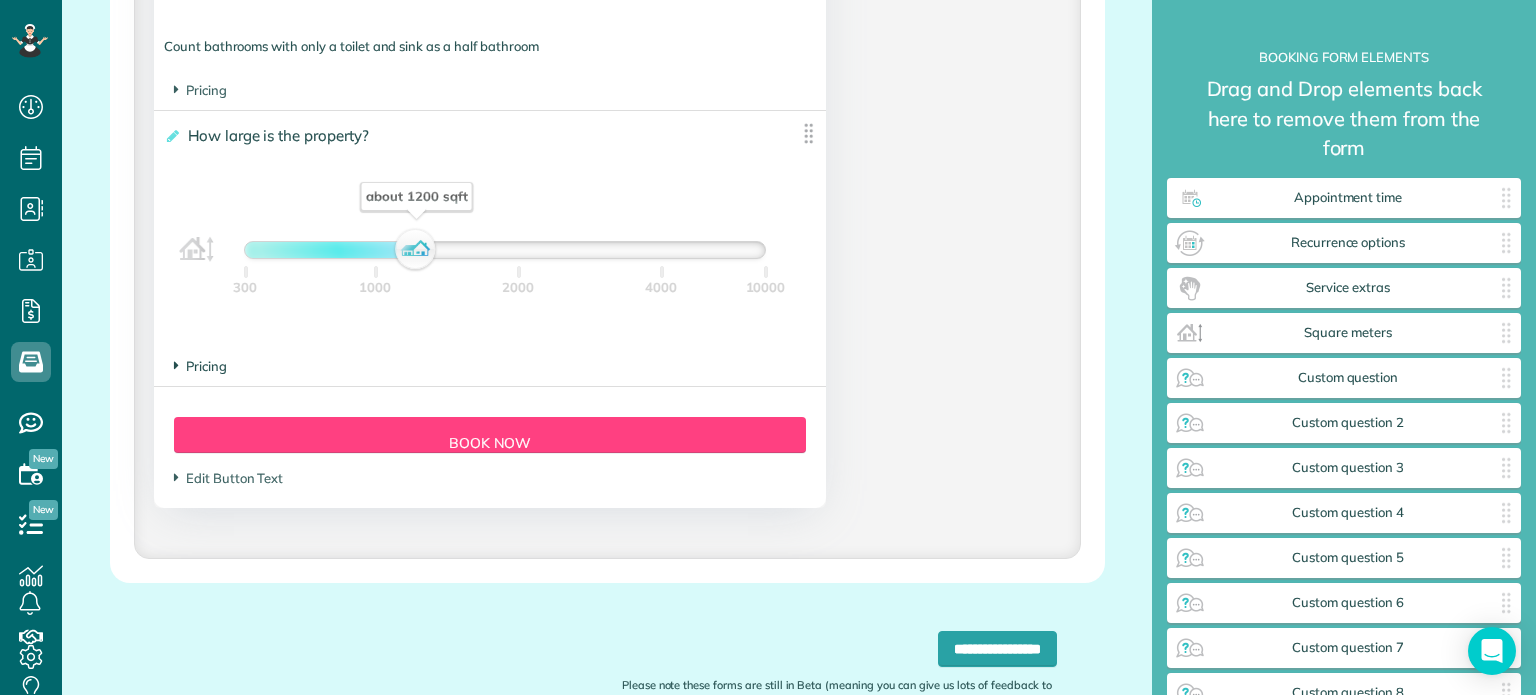 click at bounding box center (176, 365) 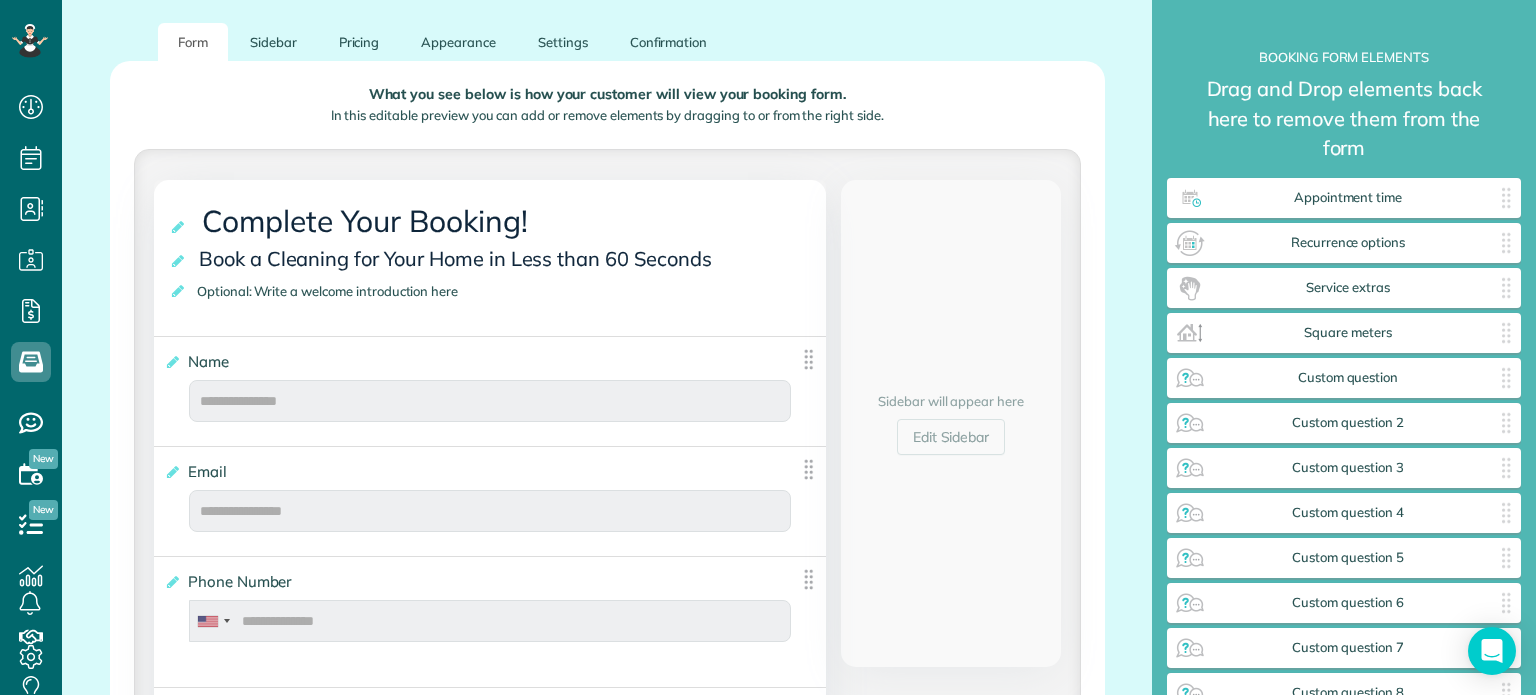 scroll, scrollTop: 300, scrollLeft: 0, axis: vertical 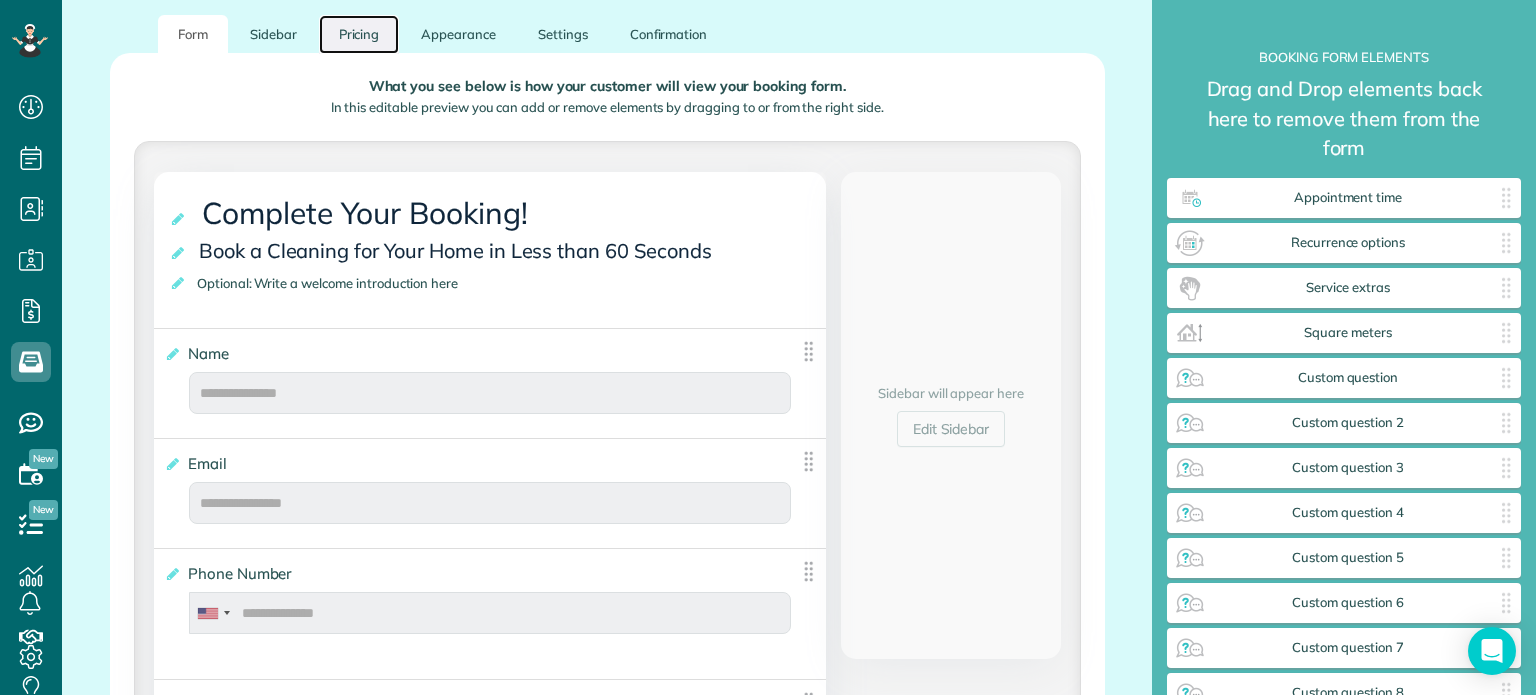 click on "Pricing" at bounding box center (359, 34) 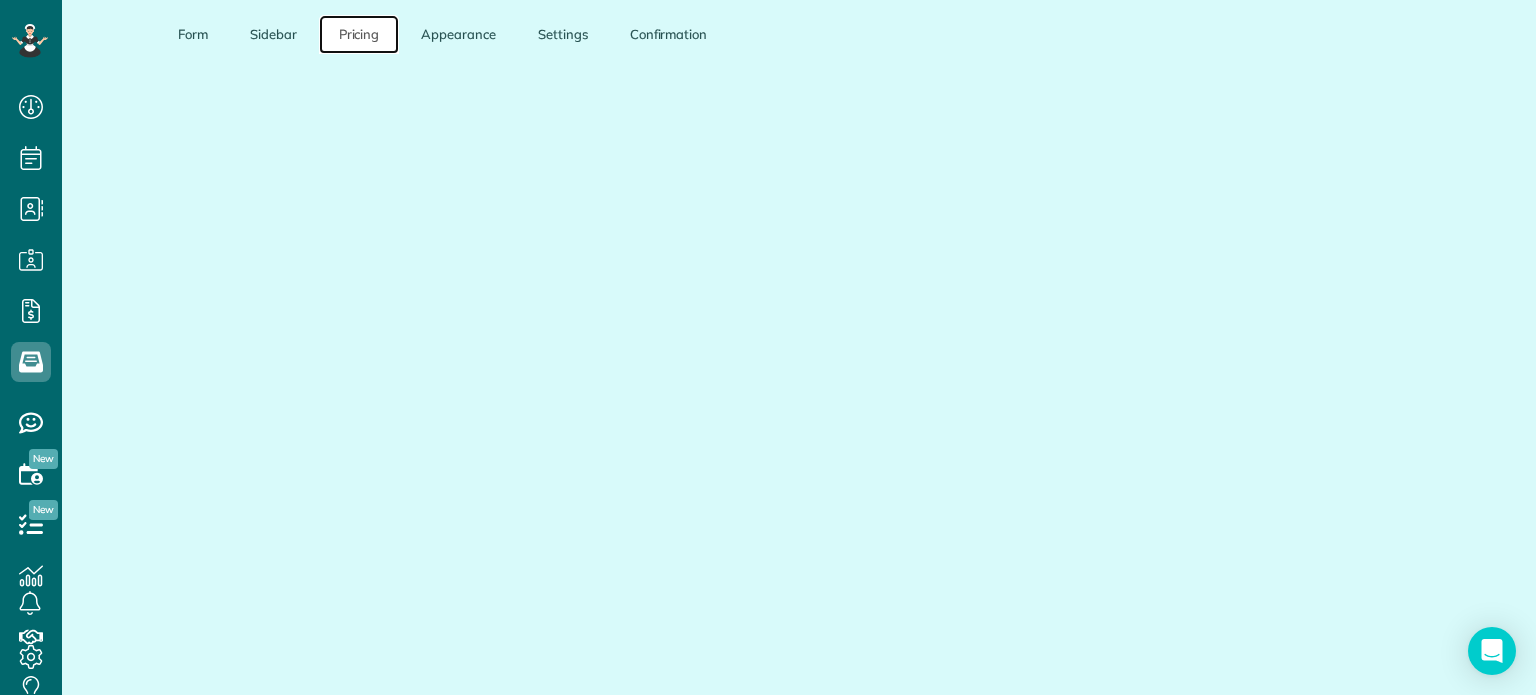 scroll, scrollTop: 277, scrollLeft: 0, axis: vertical 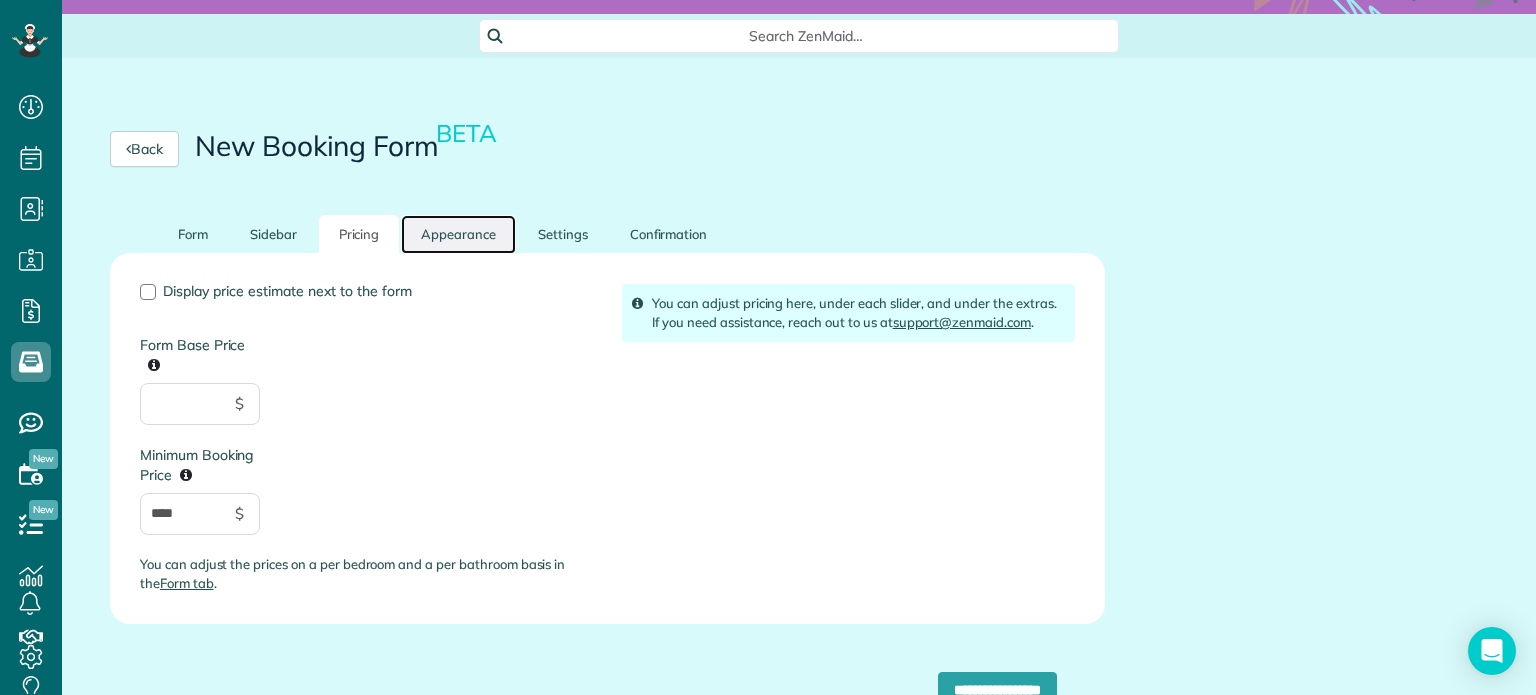 click on "Appearance" at bounding box center [458, 234] 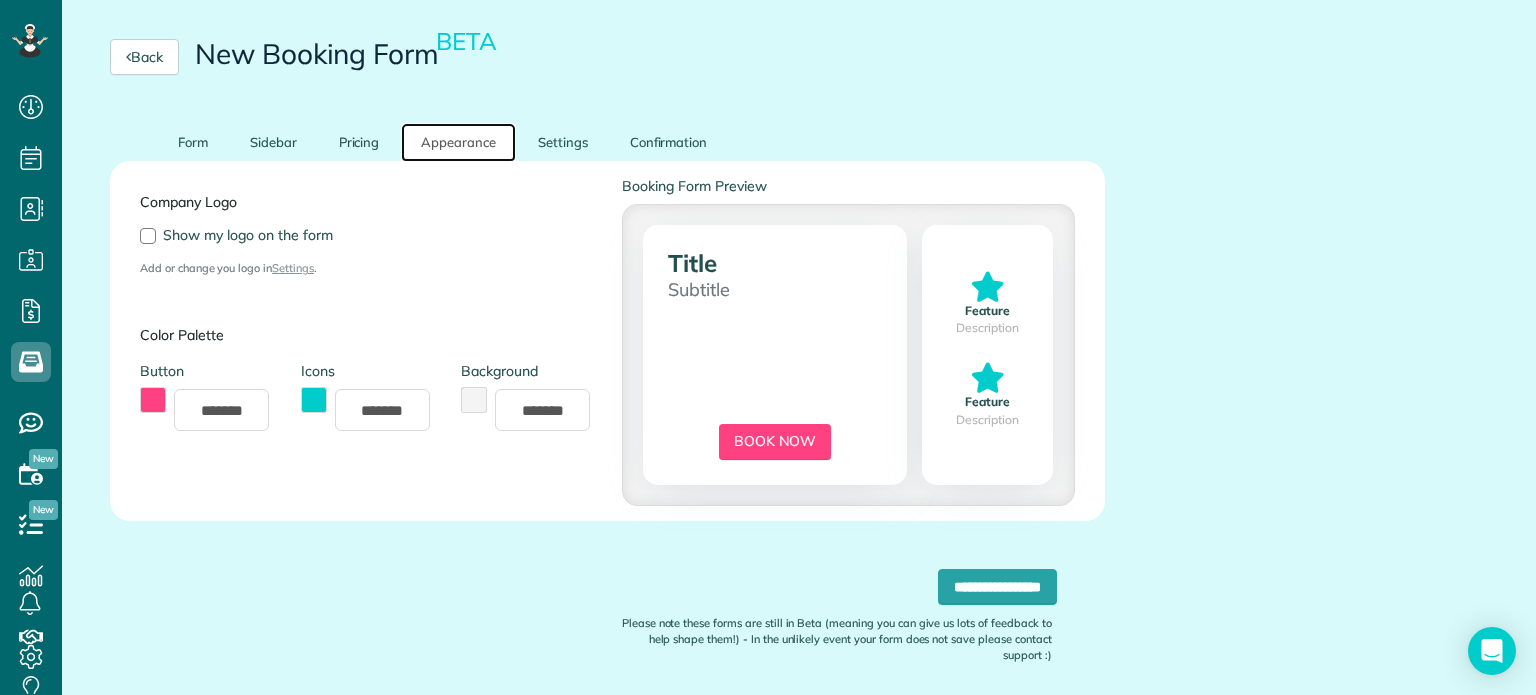 scroll, scrollTop: 200, scrollLeft: 0, axis: vertical 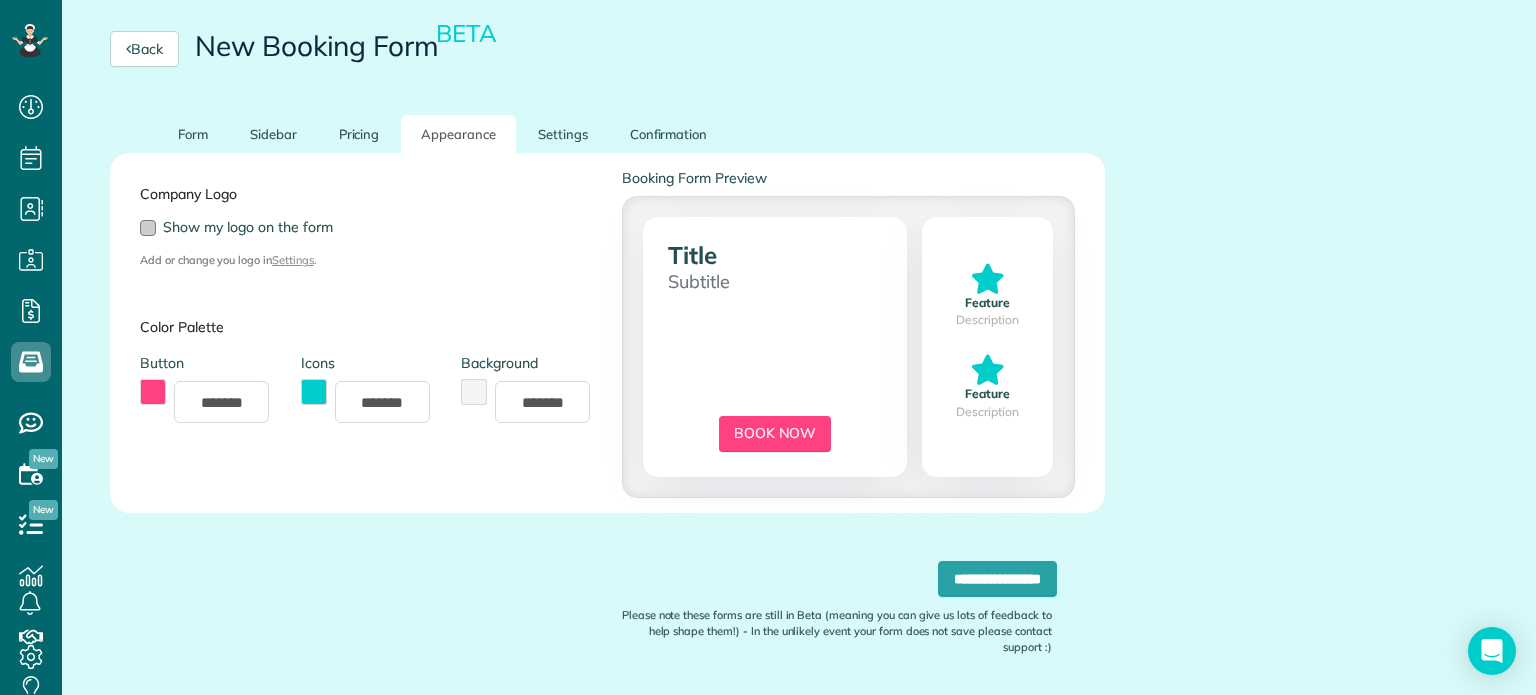 click at bounding box center [148, 228] 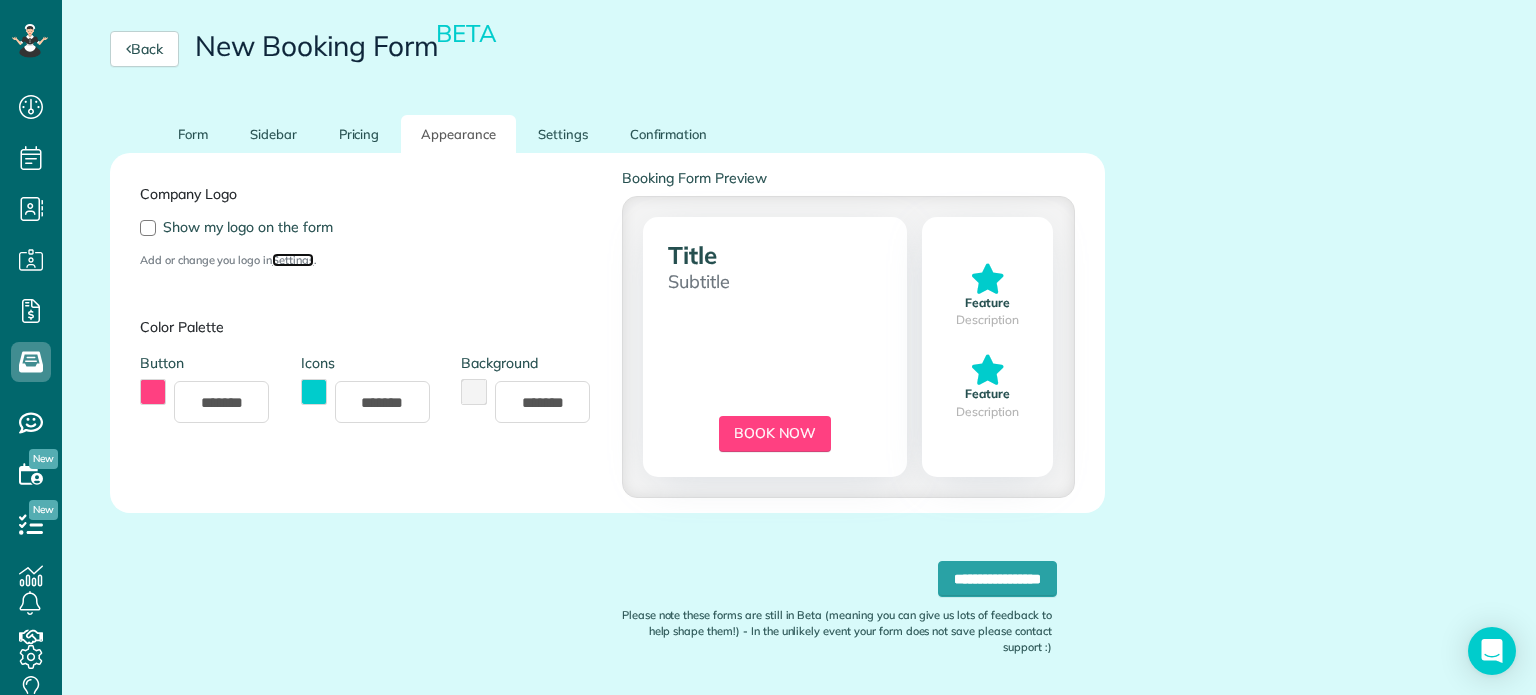 click on "Settings" at bounding box center (293, 260) 